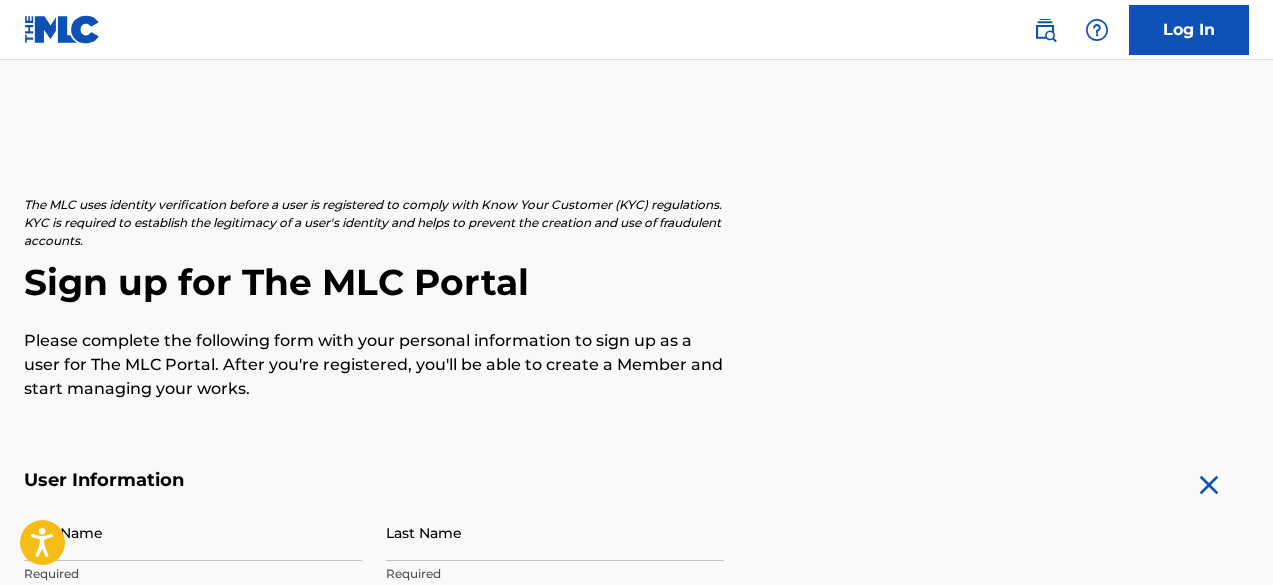 scroll, scrollTop: 0, scrollLeft: 0, axis: both 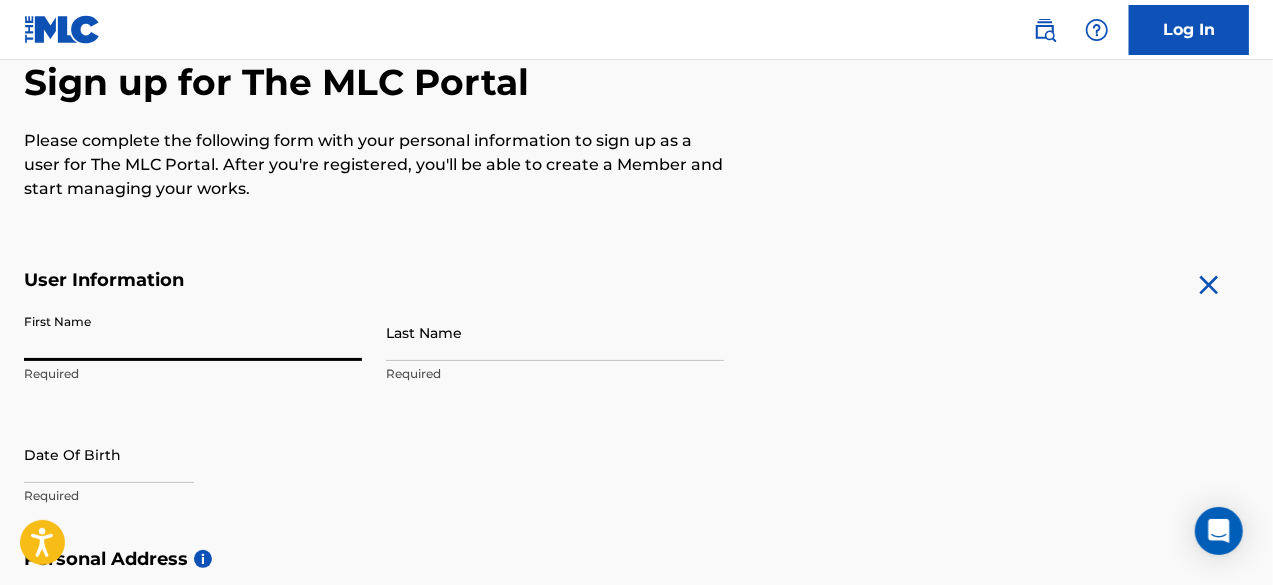 click on "First Name" at bounding box center (193, 332) 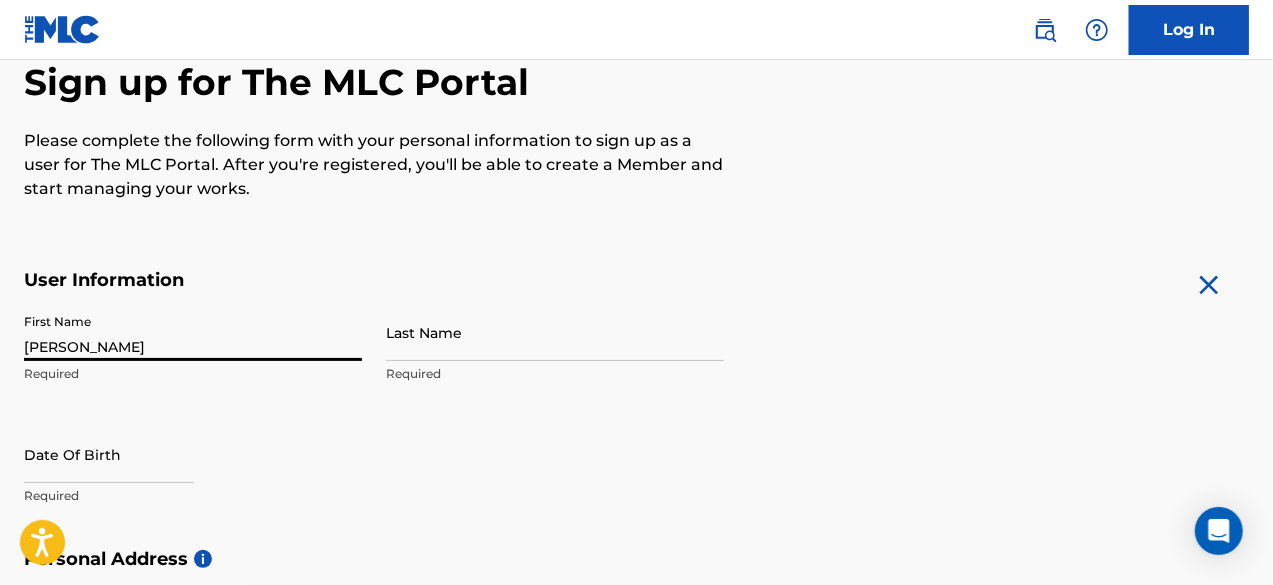 type on "[PERSON_NAME]" 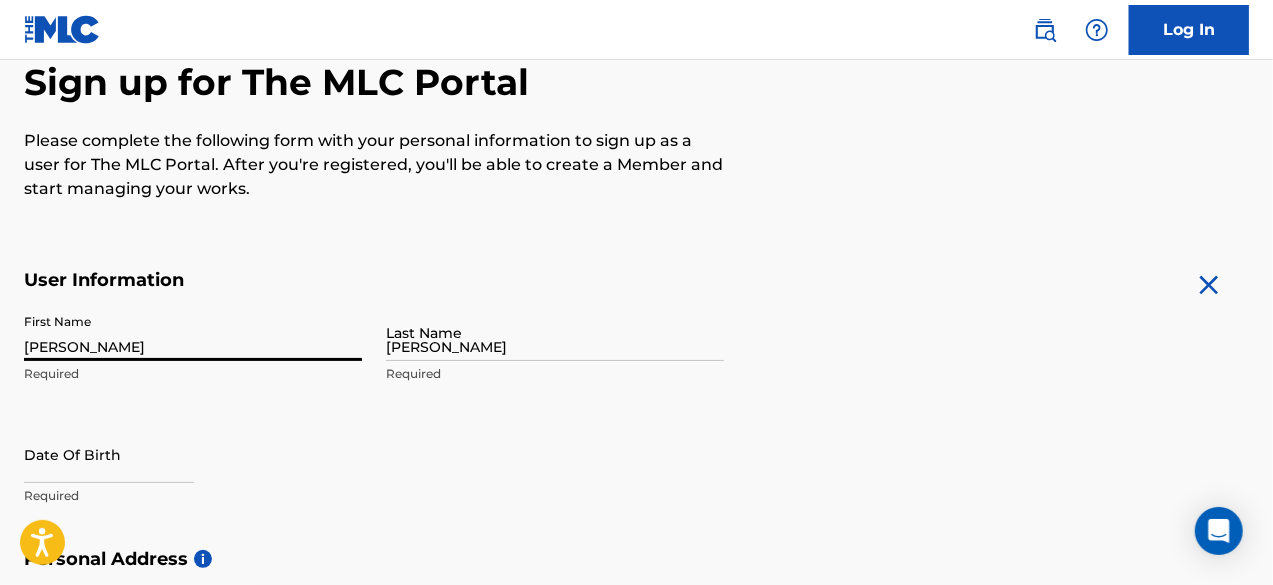 type on "[STREET_ADDRESS]" 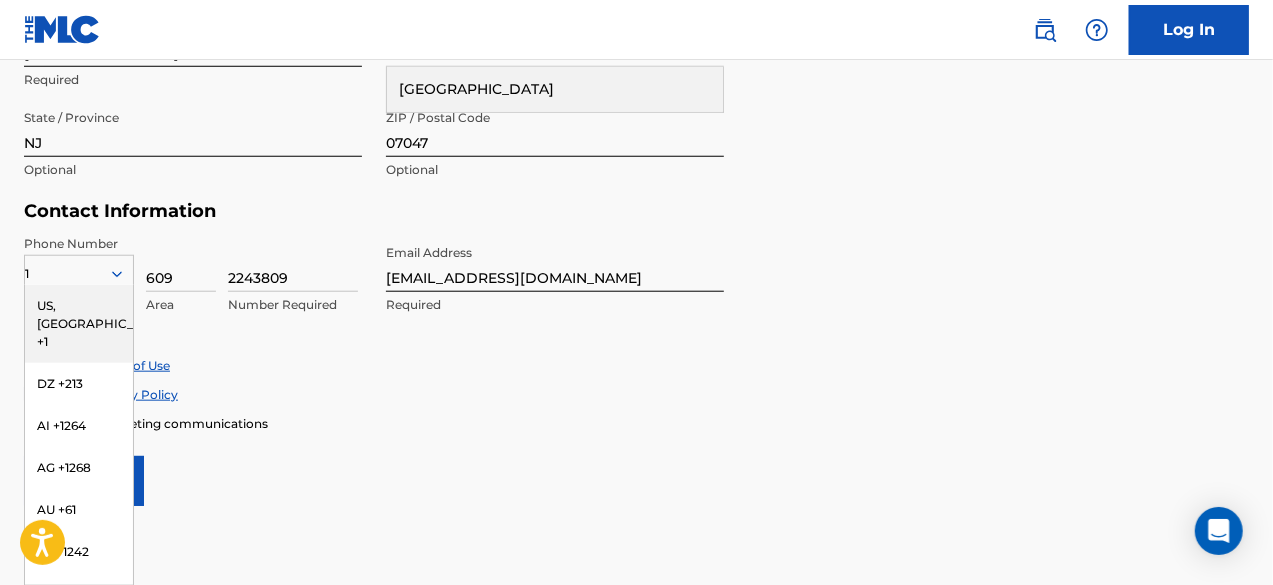 click on "Phone Number 1 [GEOGRAPHIC_DATA], [GEOGRAPHIC_DATA] +1 DZ +213 AI +1264 AG +1268 AU +61 BS +1242 BB +1246 BZ +501 BM +1441 BO +591 KY +1345 DM +1767 DO +1809 ER +291 ET +251 GA +241 GD +1473 IN +91 JM +1876 JP +81 LV +371 LB +961 LR +231 LY +218 MG +261 FM +691 ME, [GEOGRAPHIC_DATA] +381 MS +[GEOGRAPHIC_DATA] +212 NL +31 PE +51 PT +351 KN +1869 LC +1758 VC +1784 SN +221 SK +421 CH +41 TT +1868 TN +216 TC +1649 AE +971 VG +1284 WF +681 Country Required 609 Area 2243809 Number Required Email Address [EMAIL_ADDRESS][DOMAIN_NAME] Required" at bounding box center (374, 296) 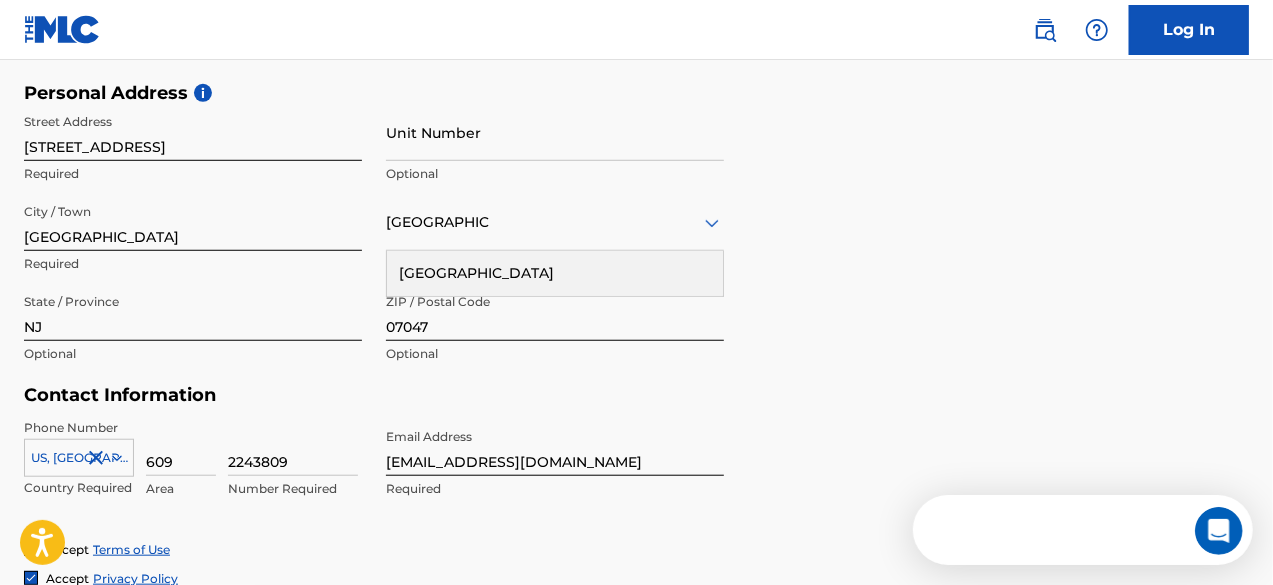 scroll, scrollTop: 650, scrollLeft: 0, axis: vertical 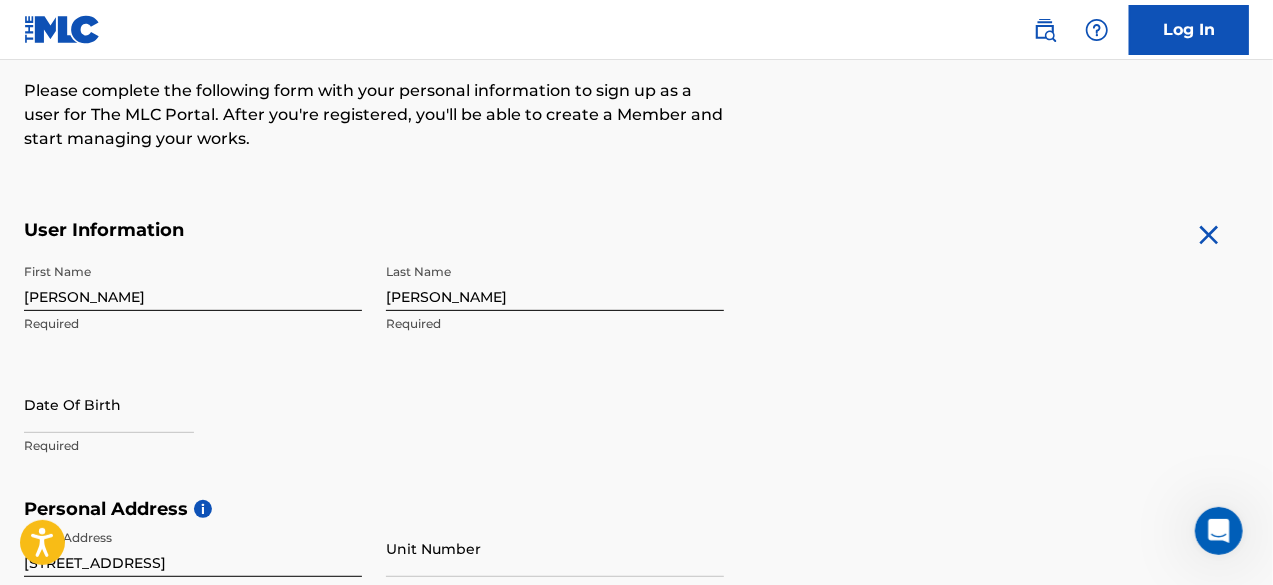 click at bounding box center [109, 404] 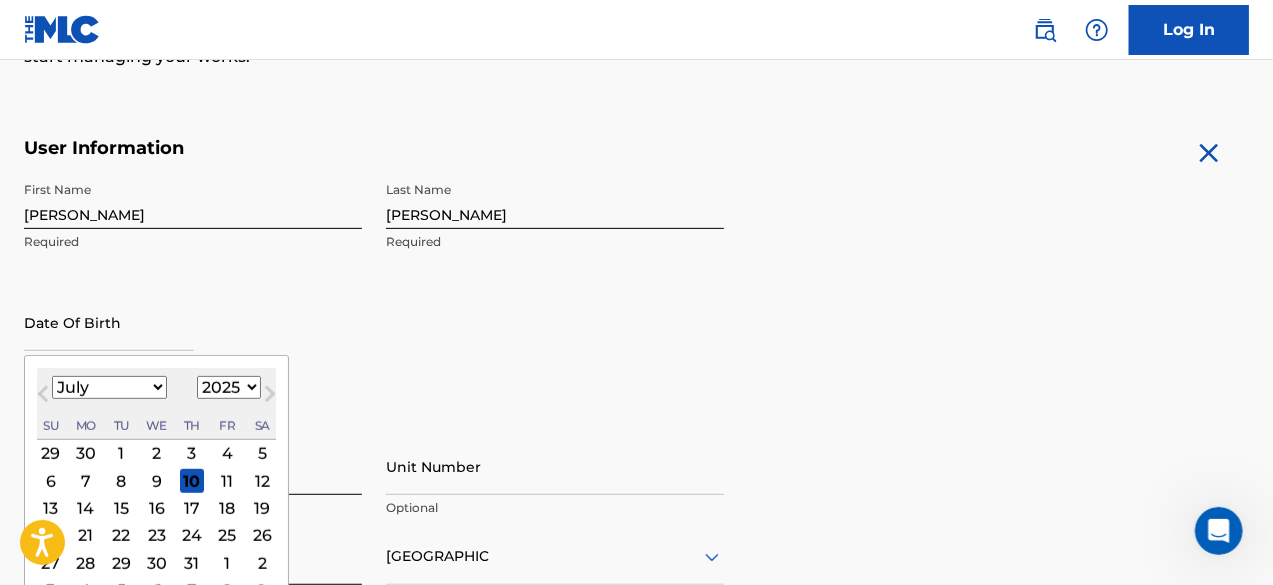 scroll, scrollTop: 350, scrollLeft: 0, axis: vertical 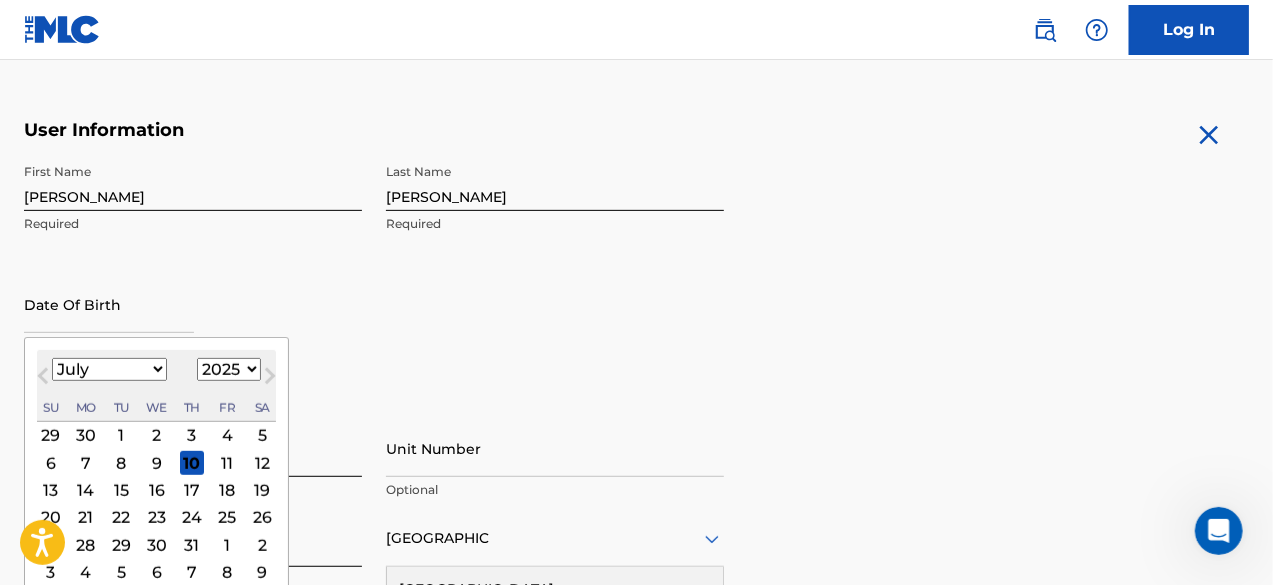 click on "Next Month" at bounding box center [270, 380] 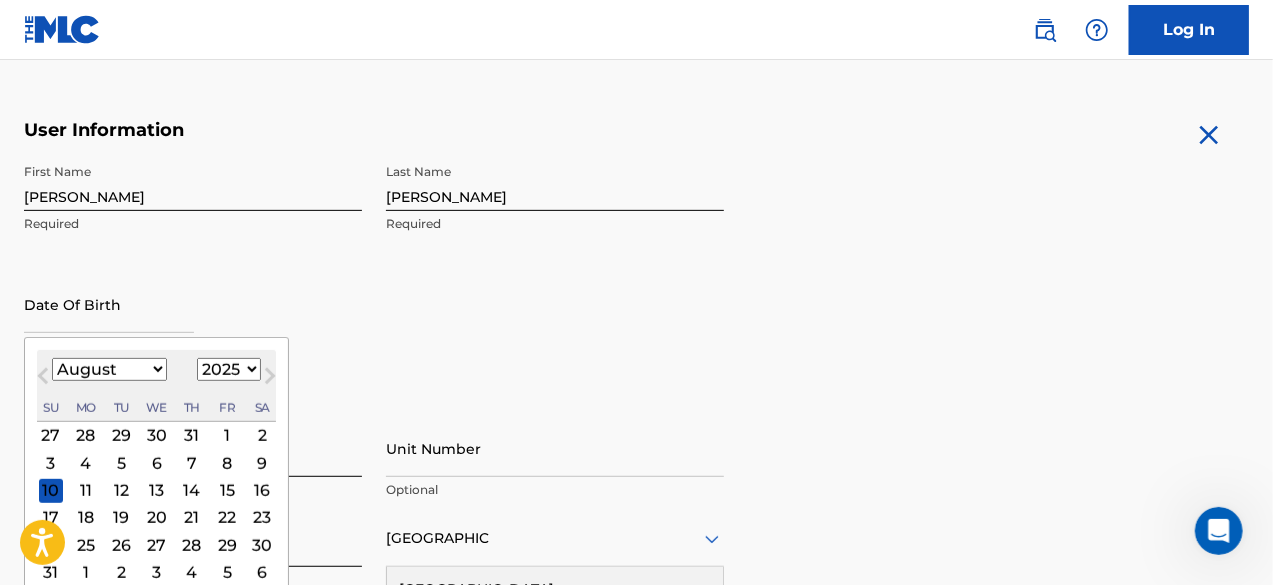 click on "1899 1900 1901 1902 1903 1904 1905 1906 1907 1908 1909 1910 1911 1912 1913 1914 1915 1916 1917 1918 1919 1920 1921 1922 1923 1924 1925 1926 1927 1928 1929 1930 1931 1932 1933 1934 1935 1936 1937 1938 1939 1940 1941 1942 1943 1944 1945 1946 1947 1948 1949 1950 1951 1952 1953 1954 1955 1956 1957 1958 1959 1960 1961 1962 1963 1964 1965 1966 1967 1968 1969 1970 1971 1972 1973 1974 1975 1976 1977 1978 1979 1980 1981 1982 1983 1984 1985 1986 1987 1988 1989 1990 1991 1992 1993 1994 1995 1996 1997 1998 1999 2000 2001 2002 2003 2004 2005 2006 2007 2008 2009 2010 2011 2012 2013 2014 2015 2016 2017 2018 2019 2020 2021 2022 2023 2024 2025 2026 2027 2028 2029 2030 2031 2032 2033 2034 2035 2036 2037 2038 2039 2040 2041 2042 2043 2044 2045 2046 2047 2048 2049 2050 2051 2052 2053 2054 2055 2056 2057 2058 2059 2060 2061 2062 2063 2064 2065 2066 2067 2068 2069 2070 2071 2072 2073 2074 2075 2076 2077 2078 2079 2080 2081 2082 2083 2084 2085 2086 2087 2088 2089 2090 2091 2092 2093 2094 2095 2096 2097 2098 2099 2100" at bounding box center (229, 369) 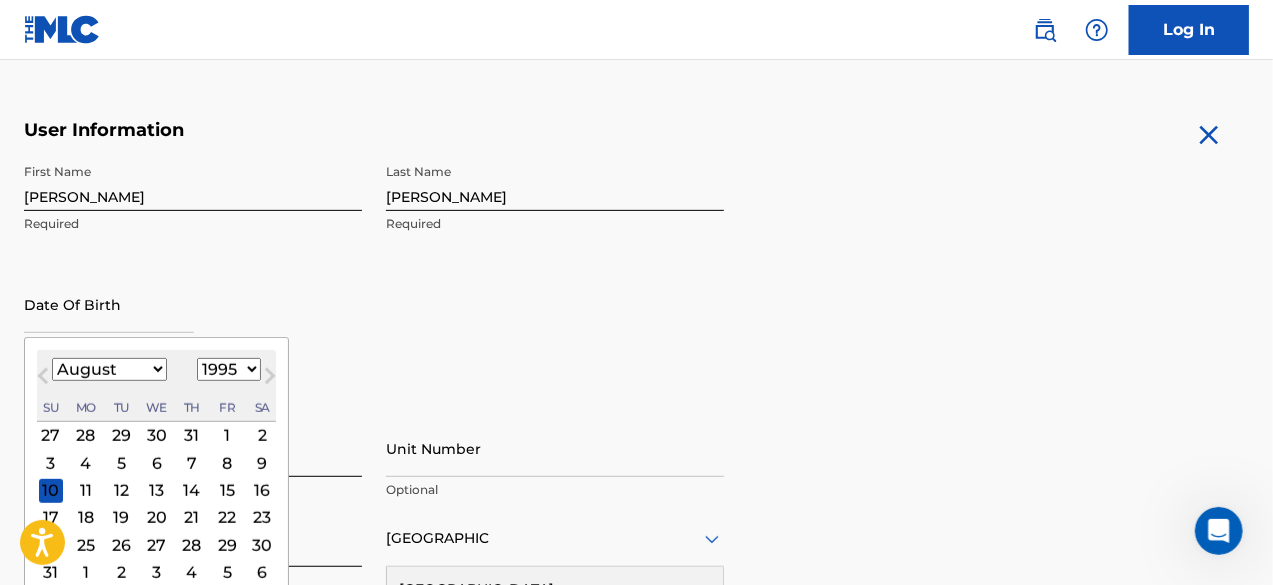click on "1899 1900 1901 1902 1903 1904 1905 1906 1907 1908 1909 1910 1911 1912 1913 1914 1915 1916 1917 1918 1919 1920 1921 1922 1923 1924 1925 1926 1927 1928 1929 1930 1931 1932 1933 1934 1935 1936 1937 1938 1939 1940 1941 1942 1943 1944 1945 1946 1947 1948 1949 1950 1951 1952 1953 1954 1955 1956 1957 1958 1959 1960 1961 1962 1963 1964 1965 1966 1967 1968 1969 1970 1971 1972 1973 1974 1975 1976 1977 1978 1979 1980 1981 1982 1983 1984 1985 1986 1987 1988 1989 1990 1991 1992 1993 1994 1995 1996 1997 1998 1999 2000 2001 2002 2003 2004 2005 2006 2007 2008 2009 2010 2011 2012 2013 2014 2015 2016 2017 2018 2019 2020 2021 2022 2023 2024 2025 2026 2027 2028 2029 2030 2031 2032 2033 2034 2035 2036 2037 2038 2039 2040 2041 2042 2043 2044 2045 2046 2047 2048 2049 2050 2051 2052 2053 2054 2055 2056 2057 2058 2059 2060 2061 2062 2063 2064 2065 2066 2067 2068 2069 2070 2071 2072 2073 2074 2075 2076 2077 2078 2079 2080 2081 2082 2083 2084 2085 2086 2087 2088 2089 2090 2091 2092 2093 2094 2095 2096 2097 2098 2099 2100" at bounding box center [229, 369] 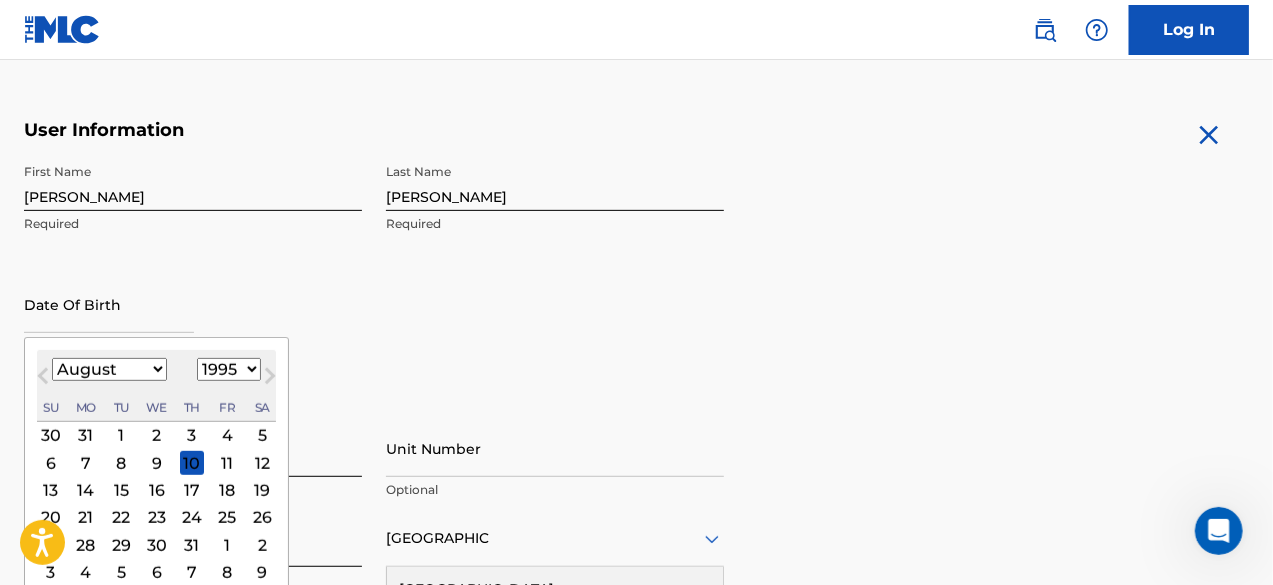 click on "January February March April May June July August September October November December" at bounding box center [109, 369] 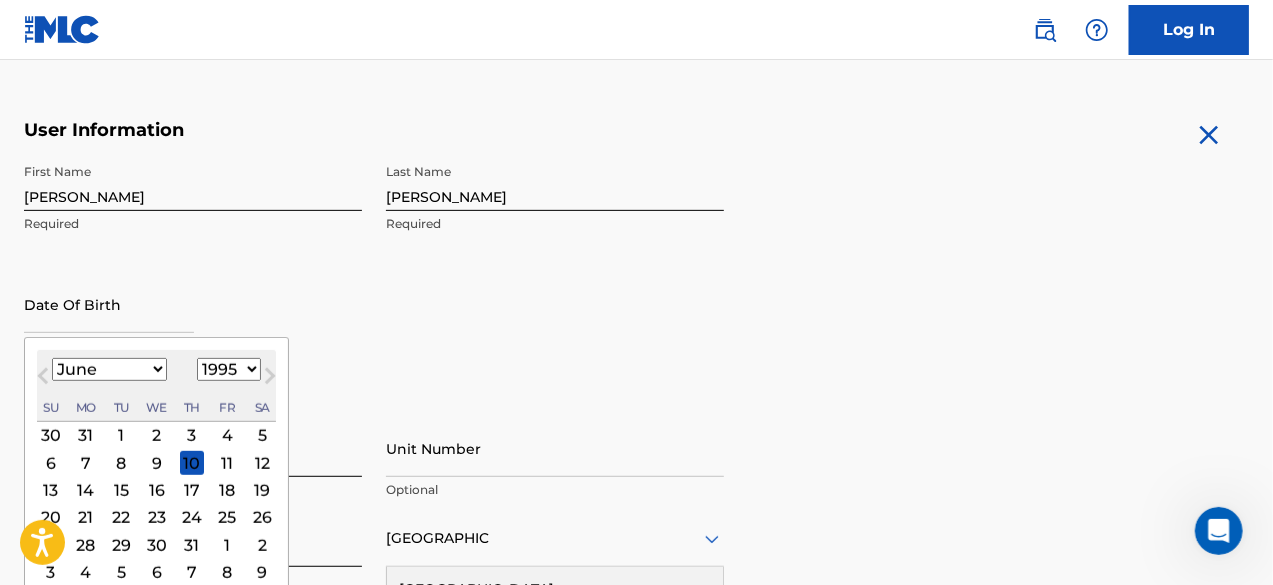 click on "January February March April May June July August September October November December" at bounding box center (109, 369) 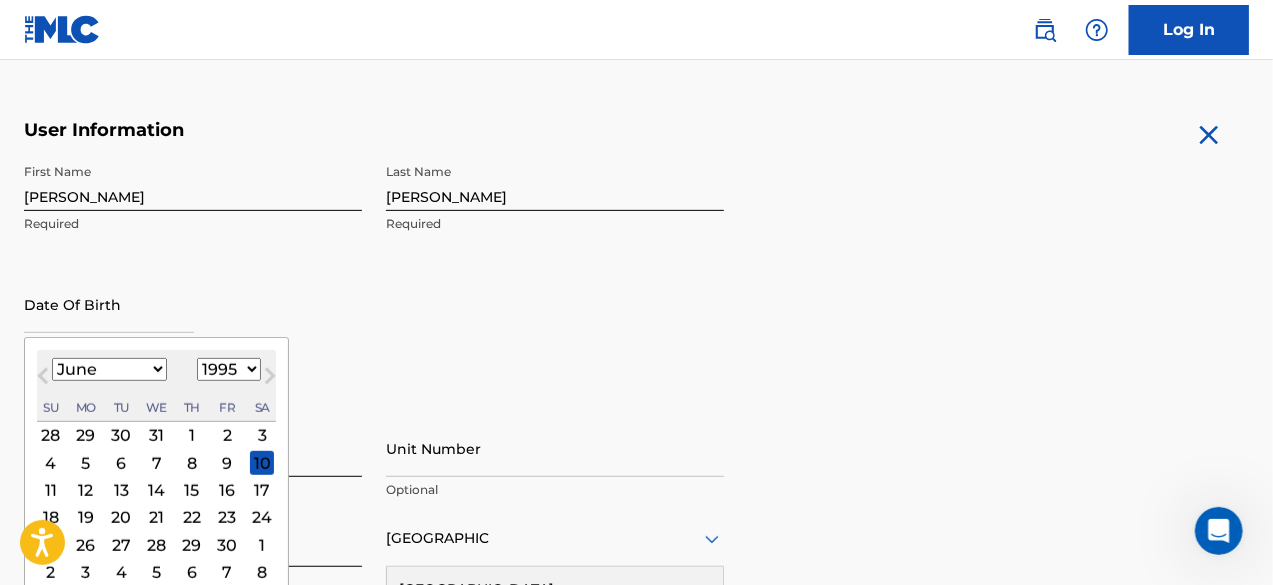 scroll, scrollTop: 450, scrollLeft: 0, axis: vertical 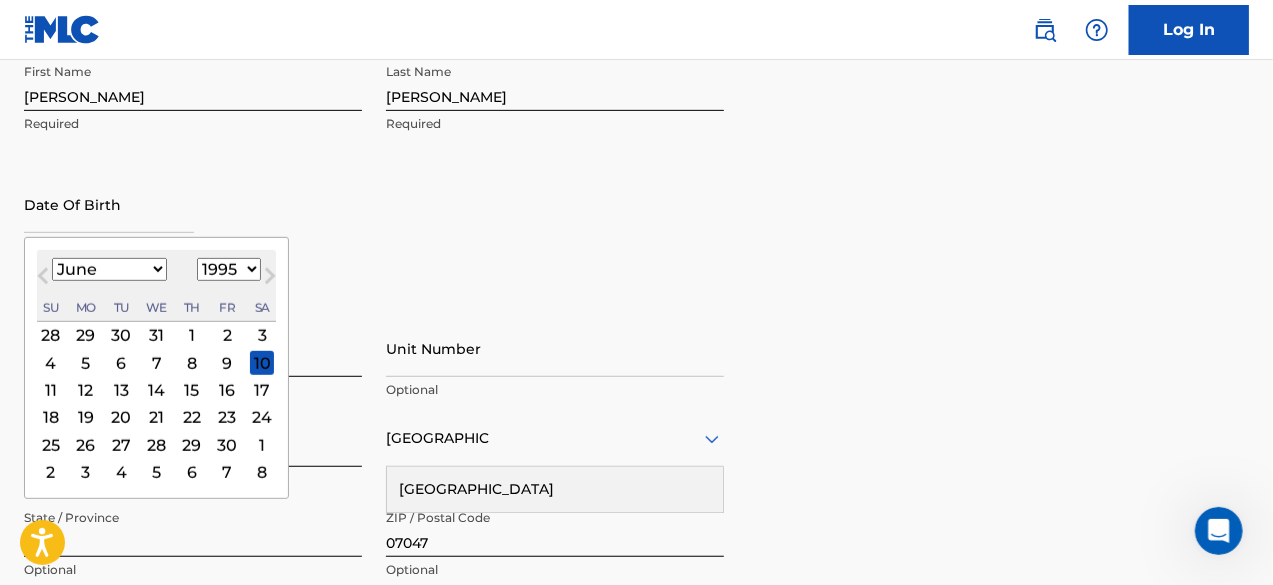 click on "26" at bounding box center (86, 445) 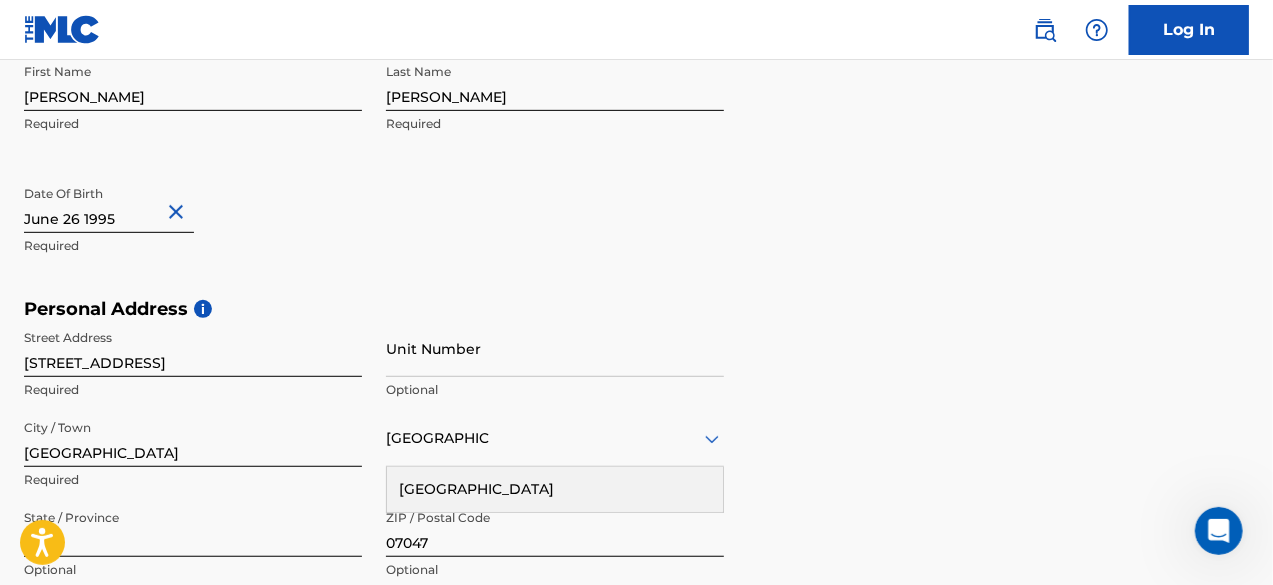 click on "First Name [PERSON_NAME] Required Last Name [PERSON_NAME] Required Date Of Birth Required" at bounding box center (374, 176) 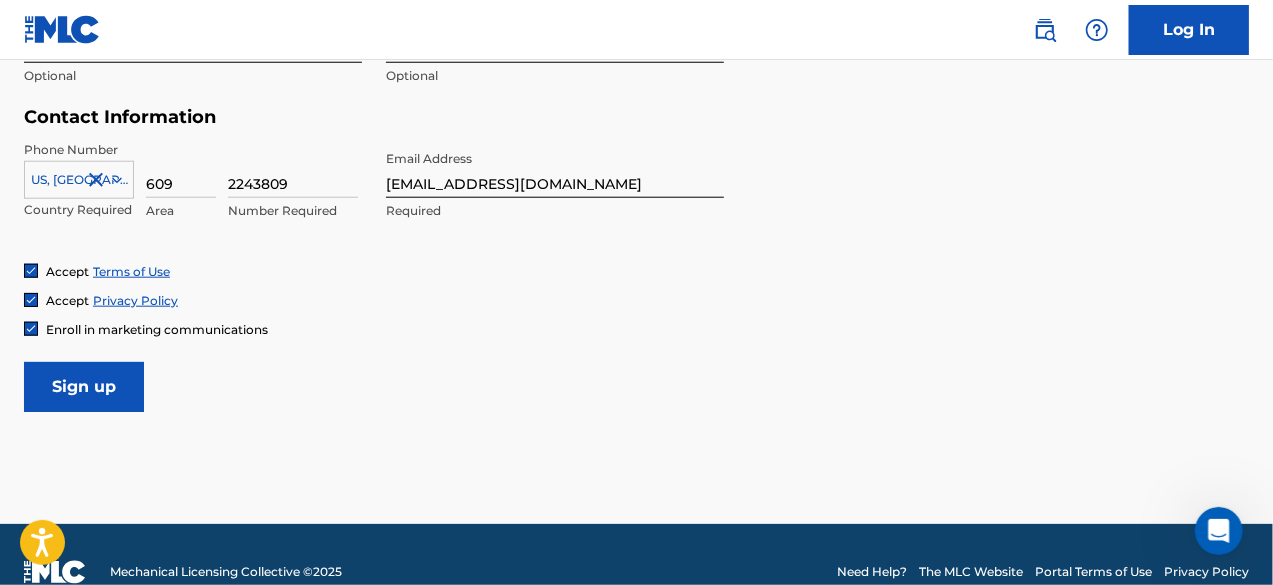 scroll, scrollTop: 950, scrollLeft: 0, axis: vertical 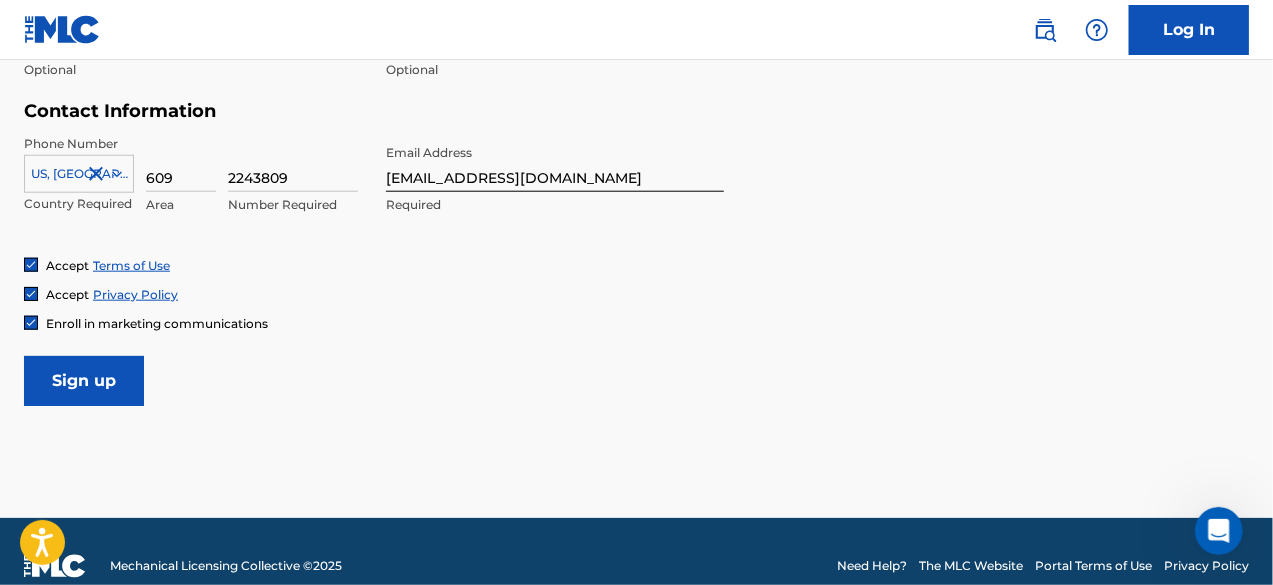 click at bounding box center [31, 323] 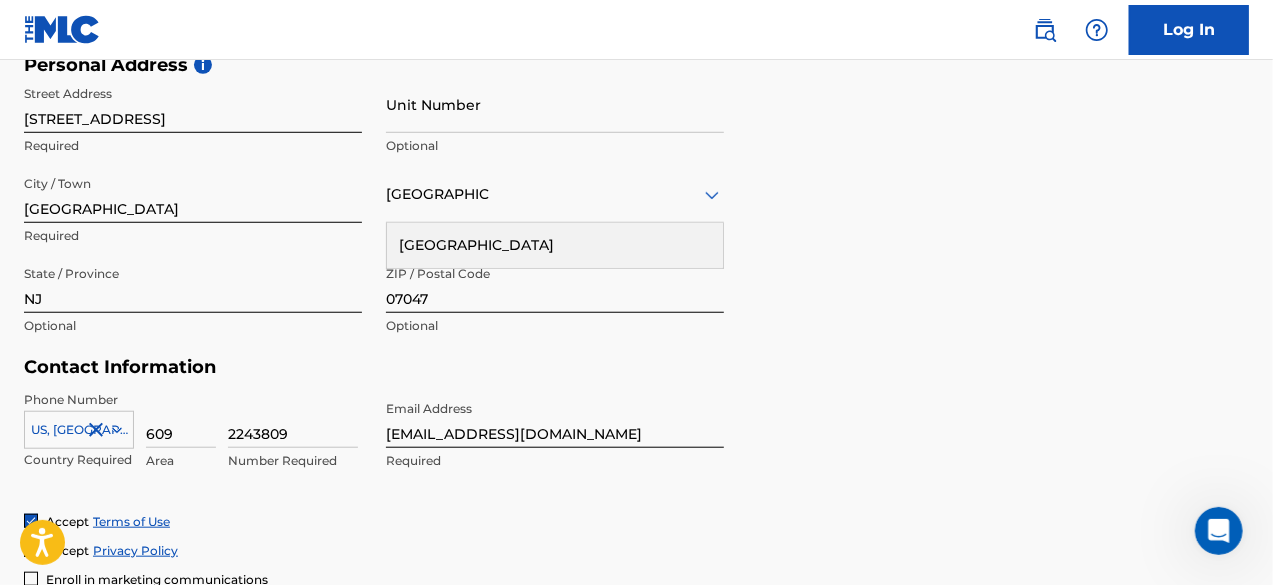 scroll, scrollTop: 750, scrollLeft: 0, axis: vertical 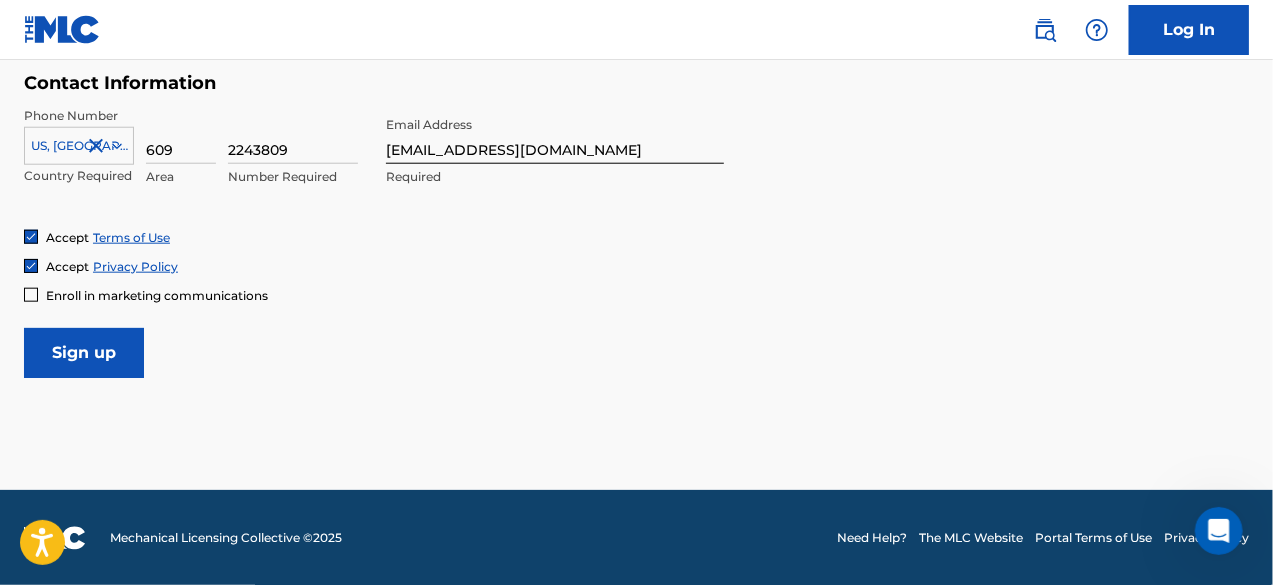 click on "Sign up" at bounding box center [84, 353] 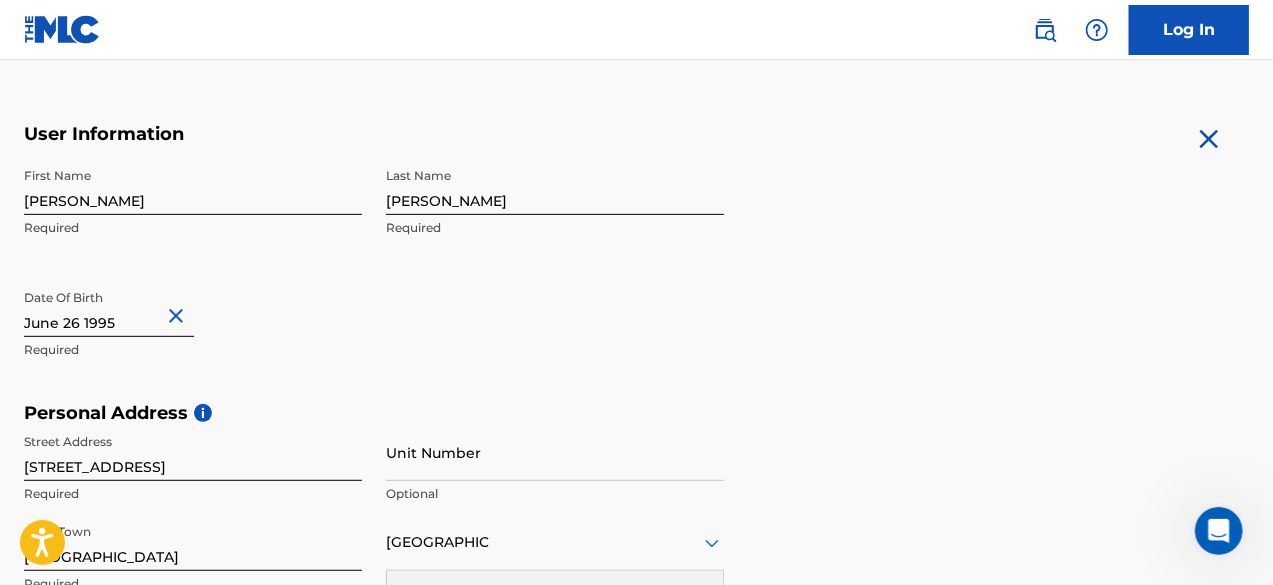 scroll, scrollTop: 600, scrollLeft: 0, axis: vertical 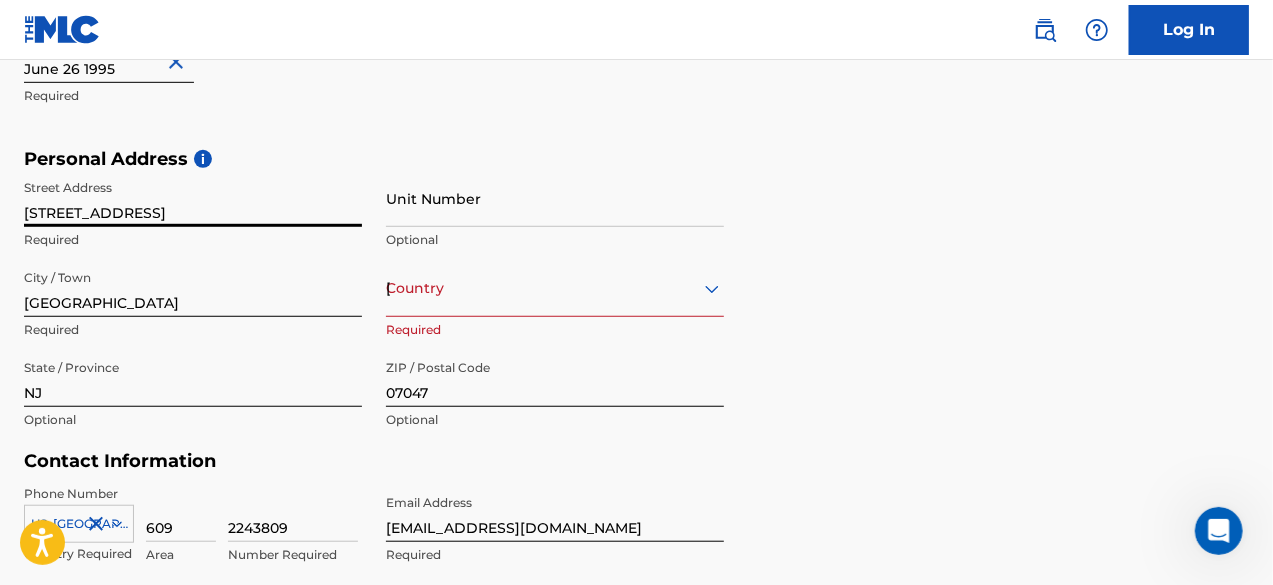 click on "[STREET_ADDRESS]" at bounding box center [193, 198] 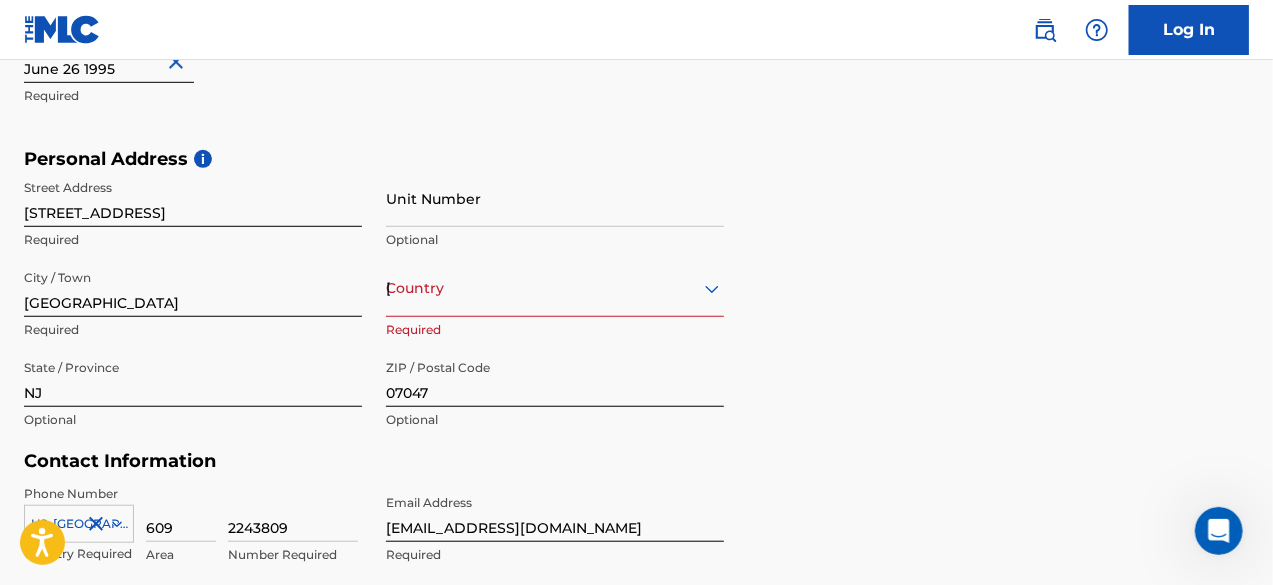 click on "Country [GEOGRAPHIC_DATA]" at bounding box center [555, 288] 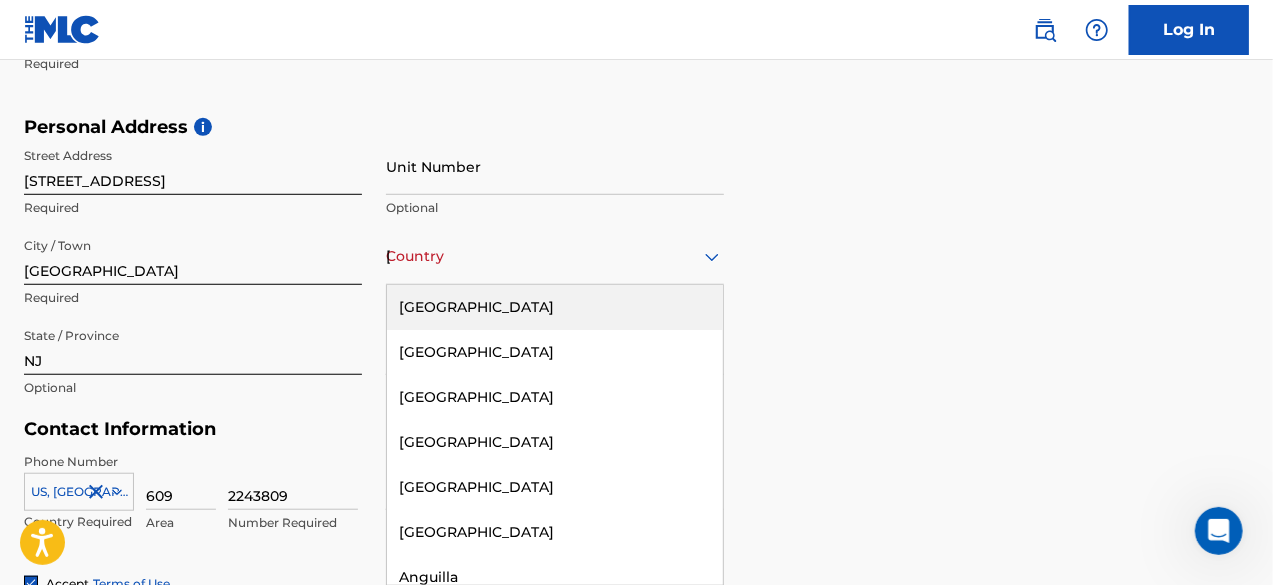 click on "[GEOGRAPHIC_DATA]" at bounding box center (555, 307) 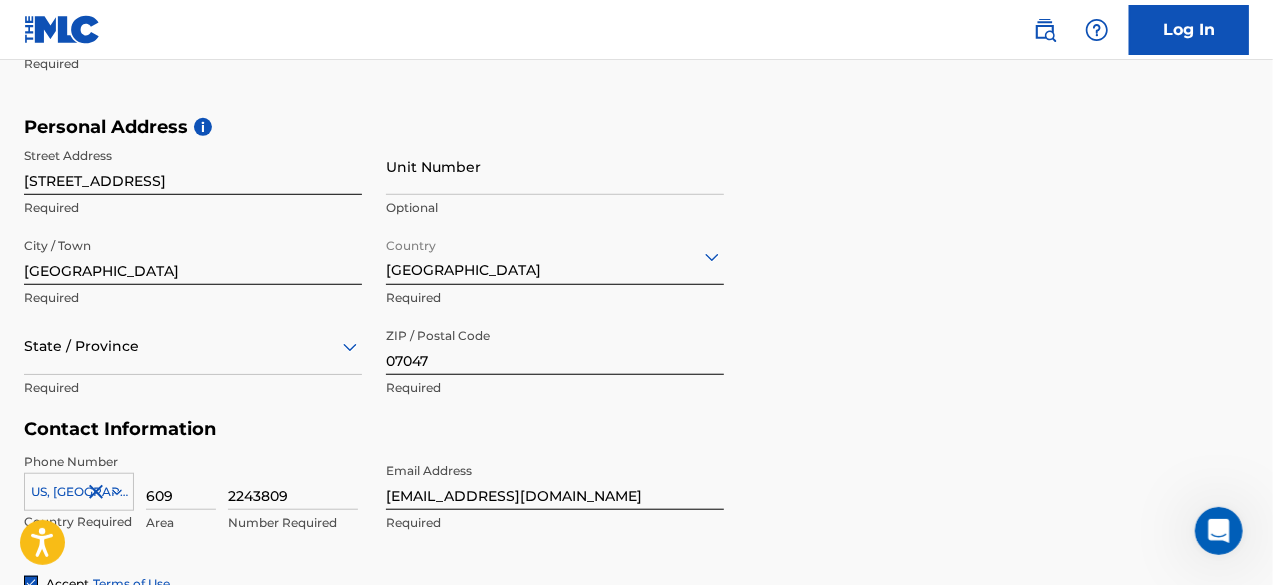 click on "Personal Address i Street Address [STREET_ADDRESS] Required Unit Number Optional City / Town [GEOGRAPHIC_DATA] Required Country [GEOGRAPHIC_DATA] Required State / Province Required ZIP / Postal Code 07047 Required" at bounding box center (636, 267) 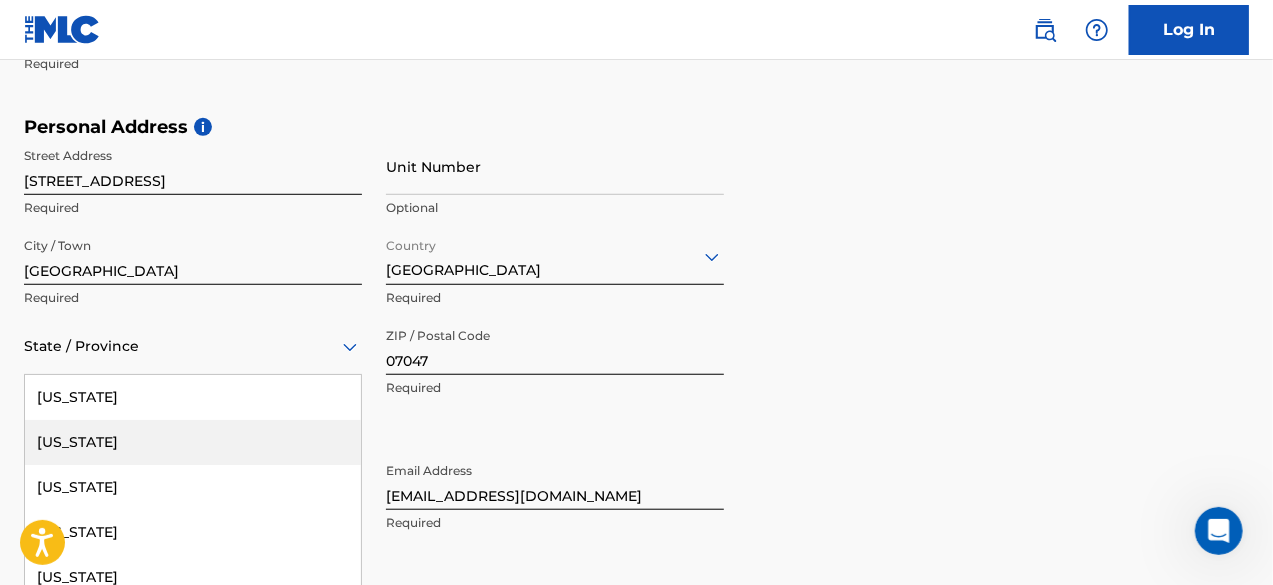 scroll, scrollTop: 722, scrollLeft: 0, axis: vertical 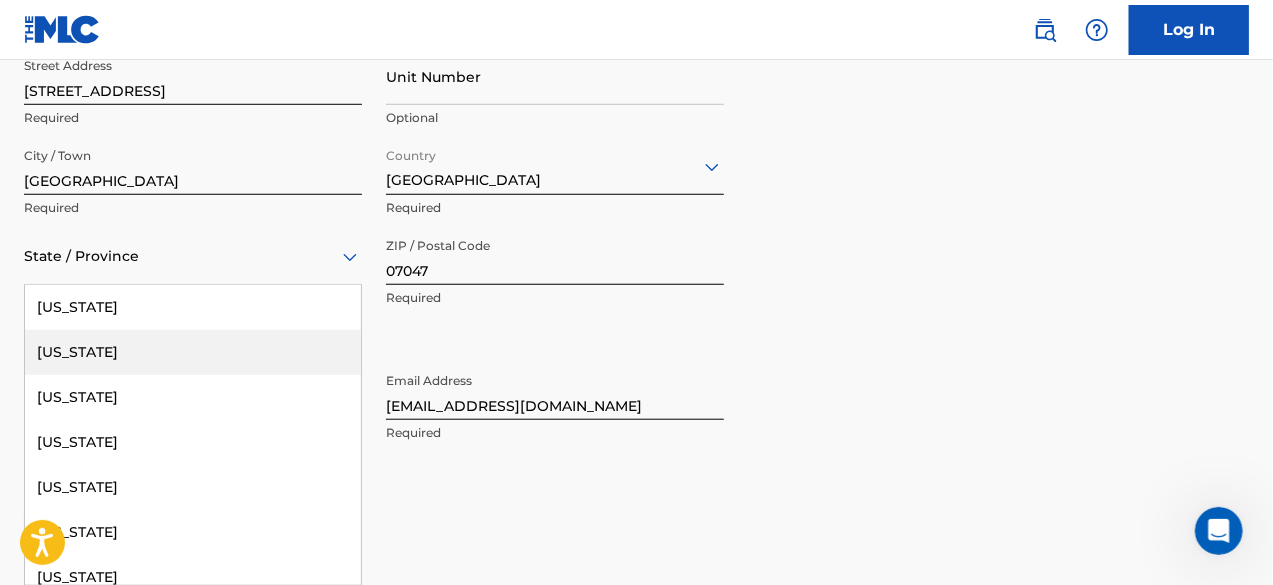 type on "n" 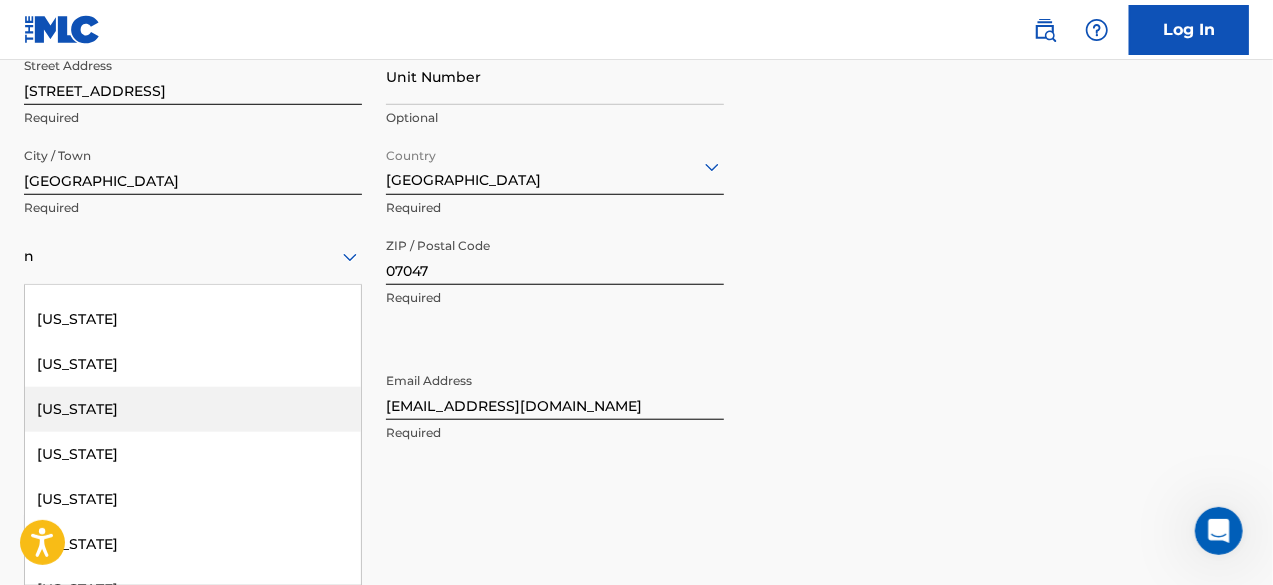 scroll, scrollTop: 600, scrollLeft: 0, axis: vertical 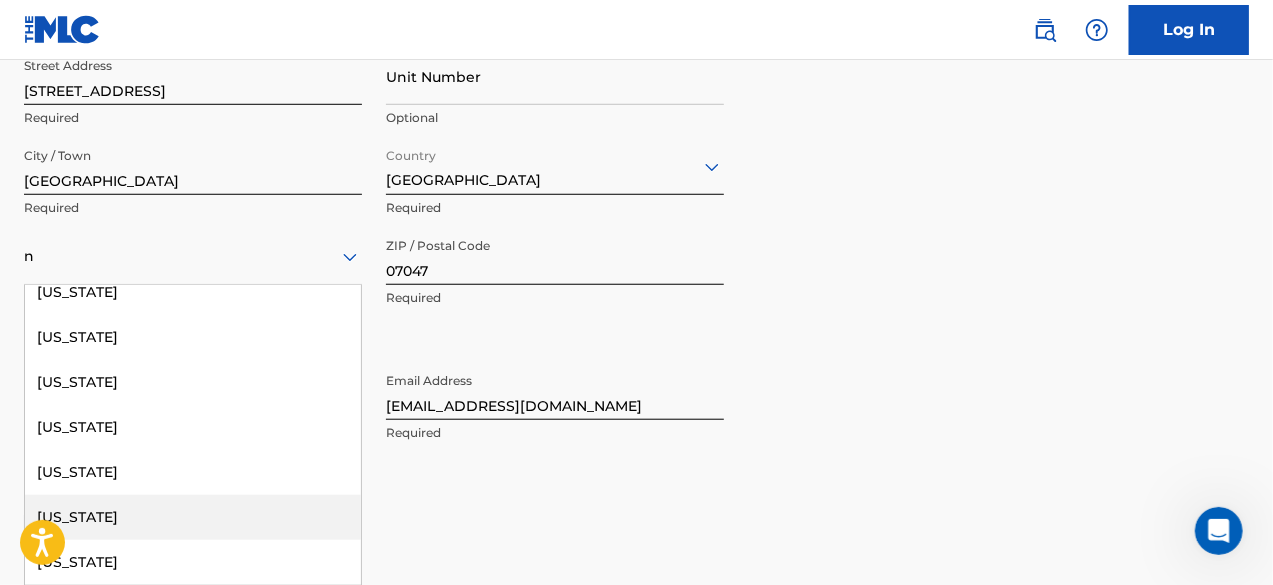 click on "[US_STATE]" at bounding box center (193, 517) 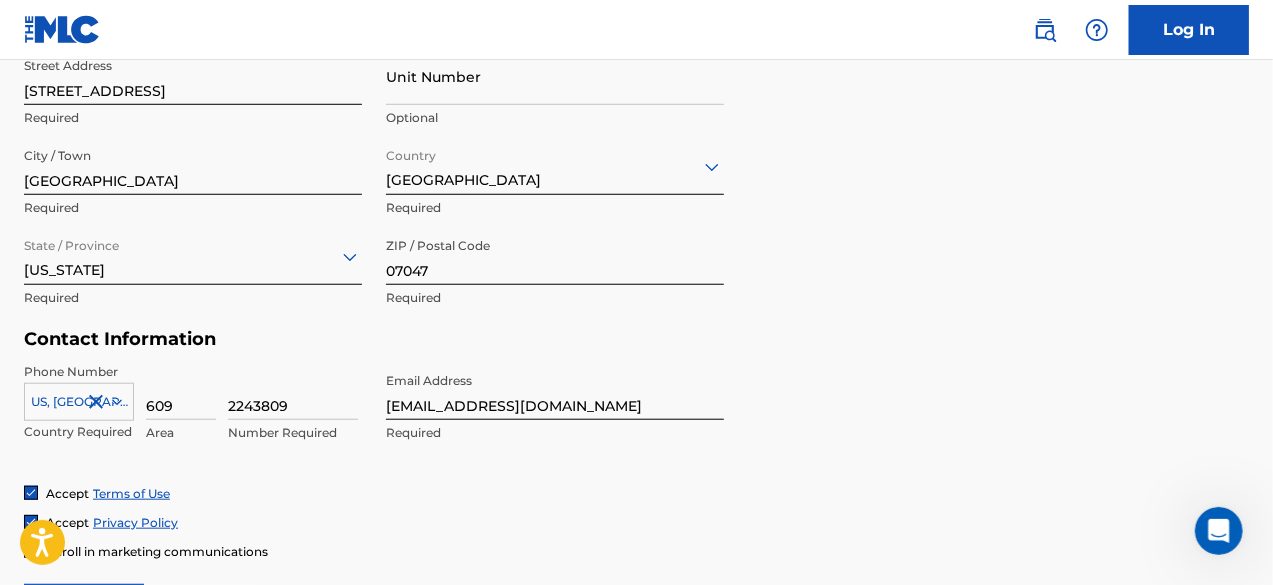 click on "Personal Address i Street Address [STREET_ADDRESS] Required Unit Number Optional City / [GEOGRAPHIC_DATA] Required Country [GEOGRAPHIC_DATA] Required State / Province [US_STATE] Required ZIP / Postal Code 07047 Required" at bounding box center [636, 177] 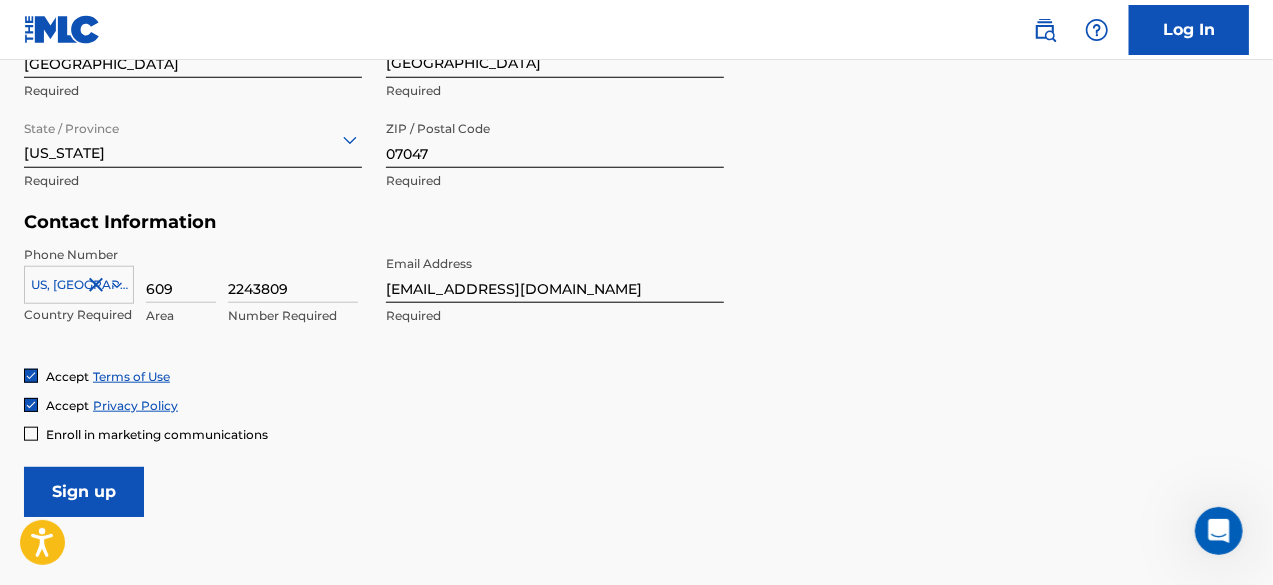 scroll, scrollTop: 878, scrollLeft: 0, axis: vertical 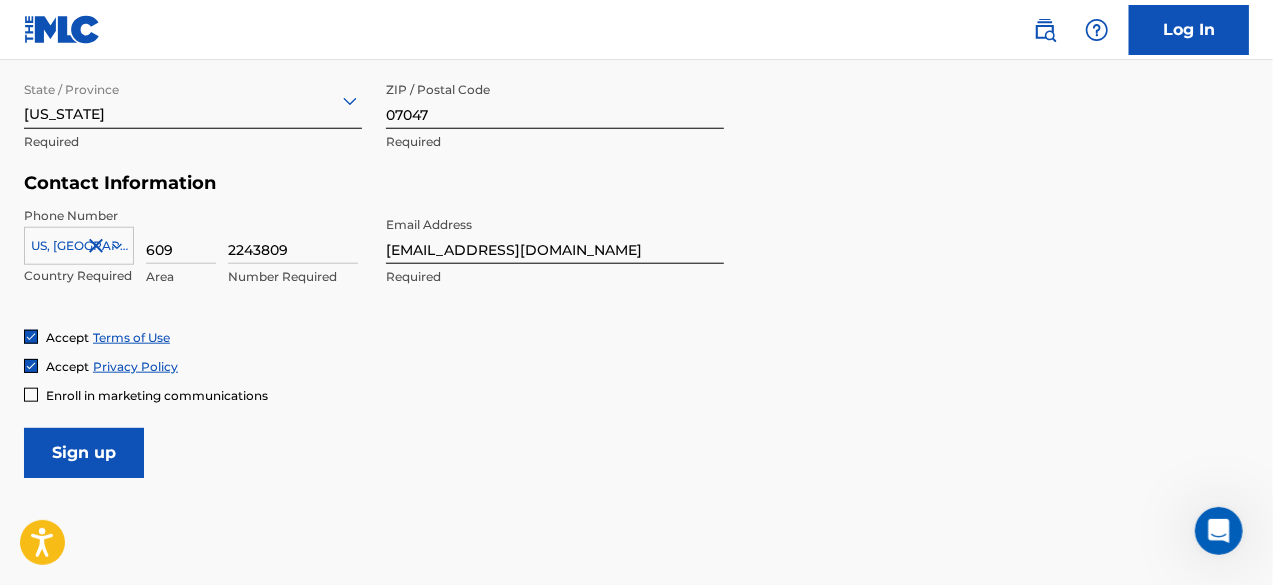 click on "Sign up" at bounding box center [84, 453] 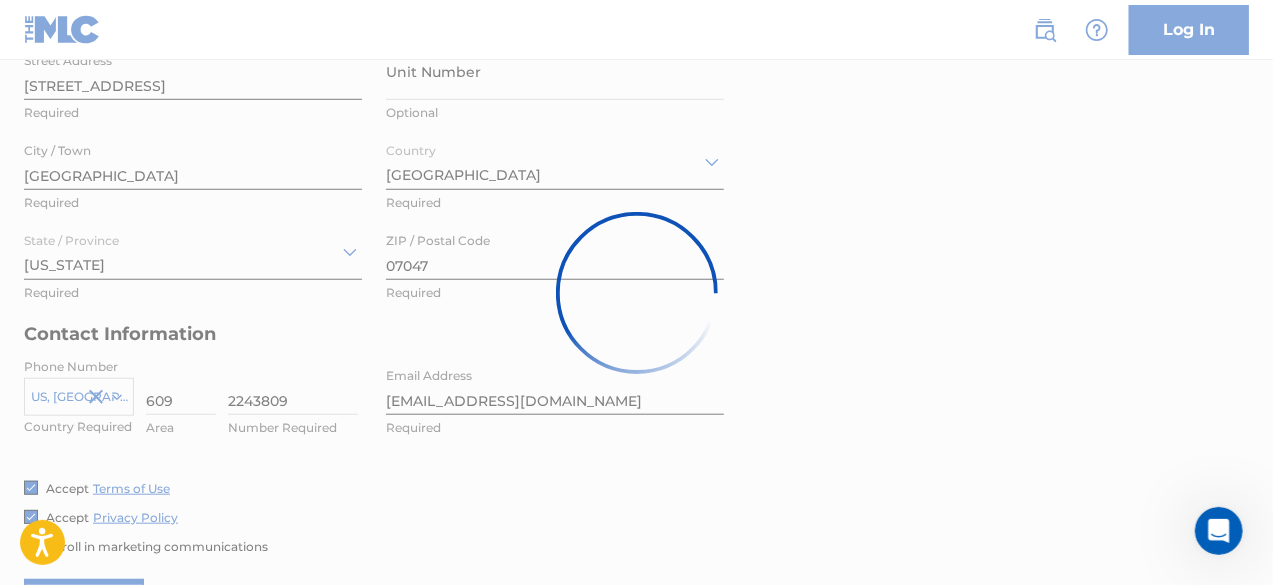 scroll, scrollTop: 678, scrollLeft: 0, axis: vertical 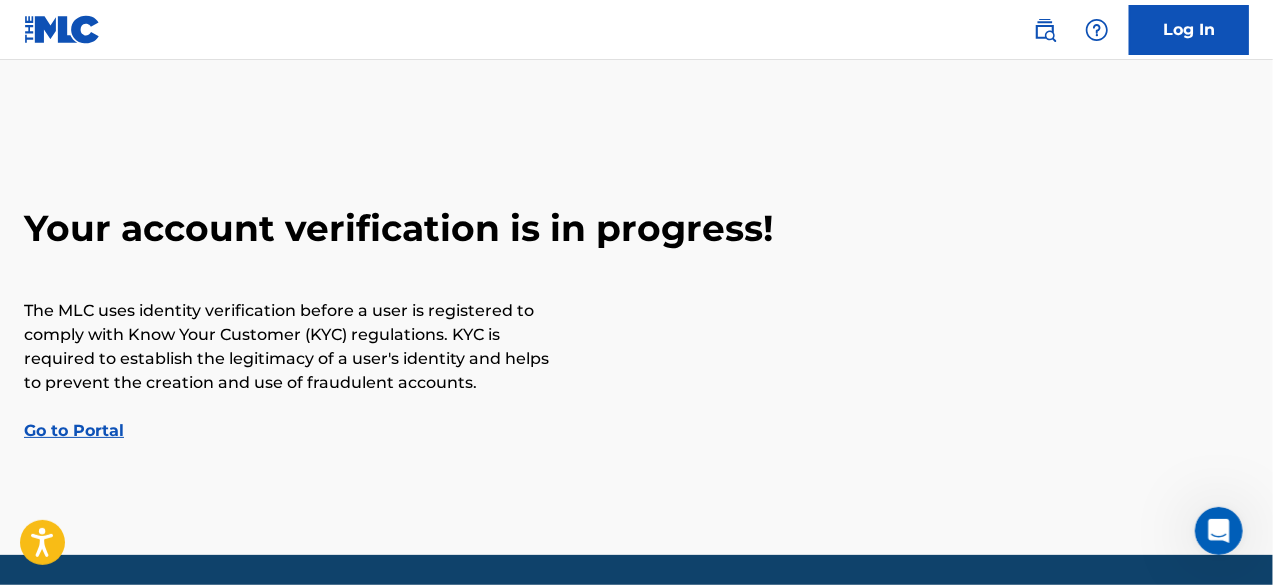 click on "Go to Portal" at bounding box center (74, 430) 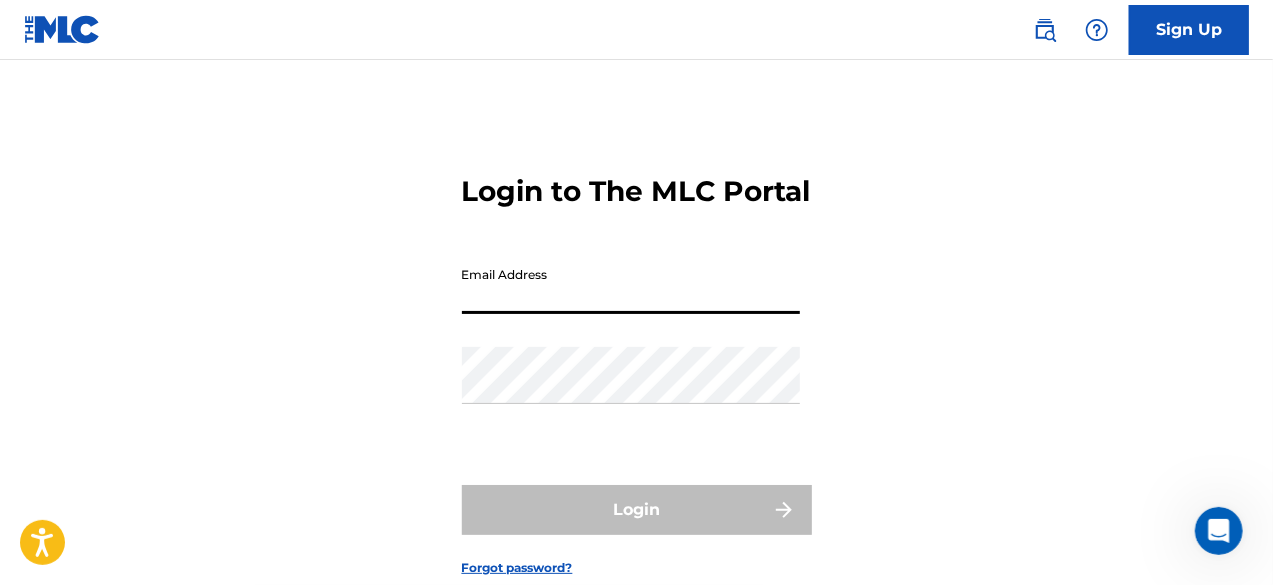 click on "Email Address" at bounding box center (631, 285) 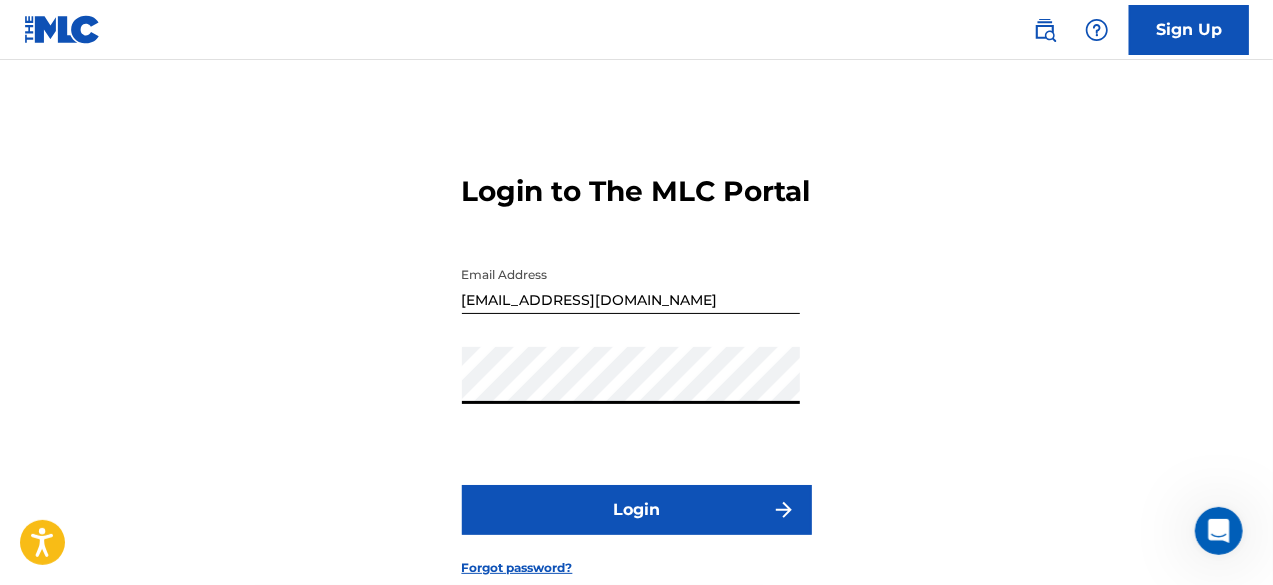 click on "Login" at bounding box center [637, 510] 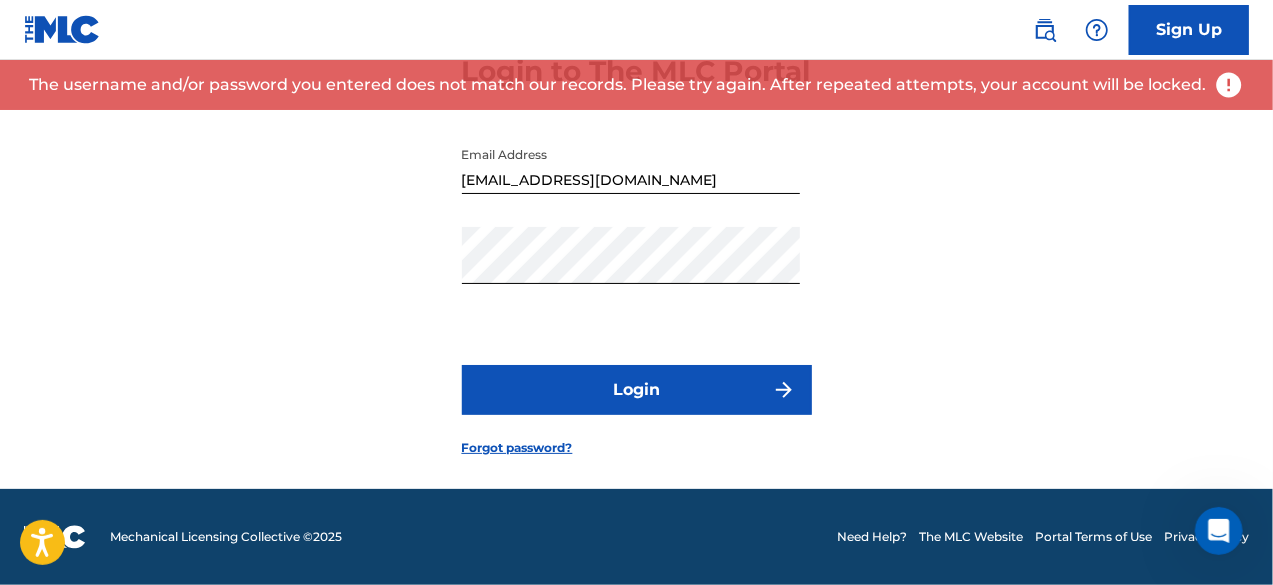 scroll, scrollTop: 0, scrollLeft: 0, axis: both 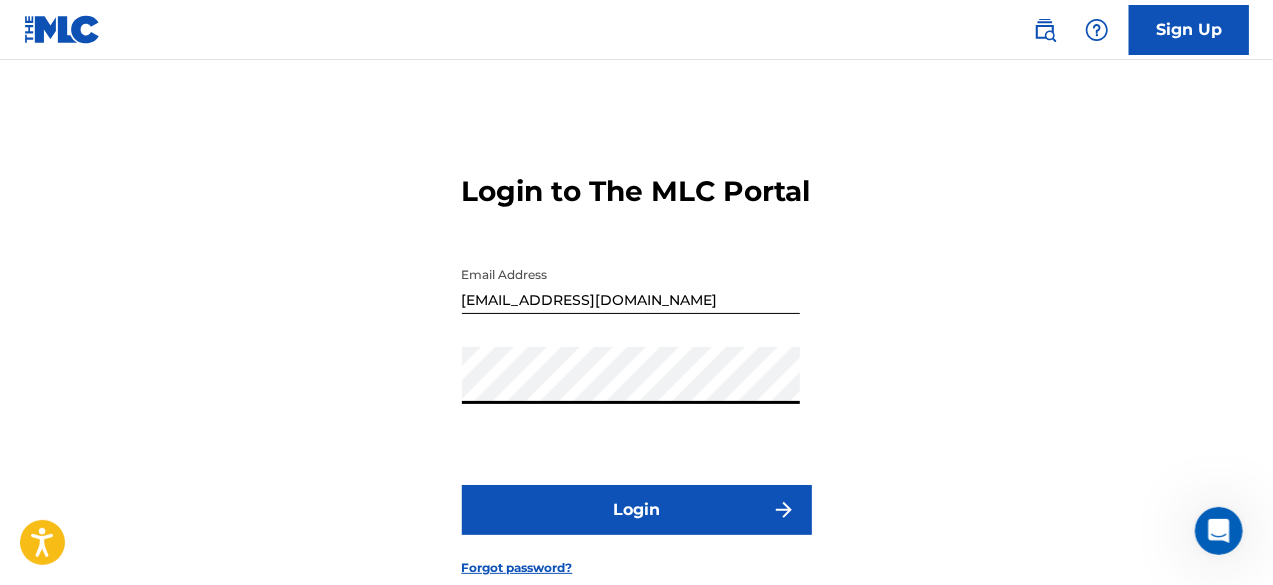 click at bounding box center [62, 29] 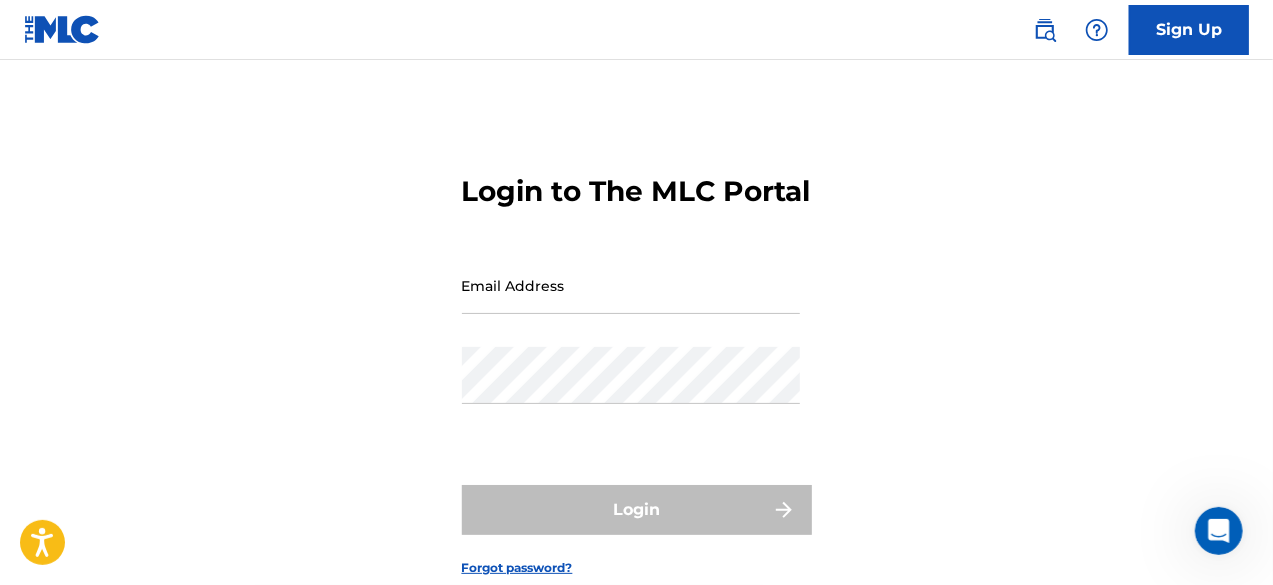 click on "Email Address" at bounding box center [631, 285] 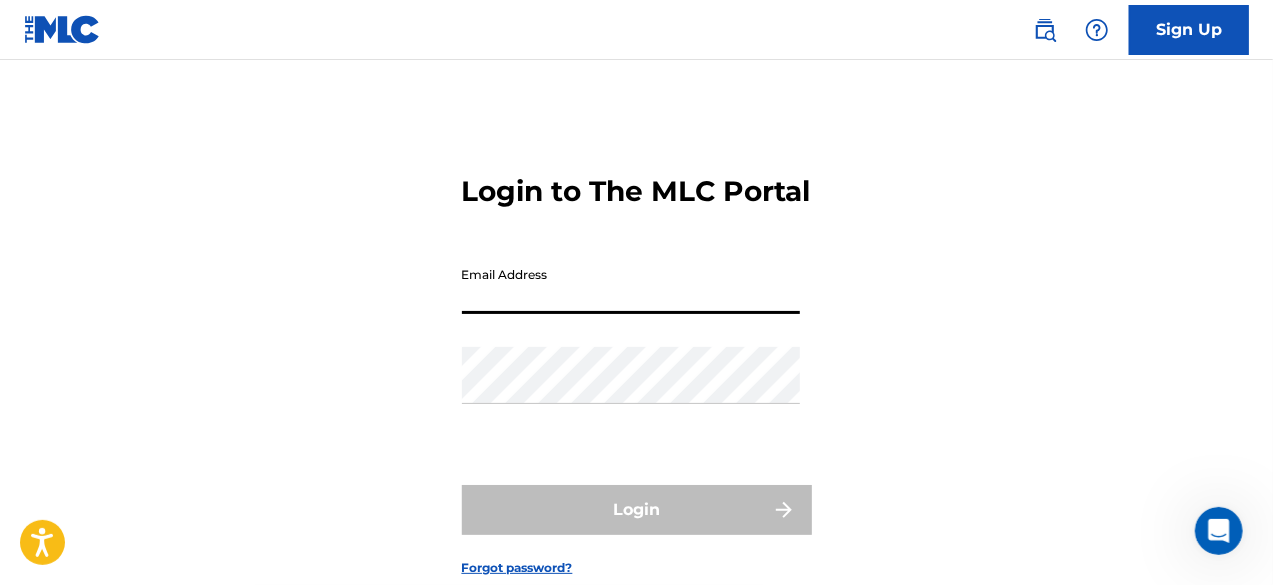 type on "[EMAIL_ADDRESS][DOMAIN_NAME]" 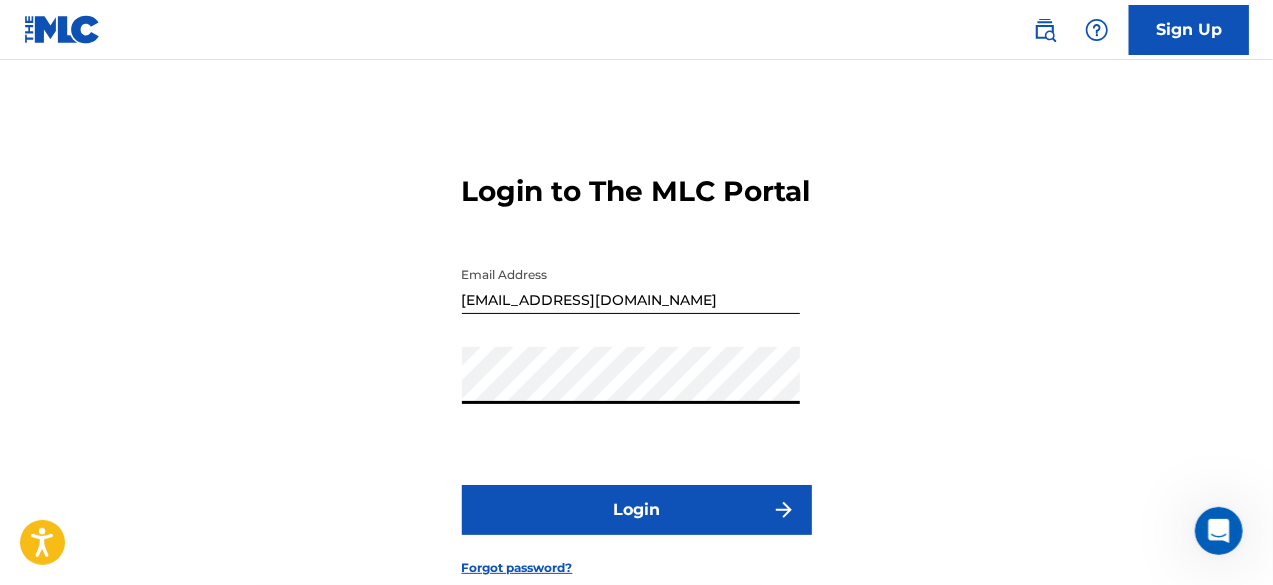 click on "Login" at bounding box center (637, 510) 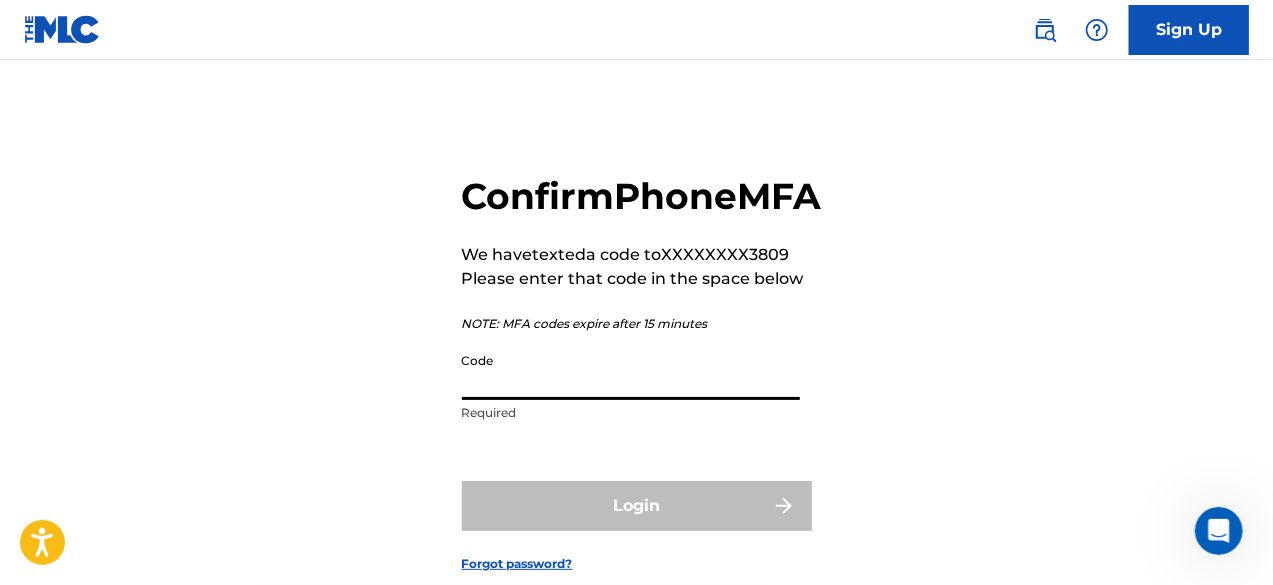 click on "Code" at bounding box center [631, 371] 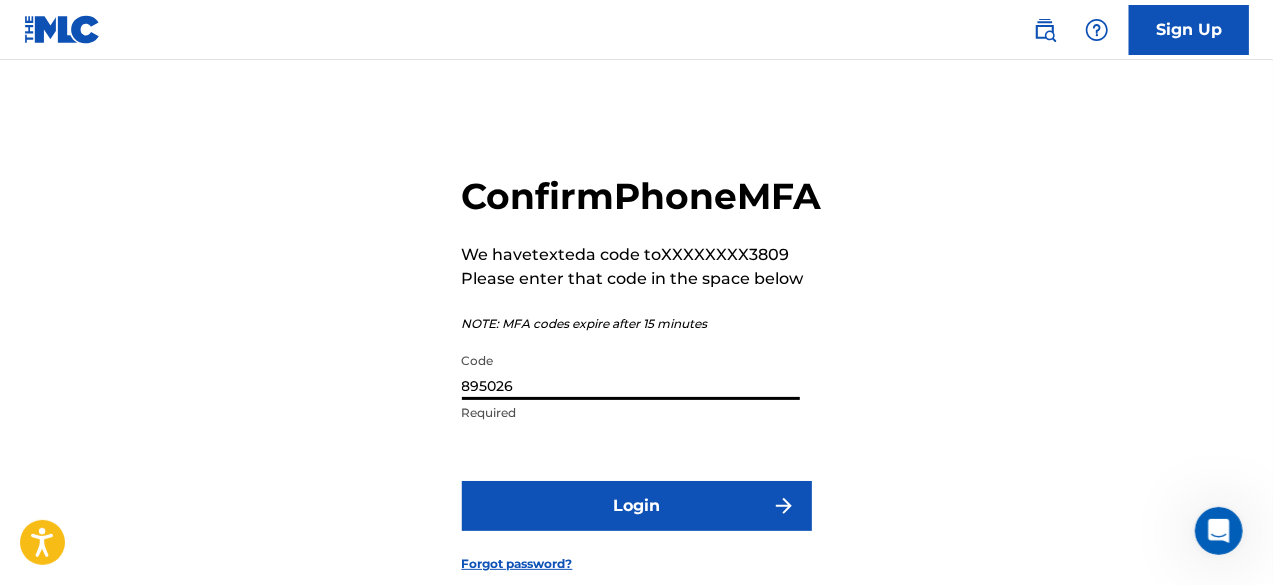 type on "895026" 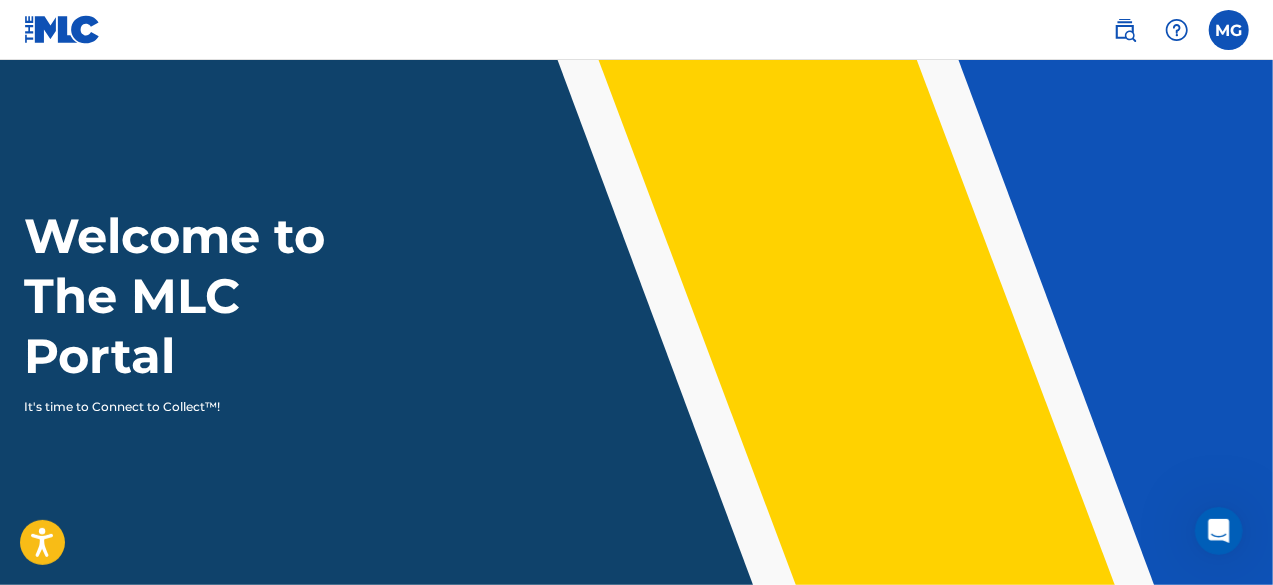 scroll, scrollTop: 0, scrollLeft: 0, axis: both 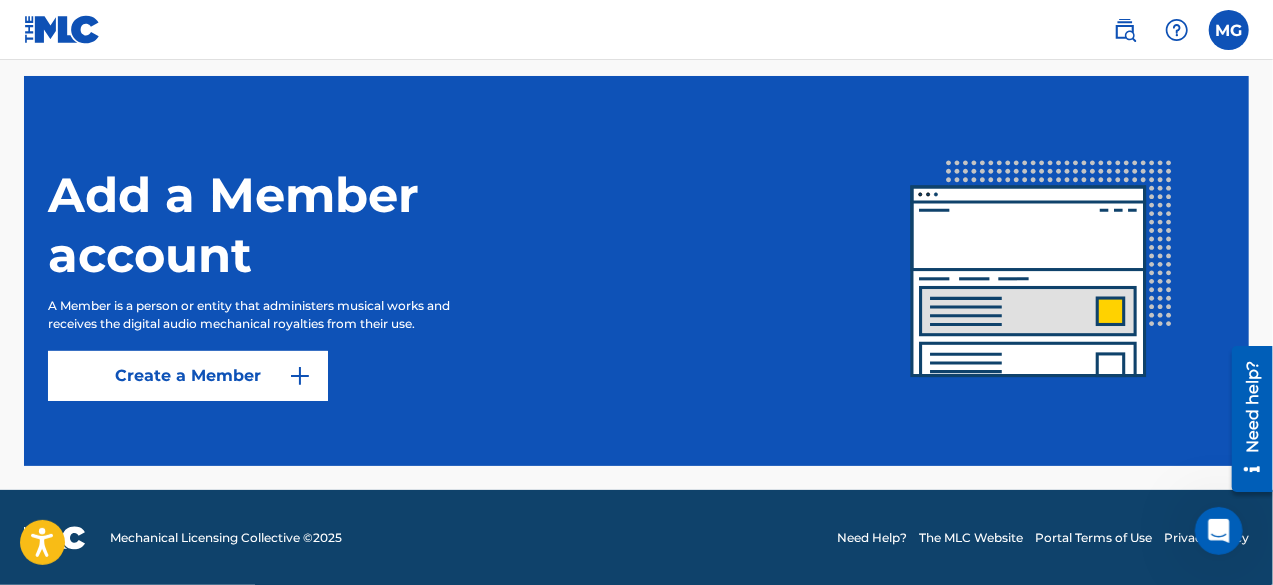 click at bounding box center (300, 376) 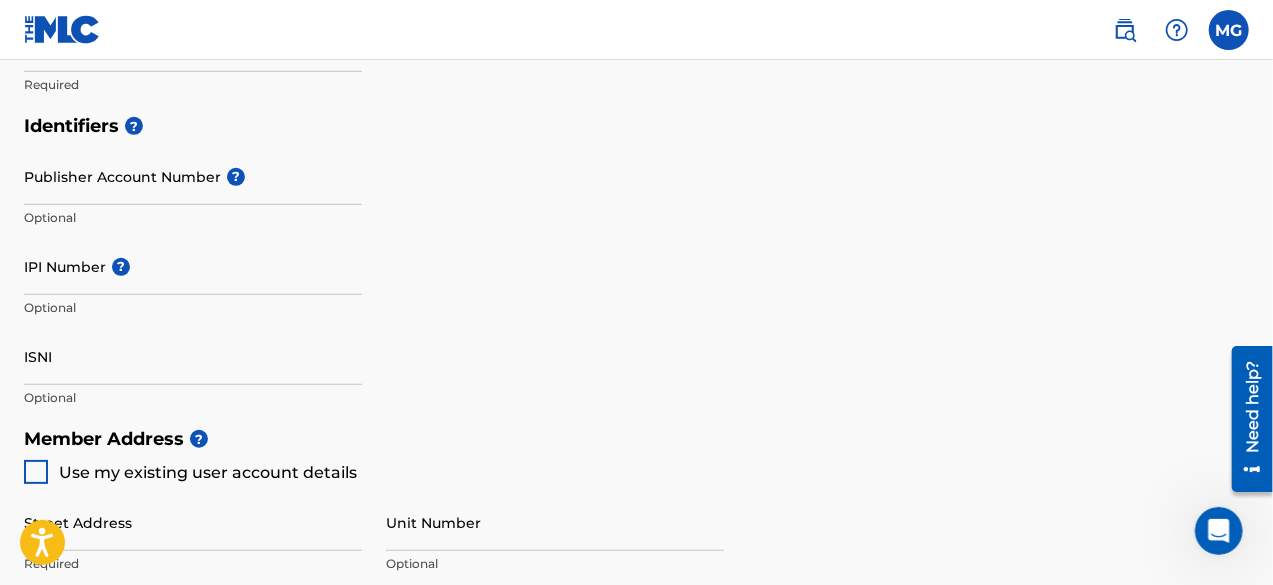 scroll, scrollTop: 0, scrollLeft: 0, axis: both 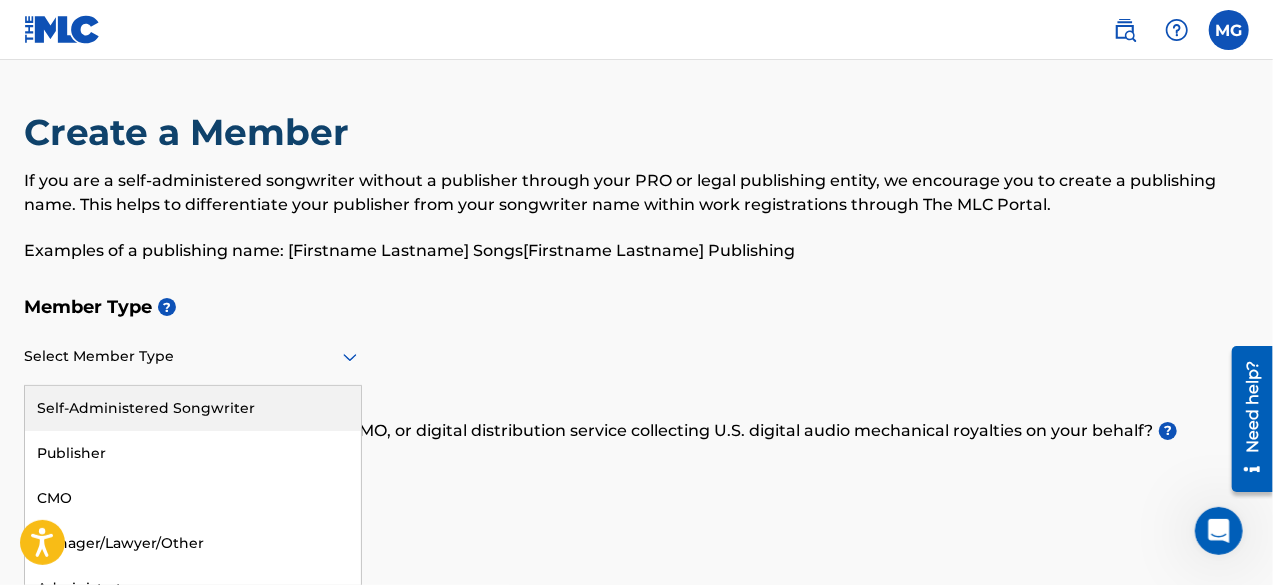 click on "Select Member Type" at bounding box center (193, 357) 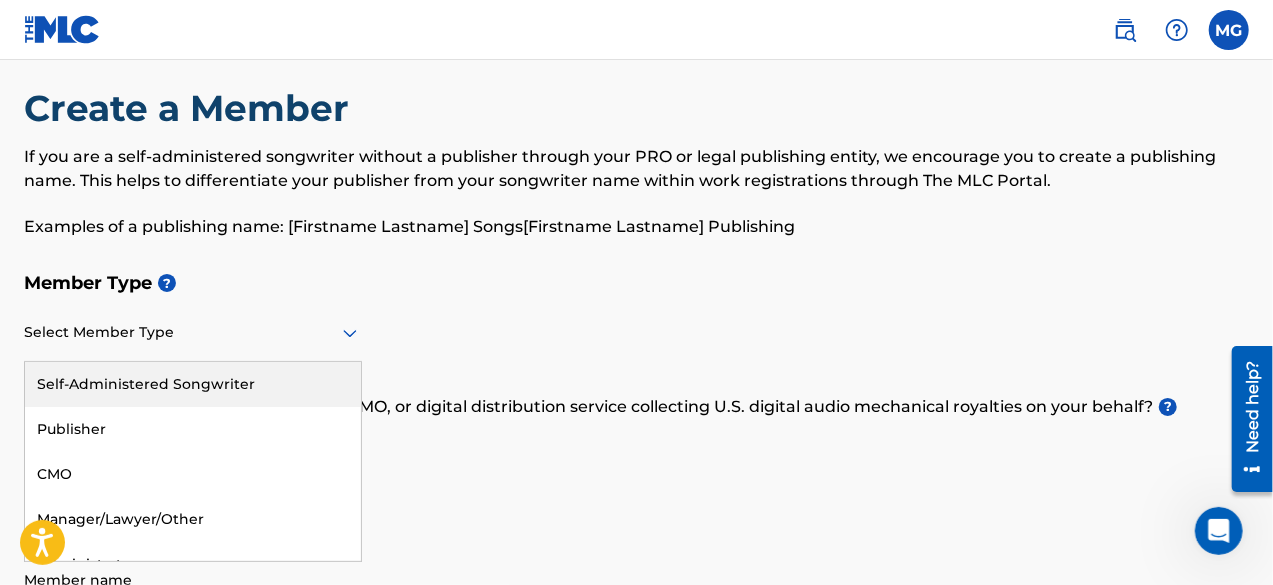 scroll, scrollTop: 26, scrollLeft: 0, axis: vertical 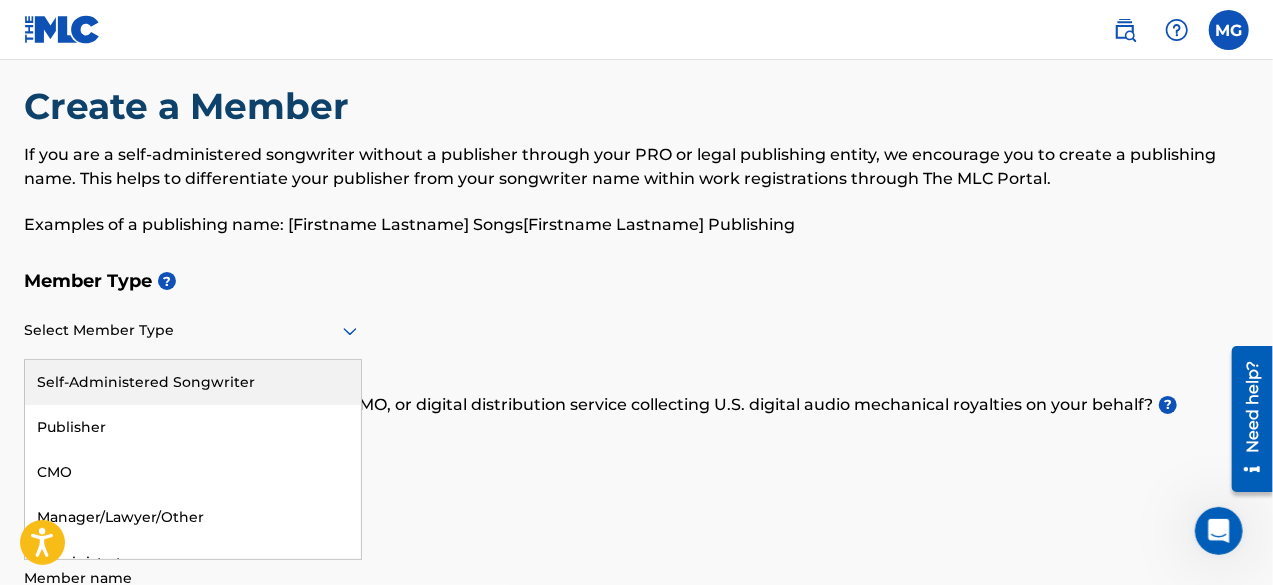 click on "Self-Administered Songwriter" at bounding box center [193, 382] 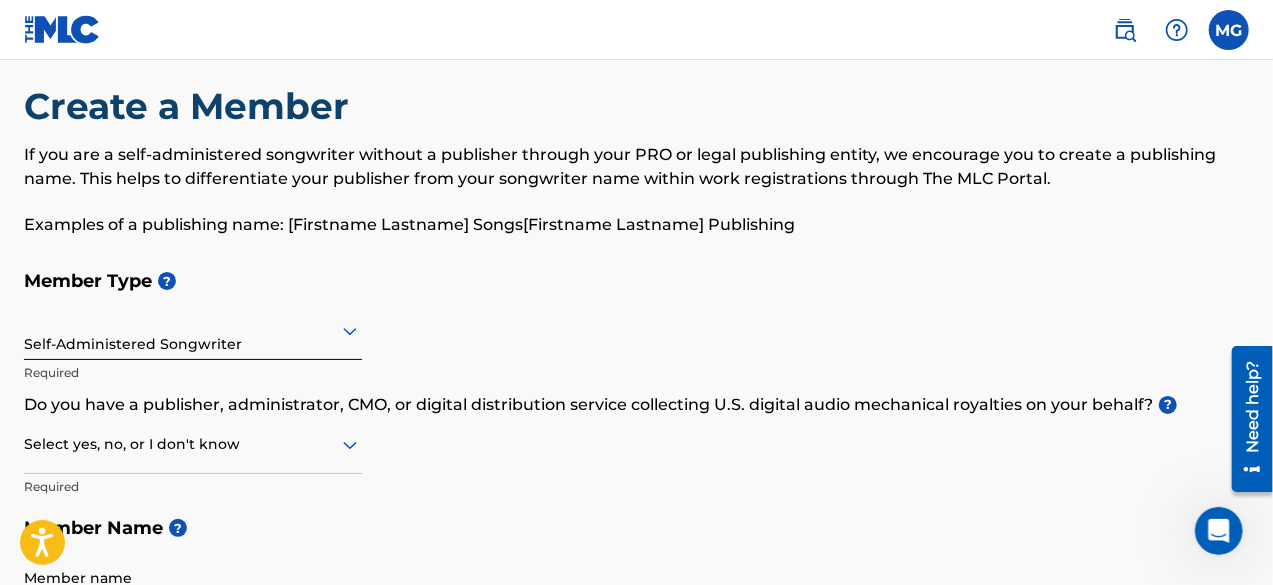 scroll, scrollTop: 126, scrollLeft: 0, axis: vertical 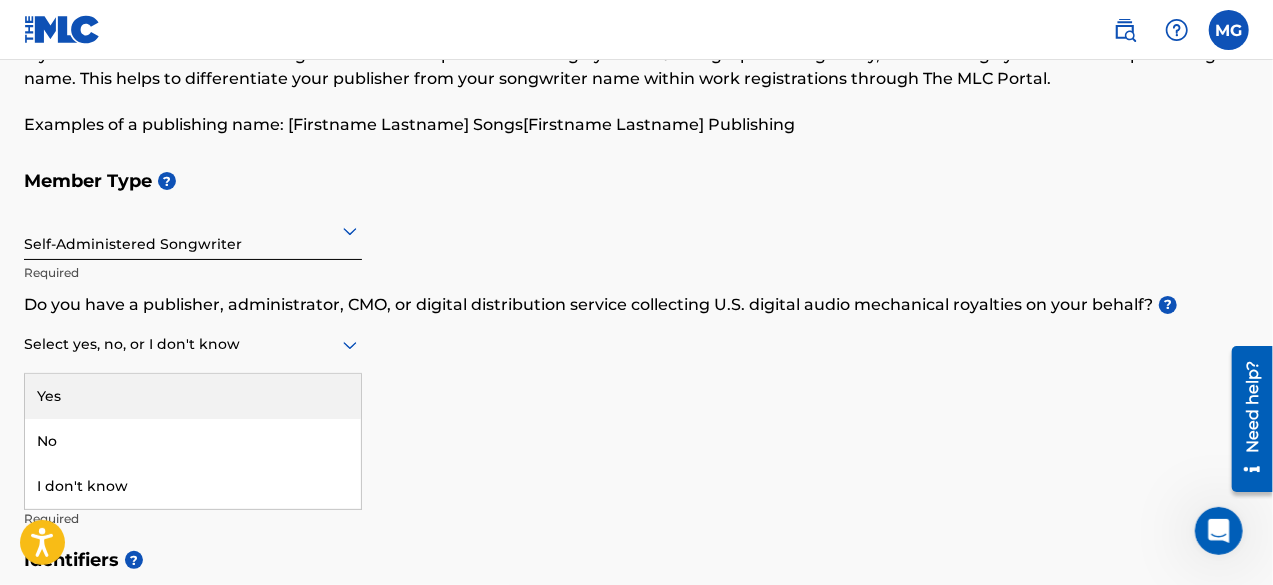 click at bounding box center (193, 344) 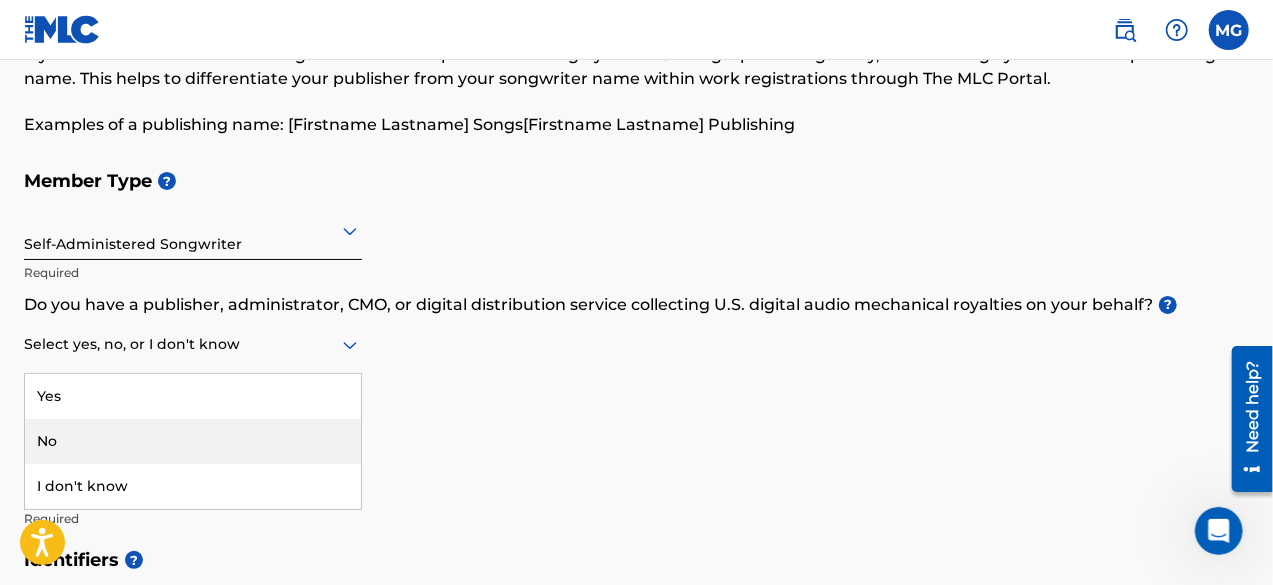 click on "No" at bounding box center (193, 441) 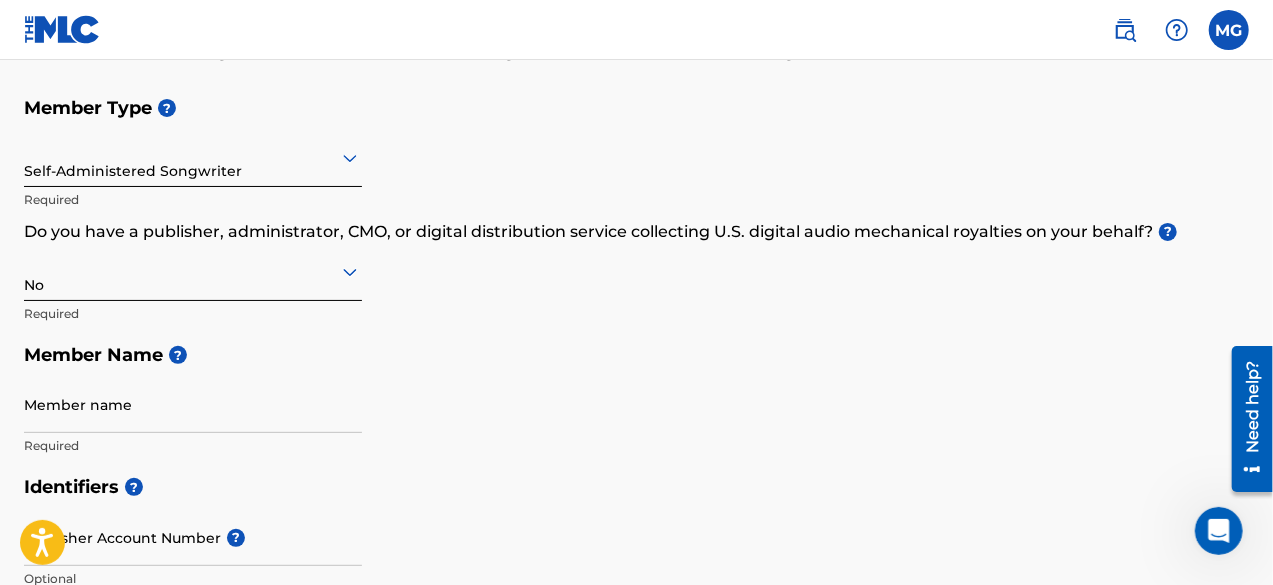 scroll, scrollTop: 226, scrollLeft: 0, axis: vertical 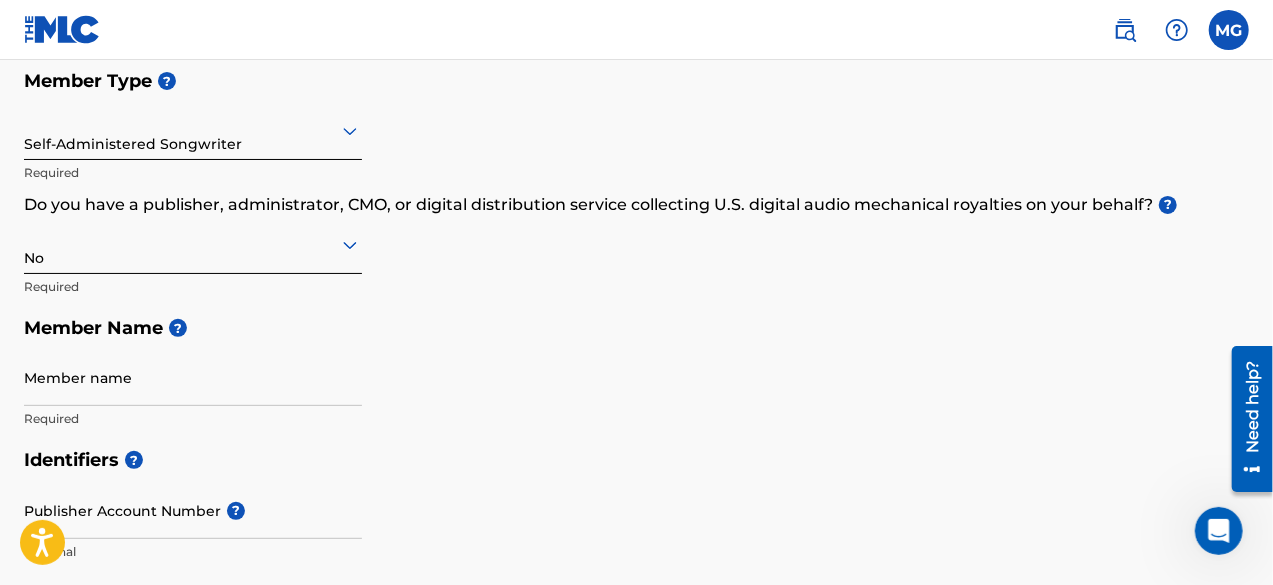 click on "Member name Required" at bounding box center [193, 394] 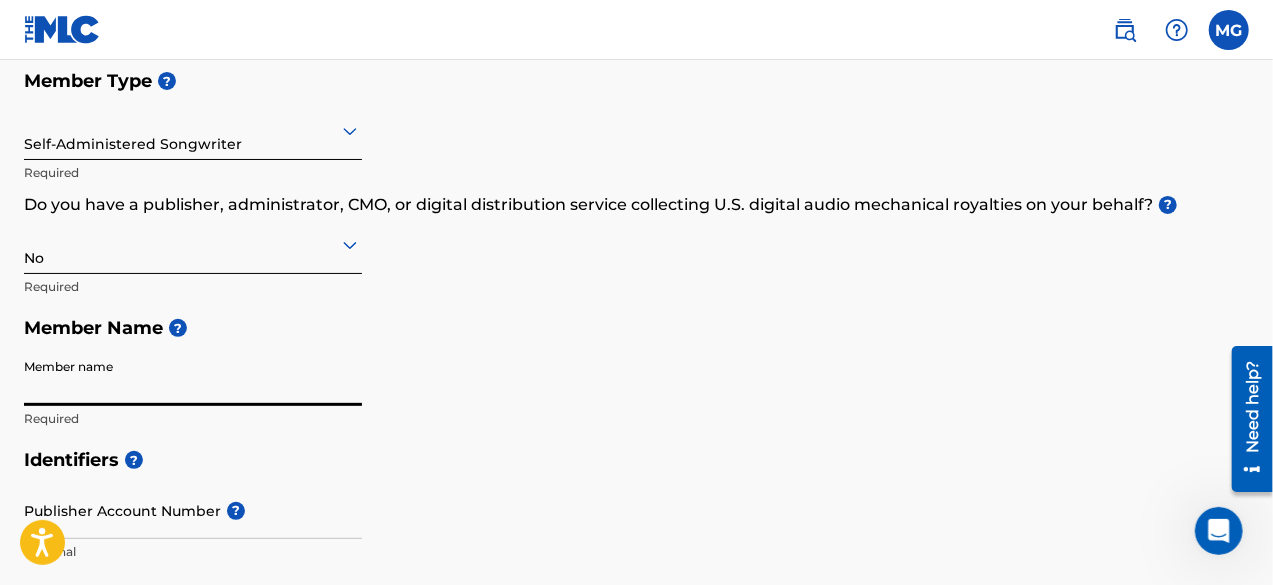 click on "Member name" at bounding box center [193, 377] 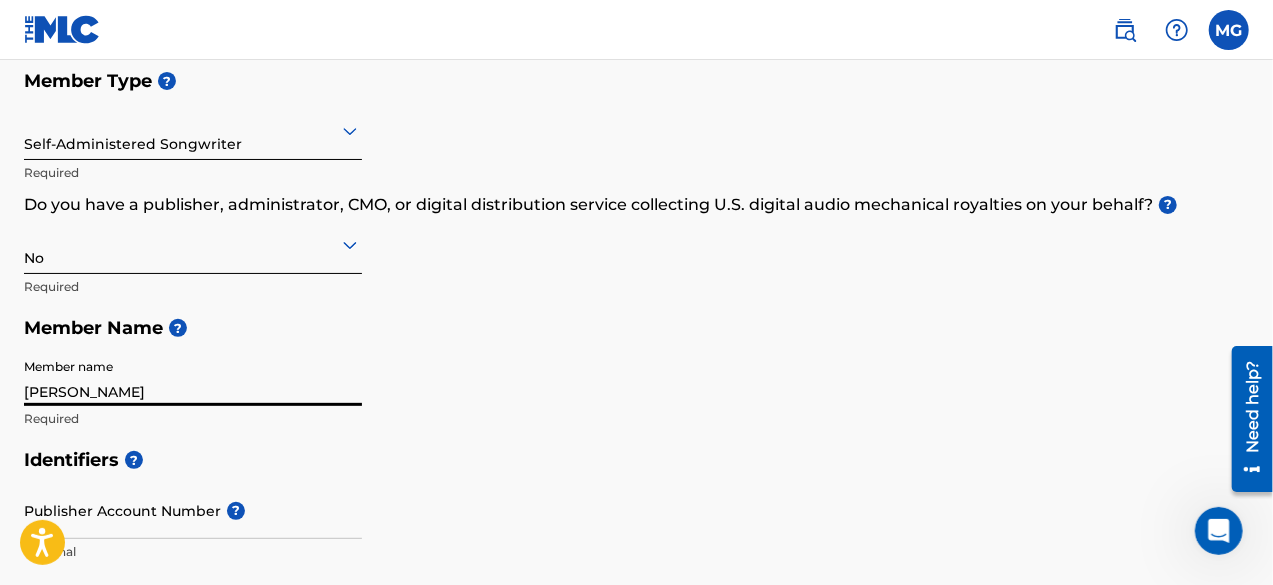 type on "[STREET_ADDRESS]" 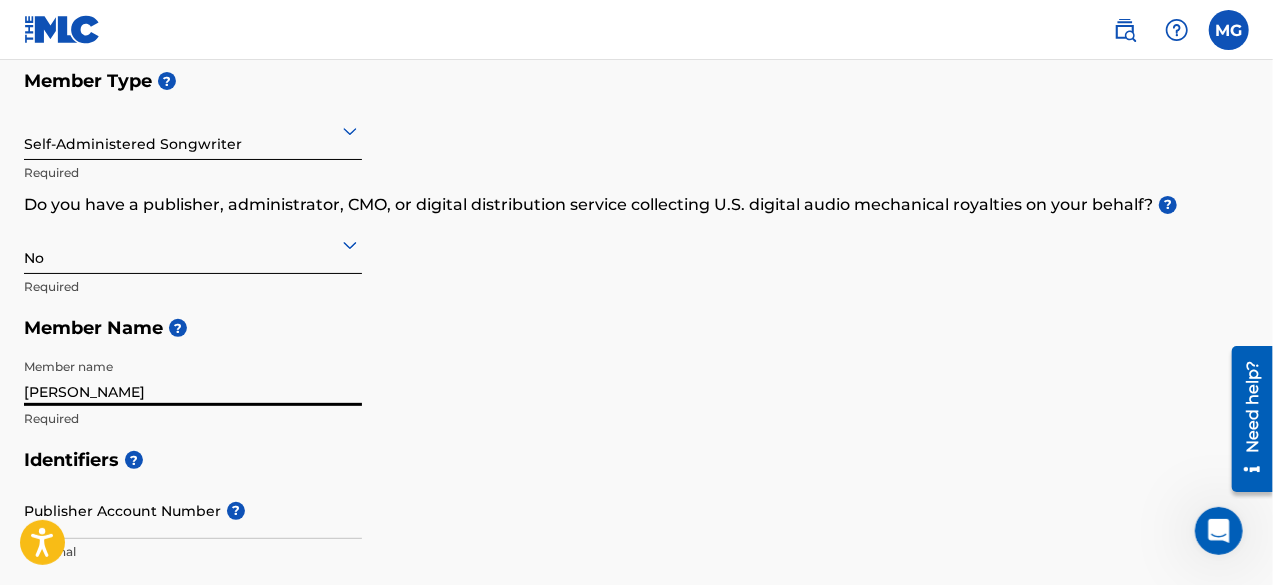 scroll, scrollTop: 426, scrollLeft: 0, axis: vertical 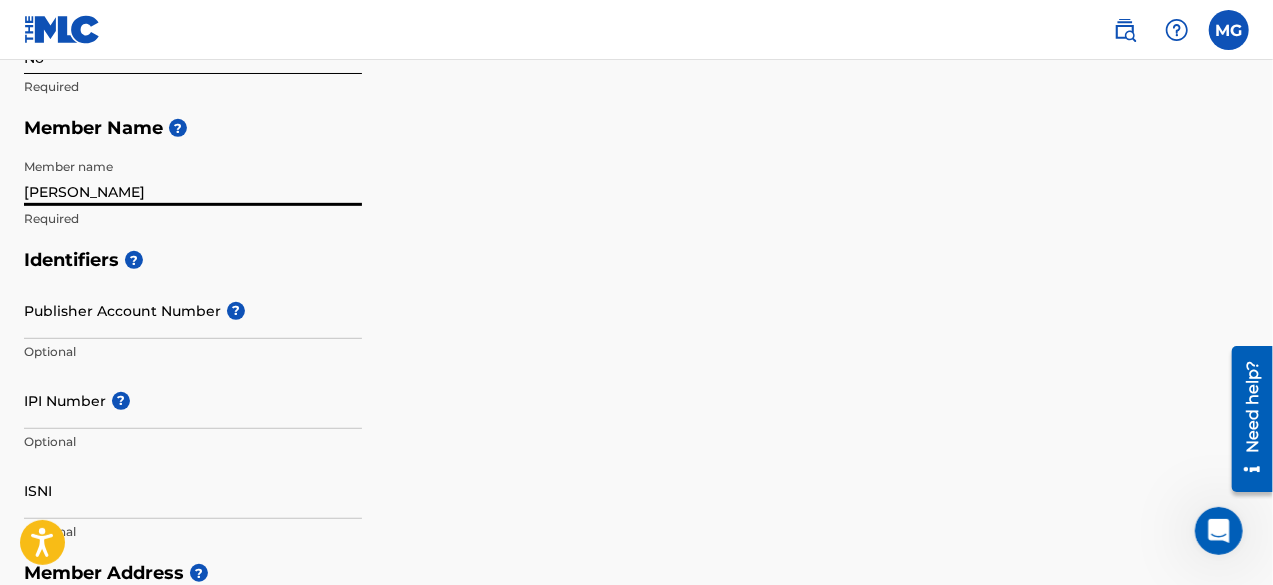 click on "Publisher Account Number ?" at bounding box center [193, 310] 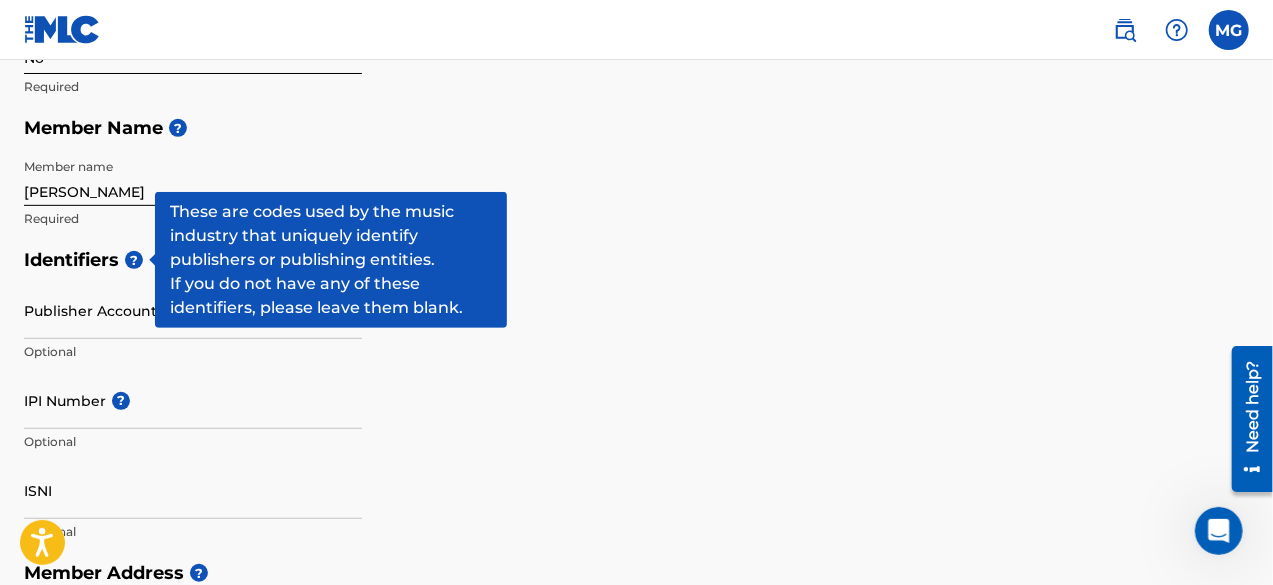 click on "?" at bounding box center [134, 260] 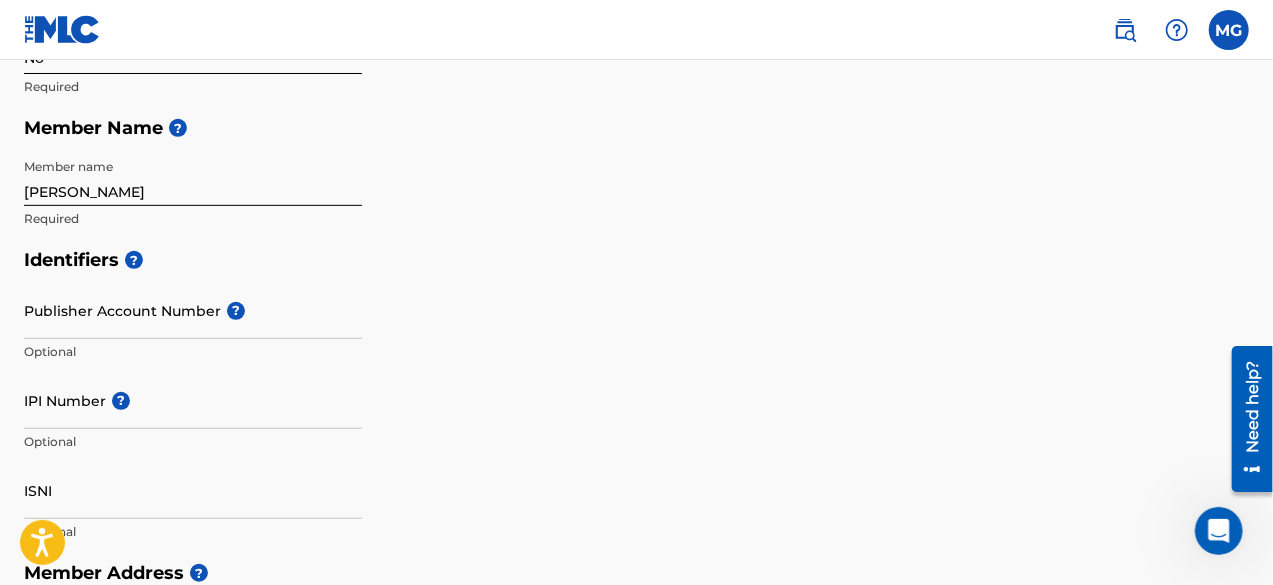 click on "Identifiers ?" at bounding box center (636, 260) 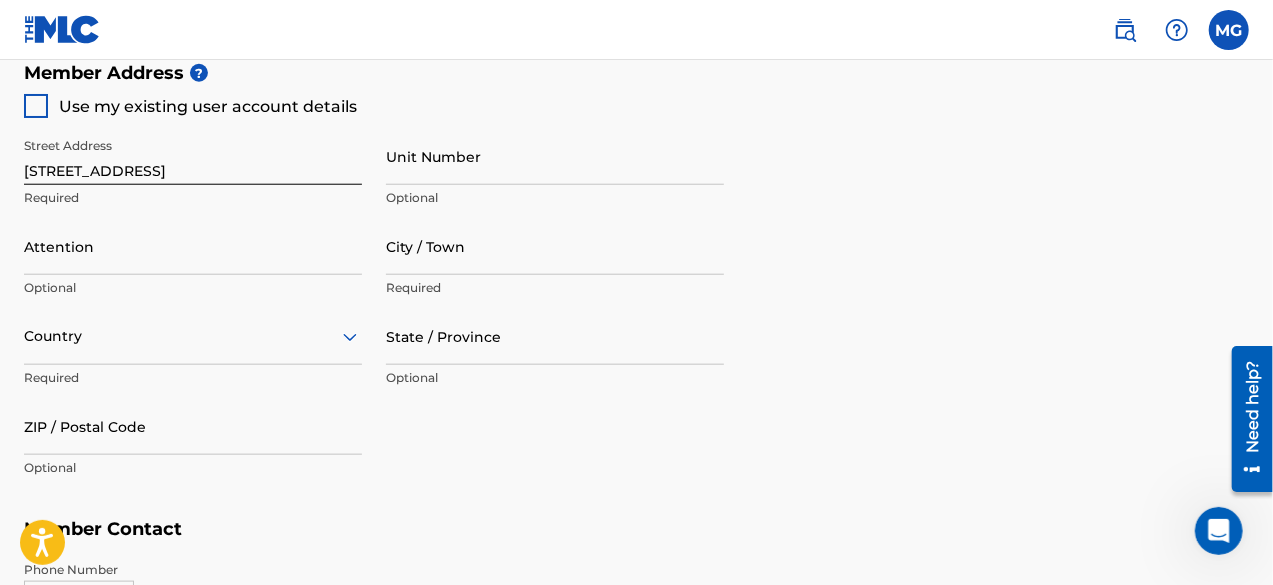 scroll, scrollTop: 1026, scrollLeft: 0, axis: vertical 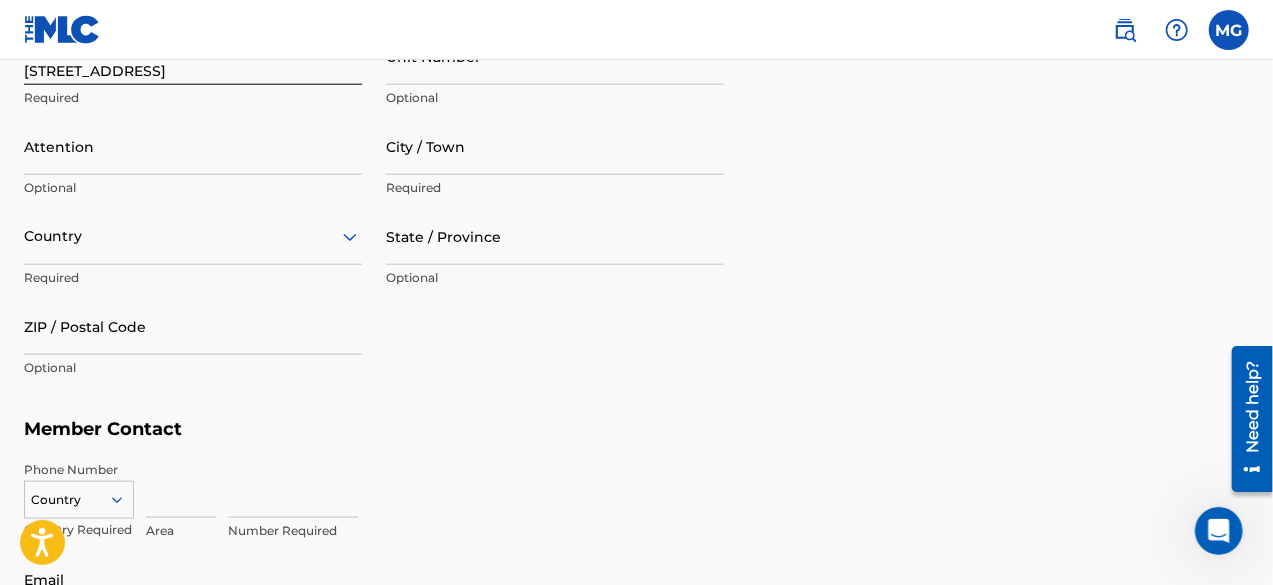 click on "Attention" at bounding box center (193, 146) 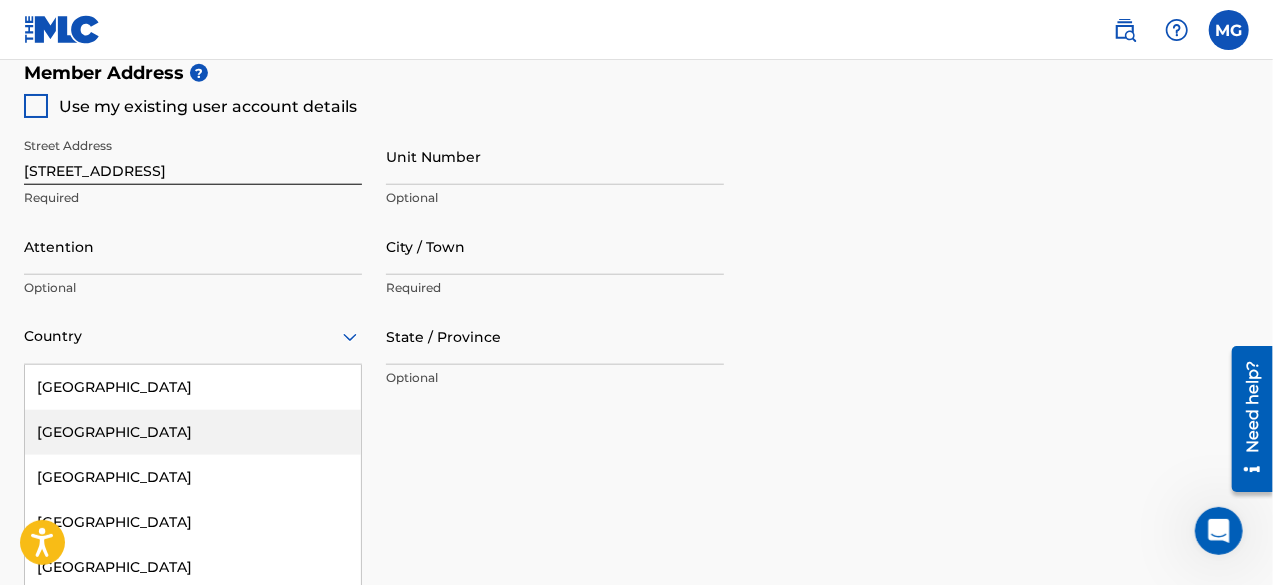 scroll, scrollTop: 1006, scrollLeft: 0, axis: vertical 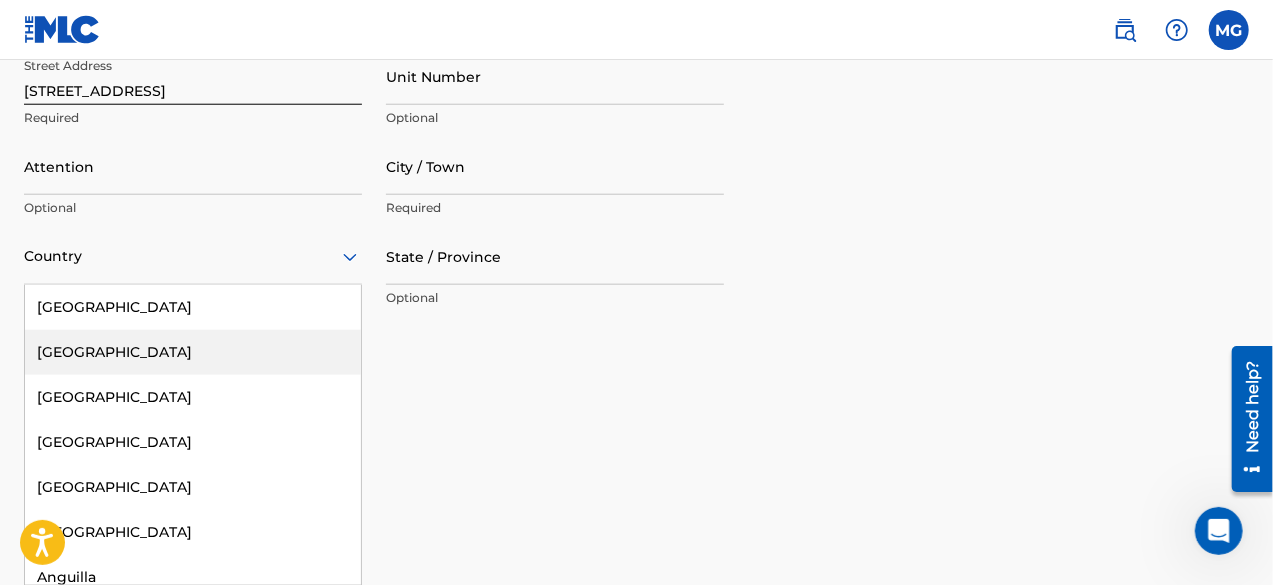 click on "223 results available. Use Up and Down to choose options, press Enter to select the currently focused option, press Escape to exit the menu, press Tab to select the option and exit the menu. Country [GEOGRAPHIC_DATA] [GEOGRAPHIC_DATA] [GEOGRAPHIC_DATA] [GEOGRAPHIC_DATA] [GEOGRAPHIC_DATA] [GEOGRAPHIC_DATA] [GEOGRAPHIC_DATA] [GEOGRAPHIC_DATA] [GEOGRAPHIC_DATA] [GEOGRAPHIC_DATA] [GEOGRAPHIC_DATA] [GEOGRAPHIC_DATA] [GEOGRAPHIC_DATA] [GEOGRAPHIC_DATA] [GEOGRAPHIC_DATA] [GEOGRAPHIC_DATA] [GEOGRAPHIC_DATA] [GEOGRAPHIC_DATA] [GEOGRAPHIC_DATA] [GEOGRAPHIC_DATA] [GEOGRAPHIC_DATA] [GEOGRAPHIC_DATA] [GEOGRAPHIC_DATA] [GEOGRAPHIC_DATA] [GEOGRAPHIC_DATA] [GEOGRAPHIC_DATA] [GEOGRAPHIC_DATA] [GEOGRAPHIC_DATA] [GEOGRAPHIC_DATA] [GEOGRAPHIC_DATA] [GEOGRAPHIC_DATA] [GEOGRAPHIC_DATA] [GEOGRAPHIC_DATA] [GEOGRAPHIC_DATA] [GEOGRAPHIC_DATA] [GEOGRAPHIC_DATA] [GEOGRAPHIC_DATA] [GEOGRAPHIC_DATA] [GEOGRAPHIC_DATA] [GEOGRAPHIC_DATA] [GEOGRAPHIC_DATA] [GEOGRAPHIC_DATA] [GEOGRAPHIC_DATA] [GEOGRAPHIC_DATA] [GEOGRAPHIC_DATA] [GEOGRAPHIC_DATA], [GEOGRAPHIC_DATA] [GEOGRAPHIC_DATA] [GEOGRAPHIC_DATA] [GEOGRAPHIC_DATA] [GEOGRAPHIC_DATA] [GEOGRAPHIC_DATA] [GEOGRAPHIC_DATA] [GEOGRAPHIC_DATA] [GEOGRAPHIC_DATA] [GEOGRAPHIC_DATA] [GEOGRAPHIC_DATA] [GEOGRAPHIC_DATA] [GEOGRAPHIC_DATA] [GEOGRAPHIC_DATA] [GEOGRAPHIC_DATA] [GEOGRAPHIC_DATA] [GEOGRAPHIC_DATA] [GEOGRAPHIC_DATA] [GEOGRAPHIC_DATA] ([GEOGRAPHIC_DATA]) [GEOGRAPHIC_DATA] [GEOGRAPHIC_DATA] [GEOGRAPHIC_DATA] [GEOGRAPHIC_DATA] [GEOGRAPHIC_DATA] [GEOGRAPHIC_DATA] [GEOGRAPHIC_DATA] [GEOGRAPHIC_DATA] [US_STATE] [GEOGRAPHIC_DATA] [GEOGRAPHIC_DATA] [GEOGRAPHIC_DATA] [GEOGRAPHIC_DATA] [GEOGRAPHIC_DATA] [GEOGRAPHIC_DATA] [GEOGRAPHIC_DATA]" at bounding box center (193, 256) 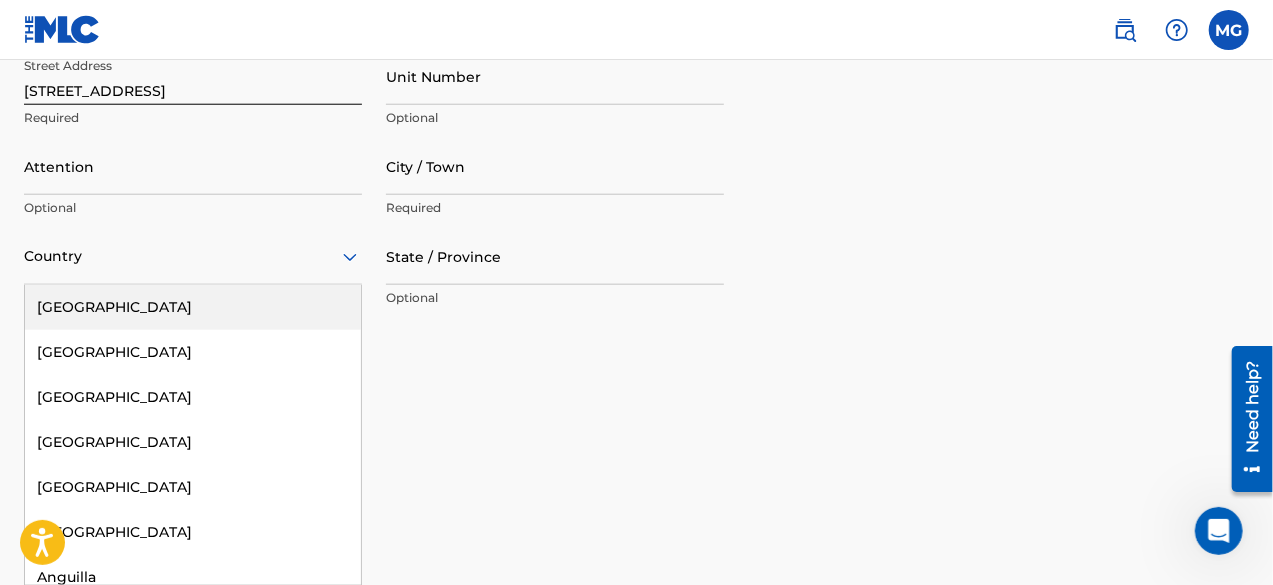click on "[GEOGRAPHIC_DATA]" at bounding box center [193, 307] 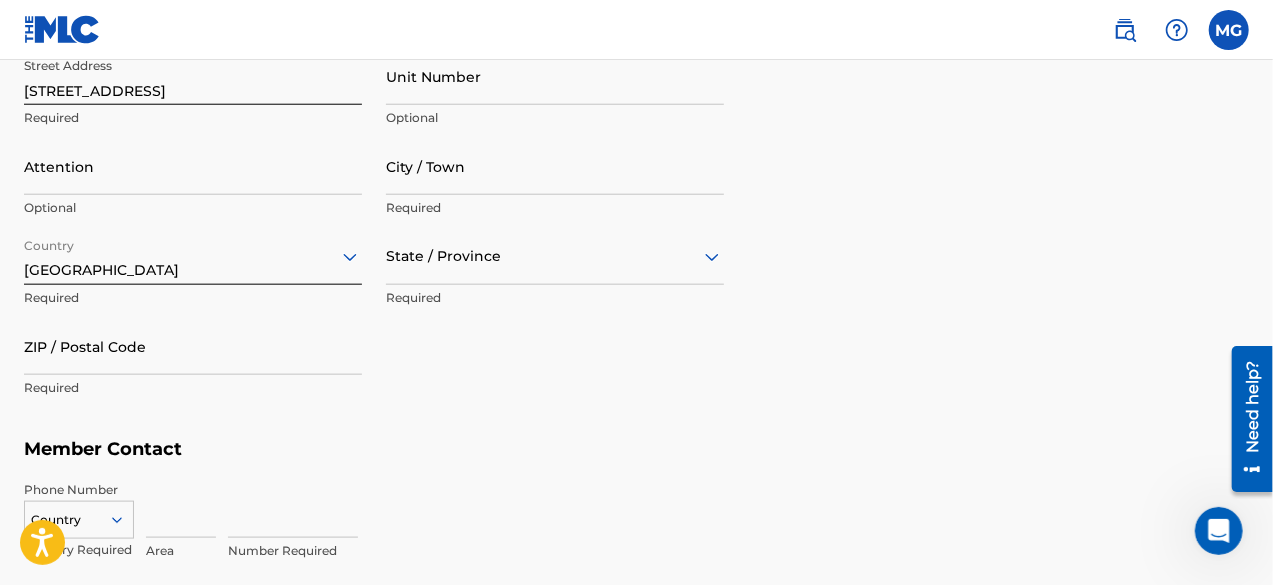 click on "State / Province" at bounding box center [555, 256] 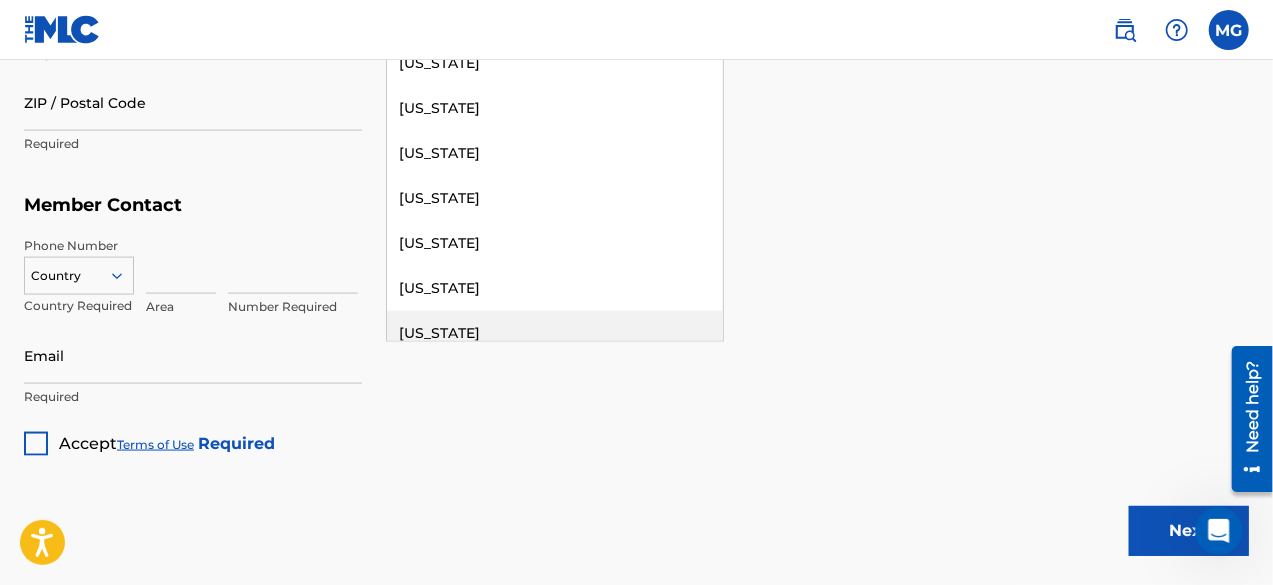 scroll, scrollTop: 1166, scrollLeft: 0, axis: vertical 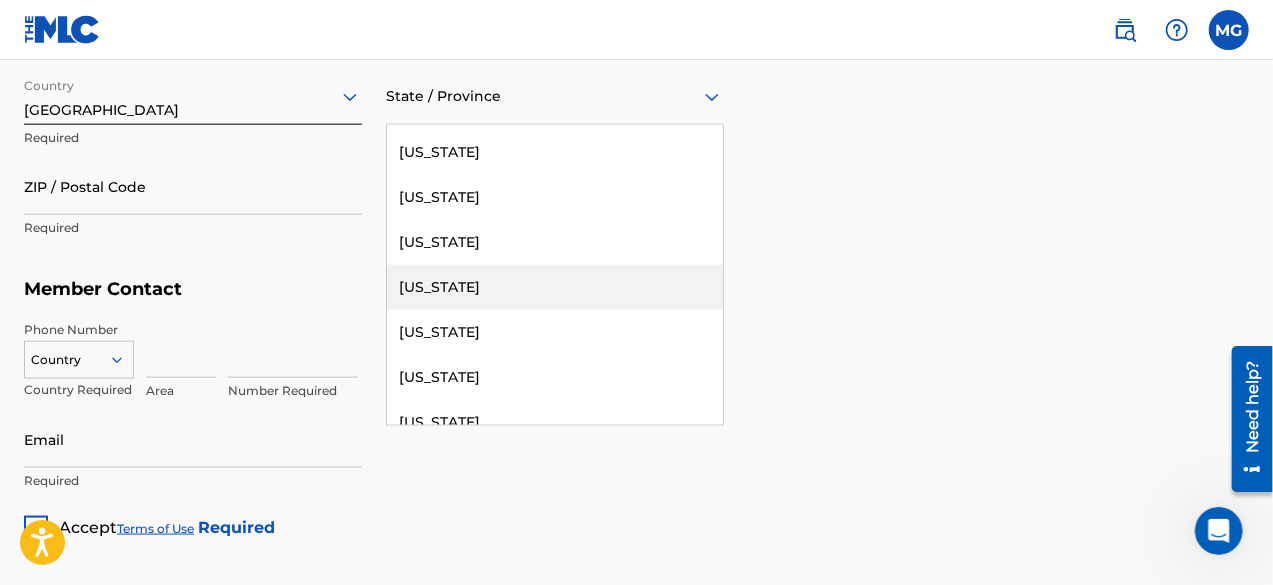 click on "[US_STATE]" at bounding box center (555, 287) 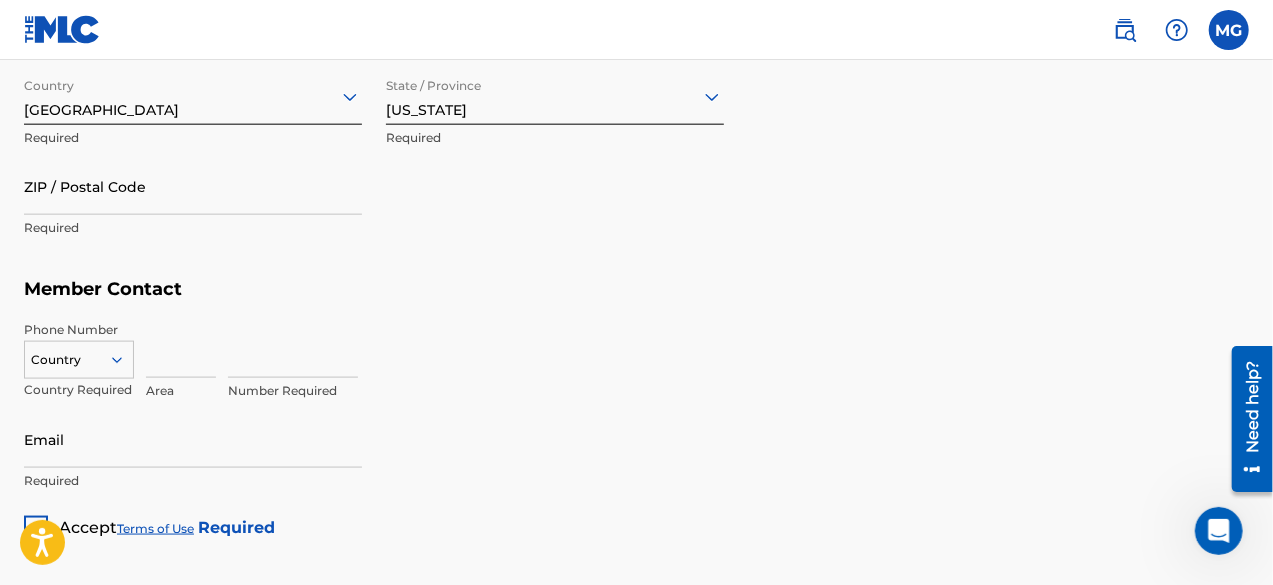 click on "Country" at bounding box center [79, 356] 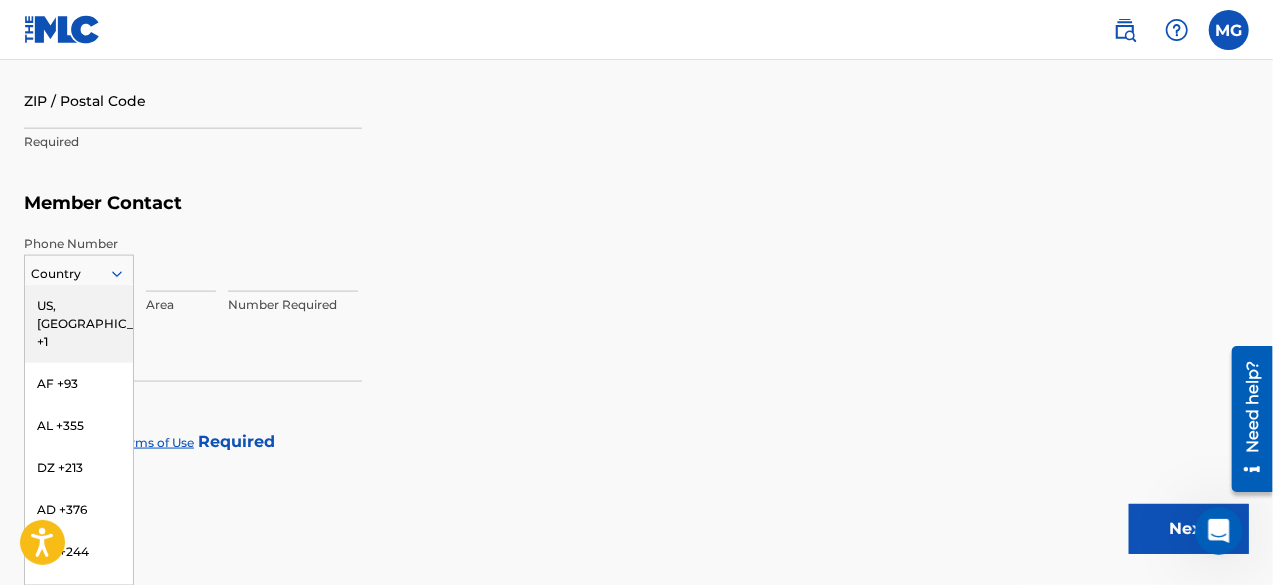 click on "US, [GEOGRAPHIC_DATA] +1" at bounding box center [79, 324] 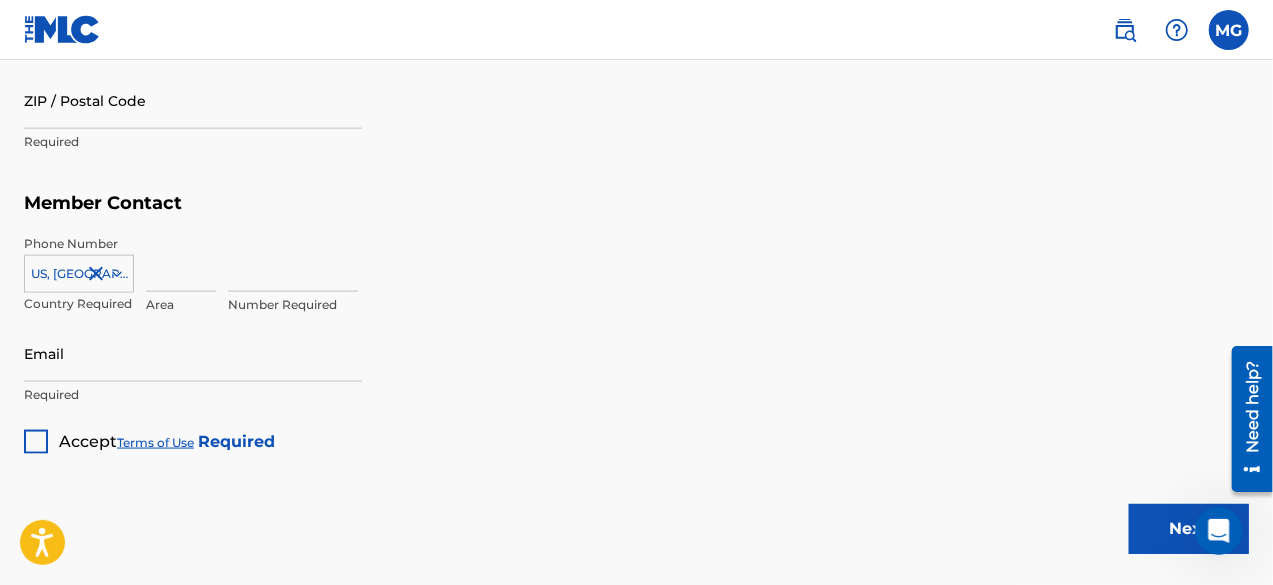 click at bounding box center [293, 263] 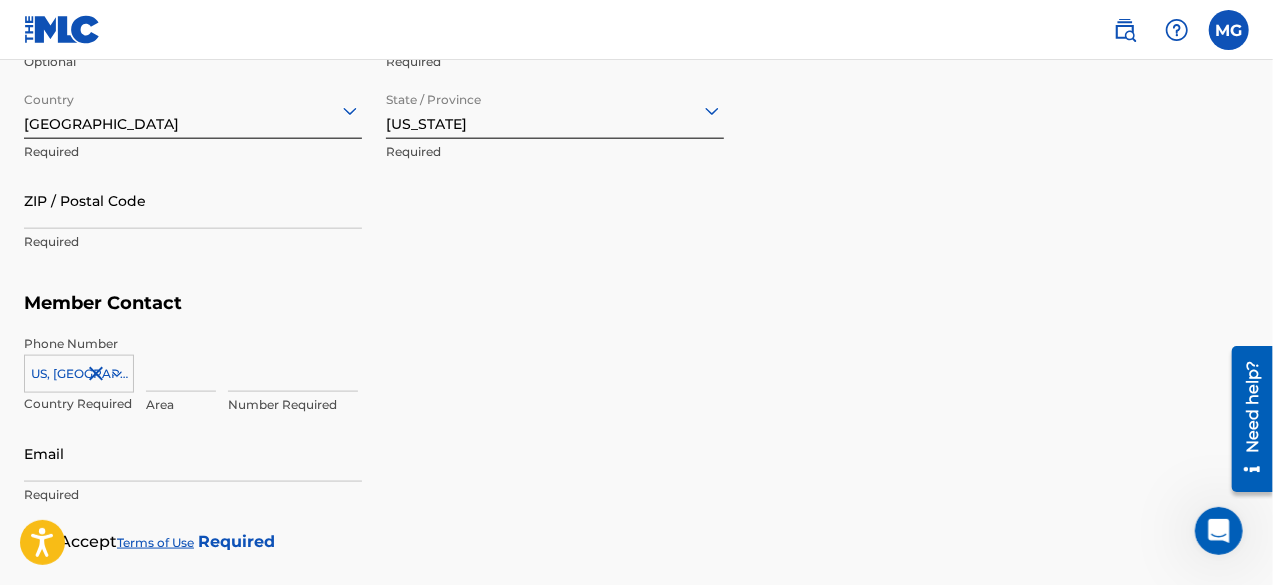 click on "ZIP / Postal Code" at bounding box center [193, 200] 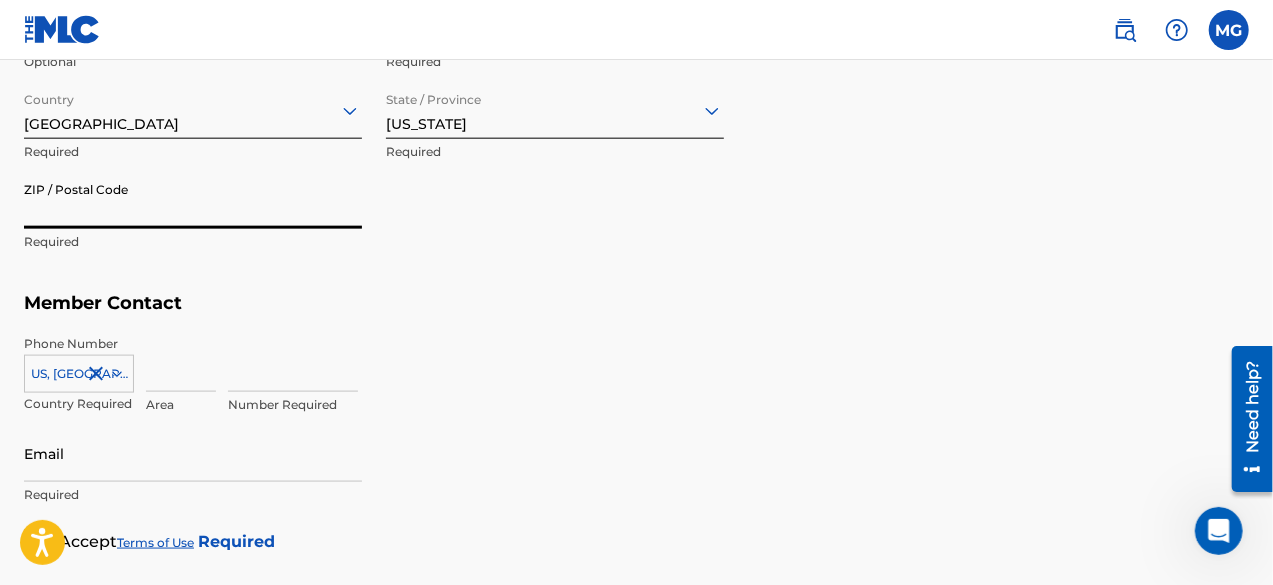type on "07047" 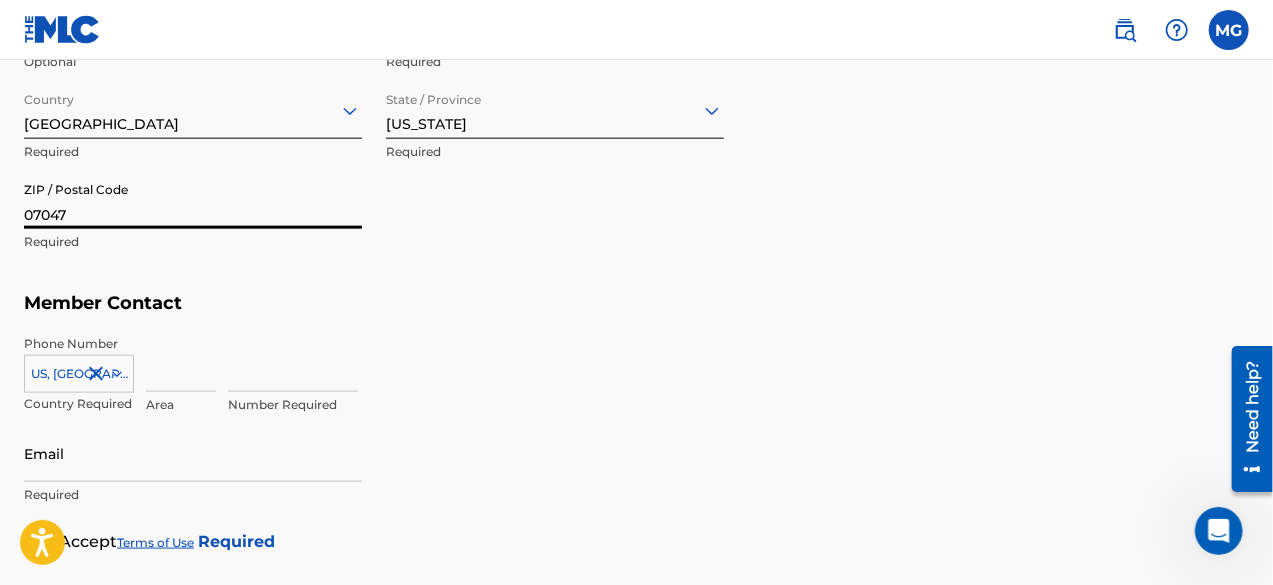 type on "[PERSON_NAME]" 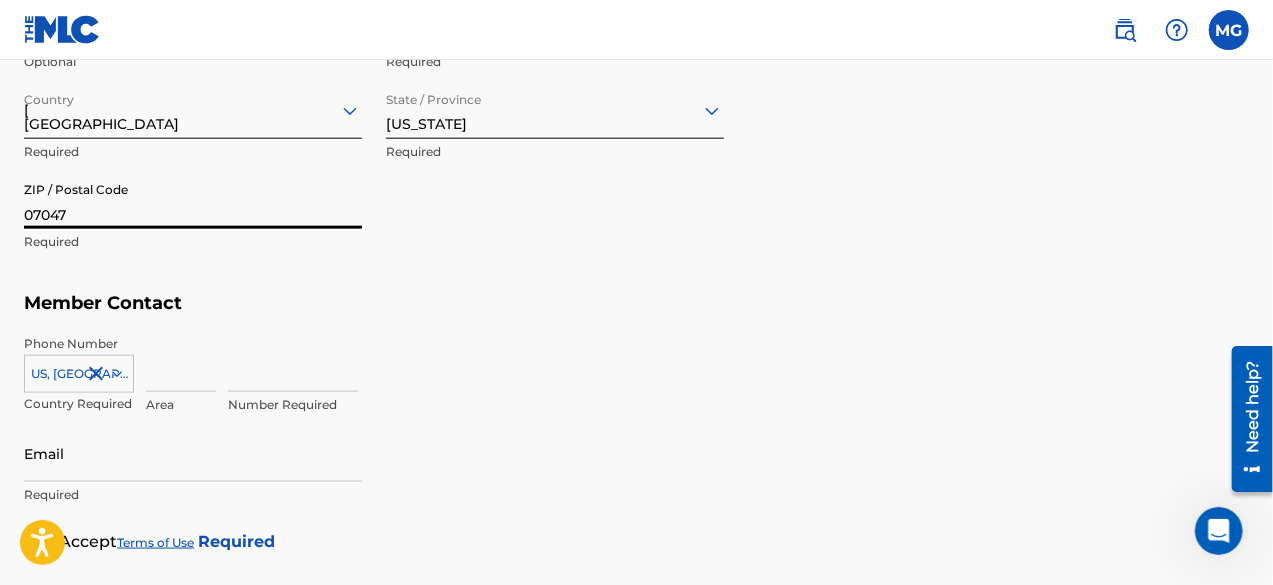 type on "NJ" 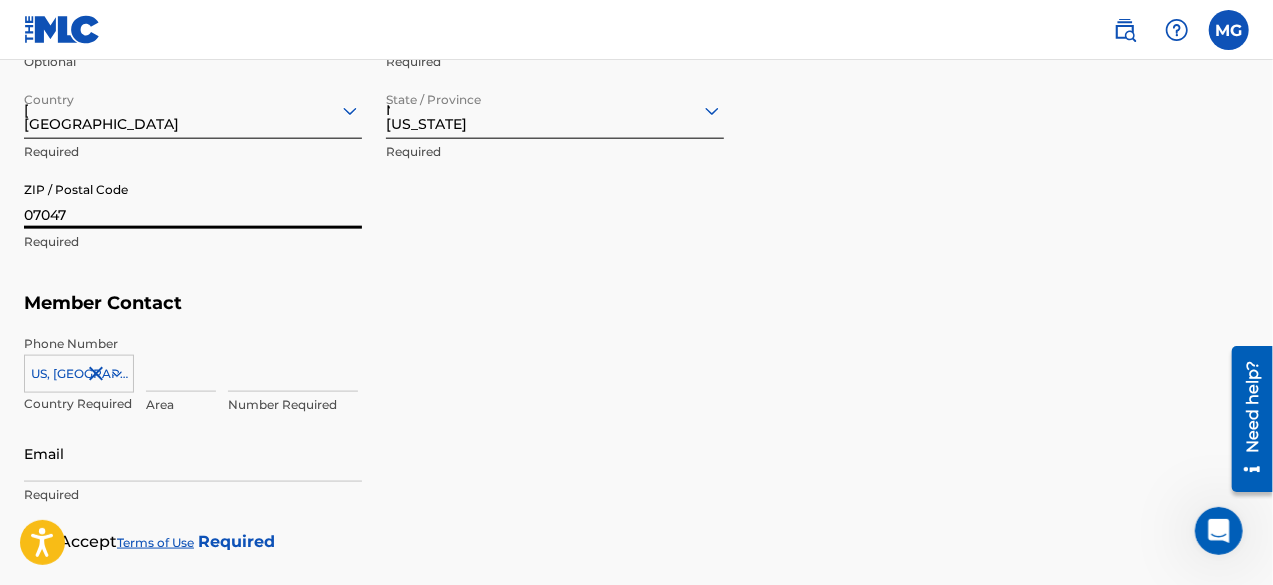 type on "1" 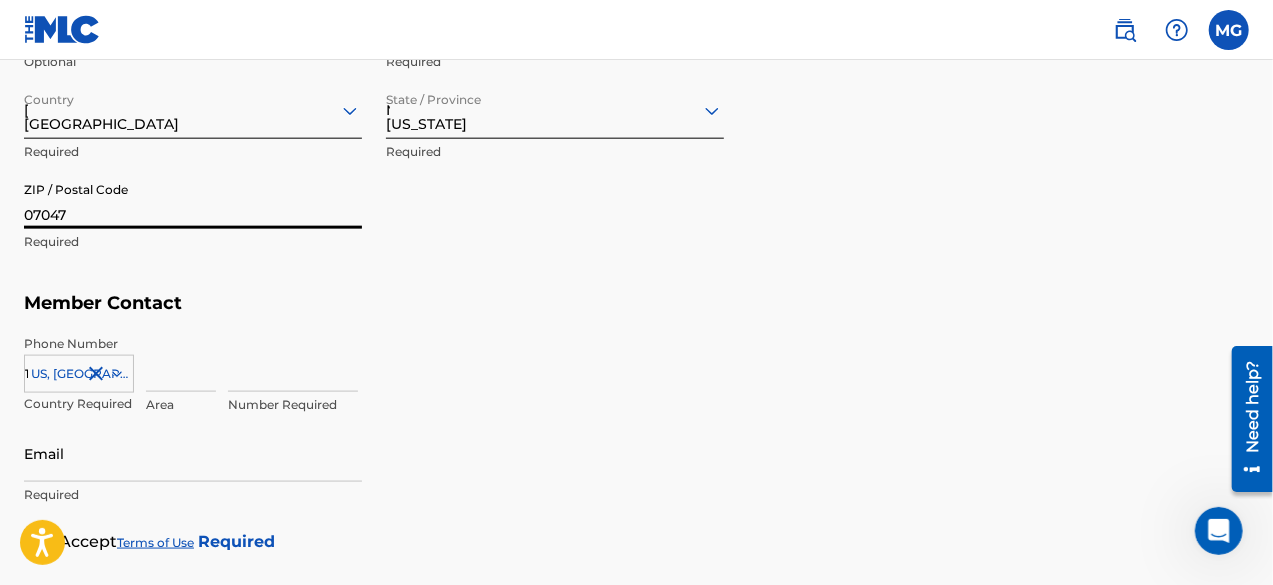 type on "609" 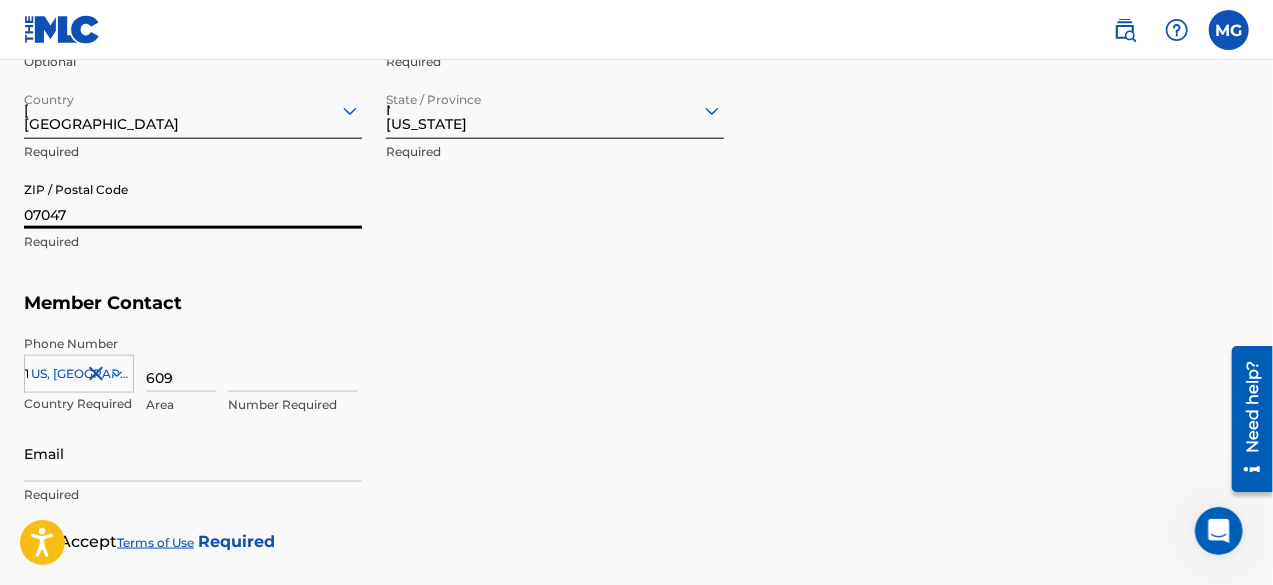 type on "2243809" 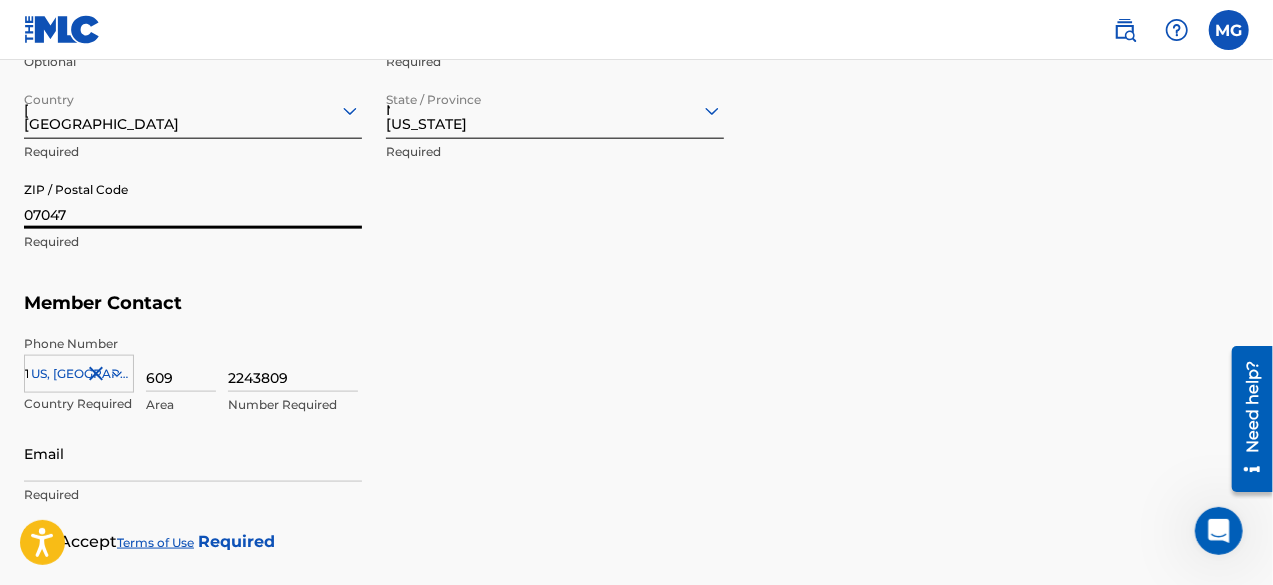 type on "[EMAIL_ADDRESS][DOMAIN_NAME]" 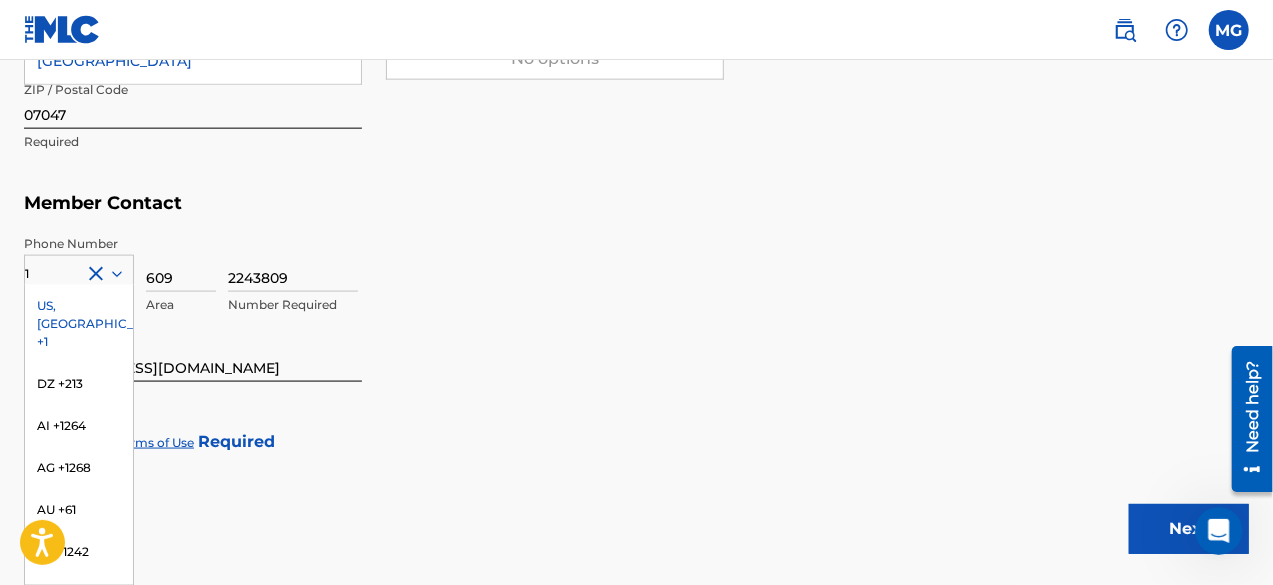 click on "2243809 Number Required" at bounding box center (738, 280) 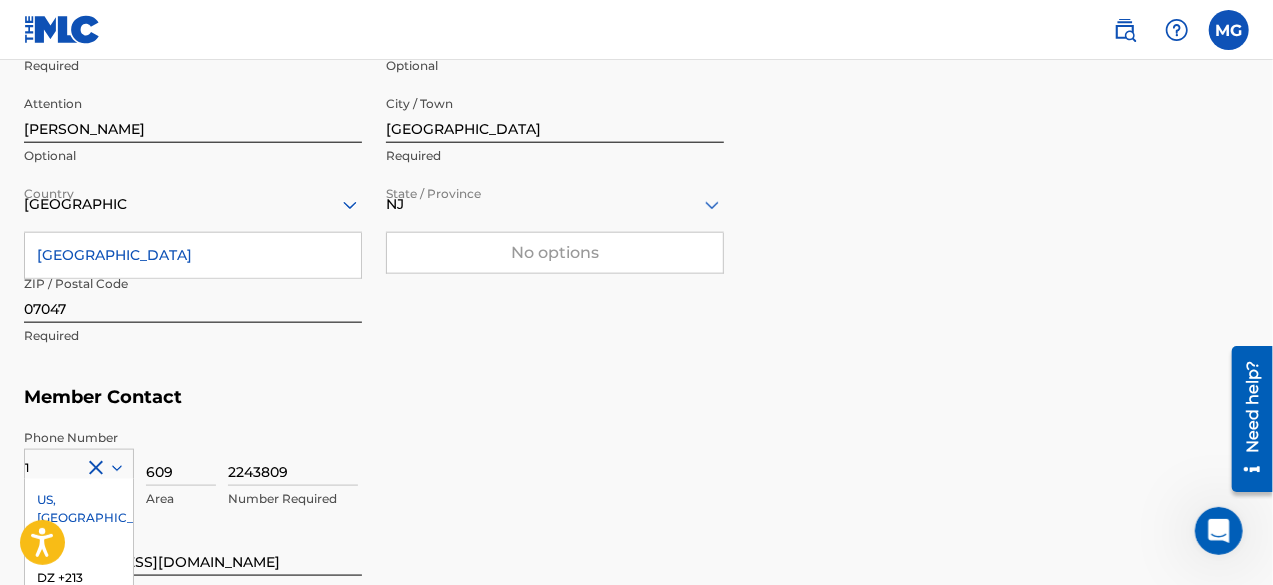 scroll, scrollTop: 1052, scrollLeft: 0, axis: vertical 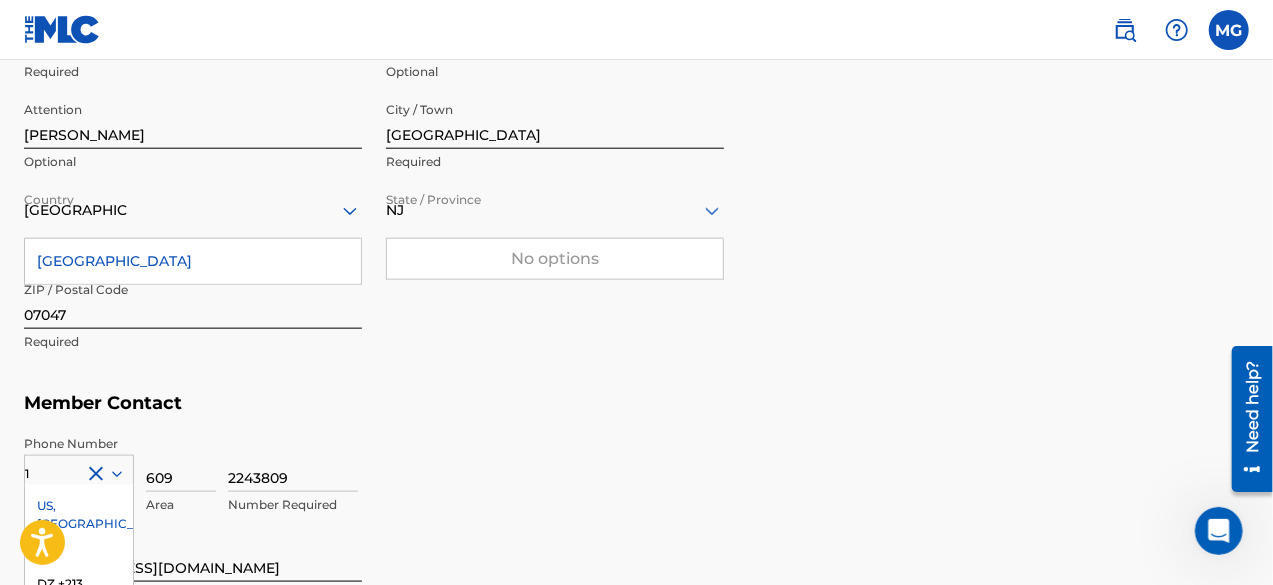 click on "US, [GEOGRAPHIC_DATA] +1" at bounding box center [79, 524] 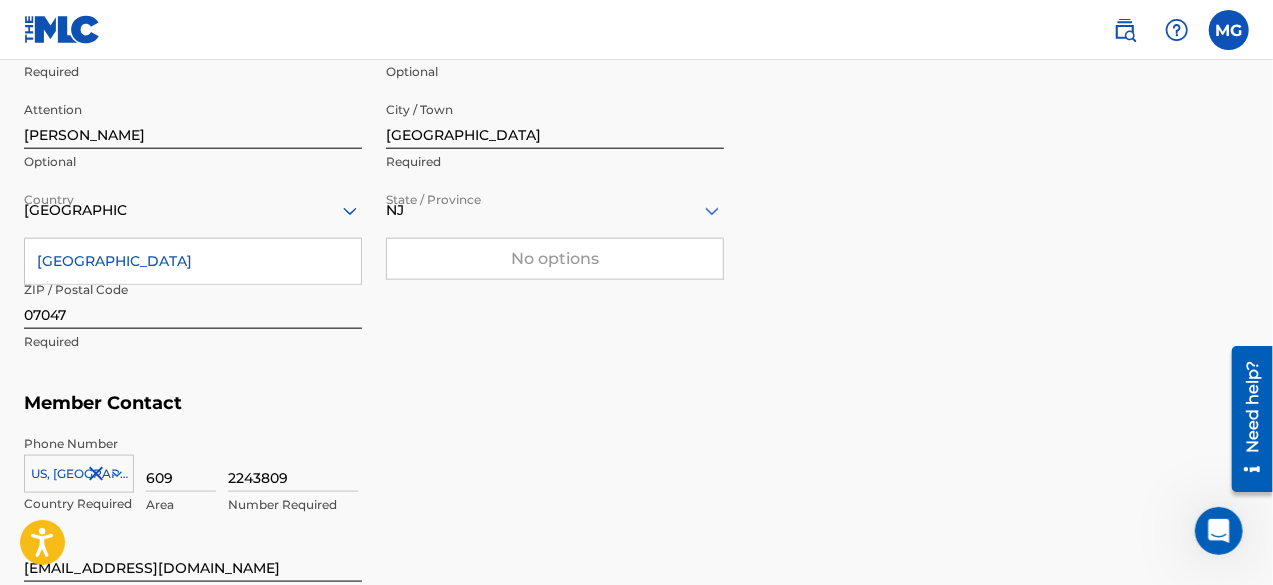 scroll, scrollTop: 1252, scrollLeft: 0, axis: vertical 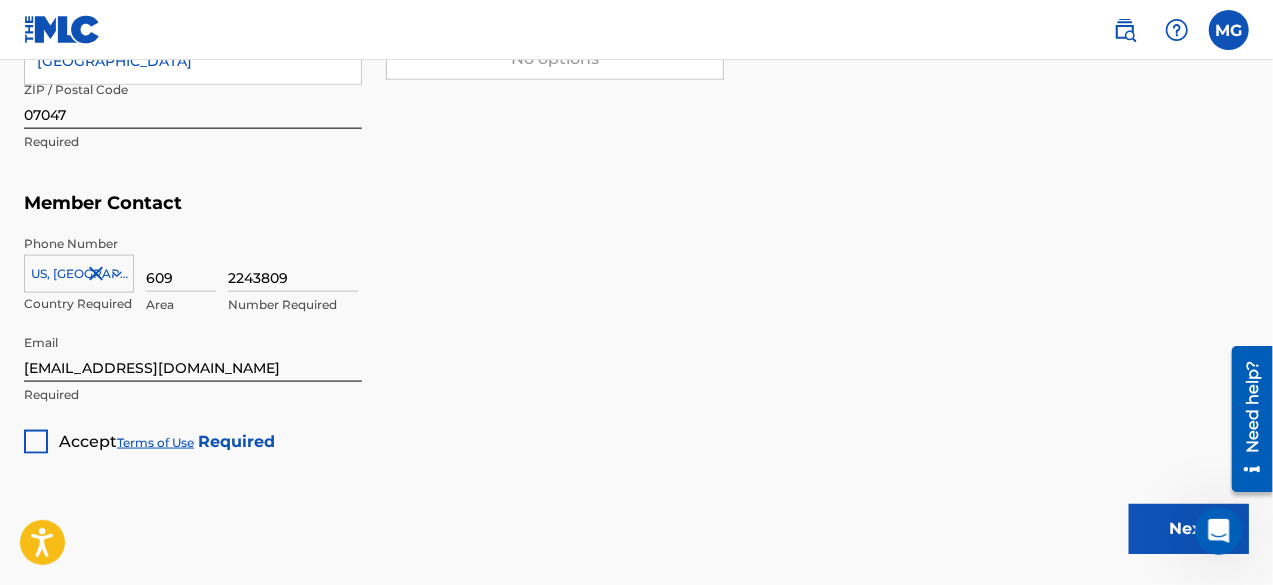 click at bounding box center (36, 442) 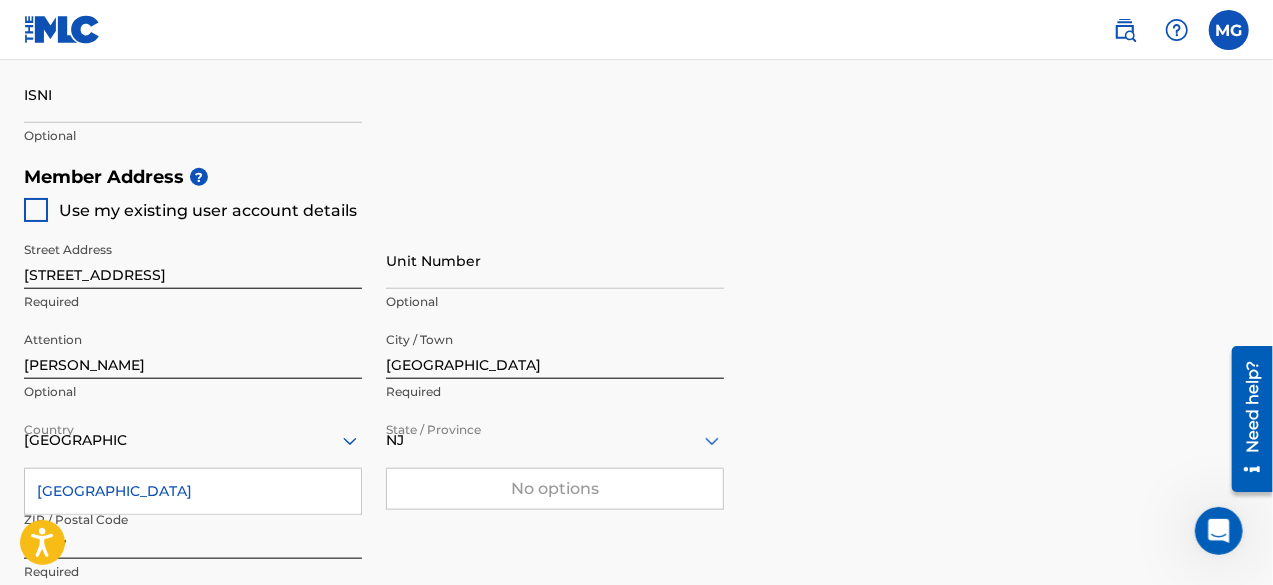 scroll, scrollTop: 1052, scrollLeft: 0, axis: vertical 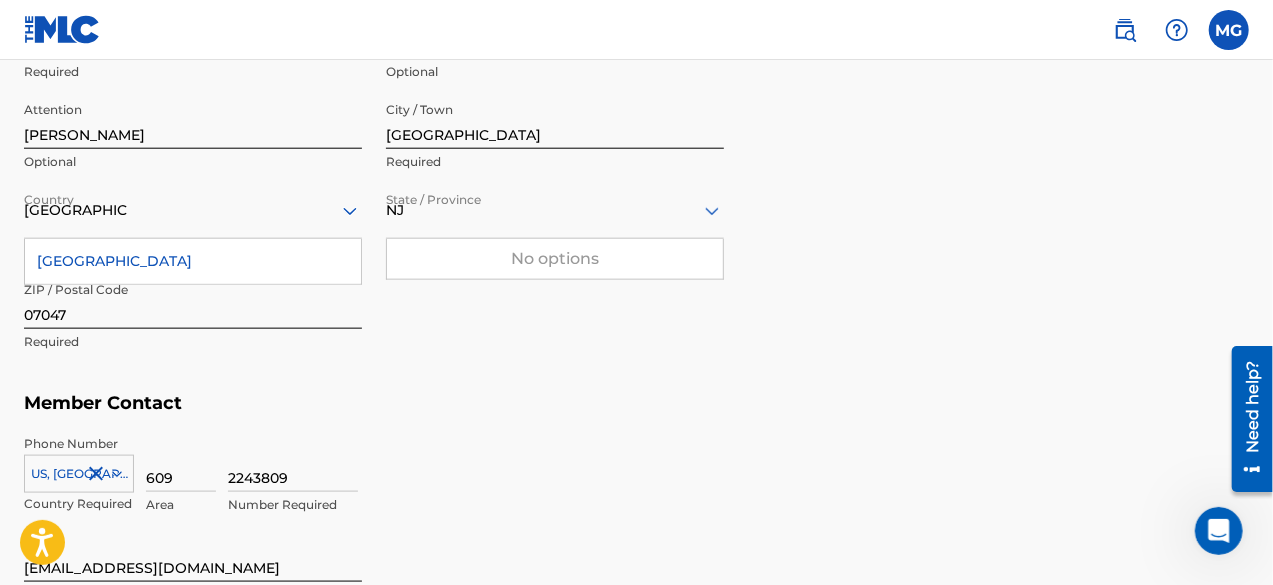 click on "Member Address ? Use my existing user account details Street Address [STREET_ADDRESS] Required Unit Number Optional Attention [PERSON_NAME] Optional City / Town [GEOGRAPHIC_DATA] Required Country [GEOGRAPHIC_DATA] [GEOGRAPHIC_DATA] Required State / Province [GEOGRAPHIC_DATA] No options Required ZIP / Postal Code 07047 Required" at bounding box center (636, 154) 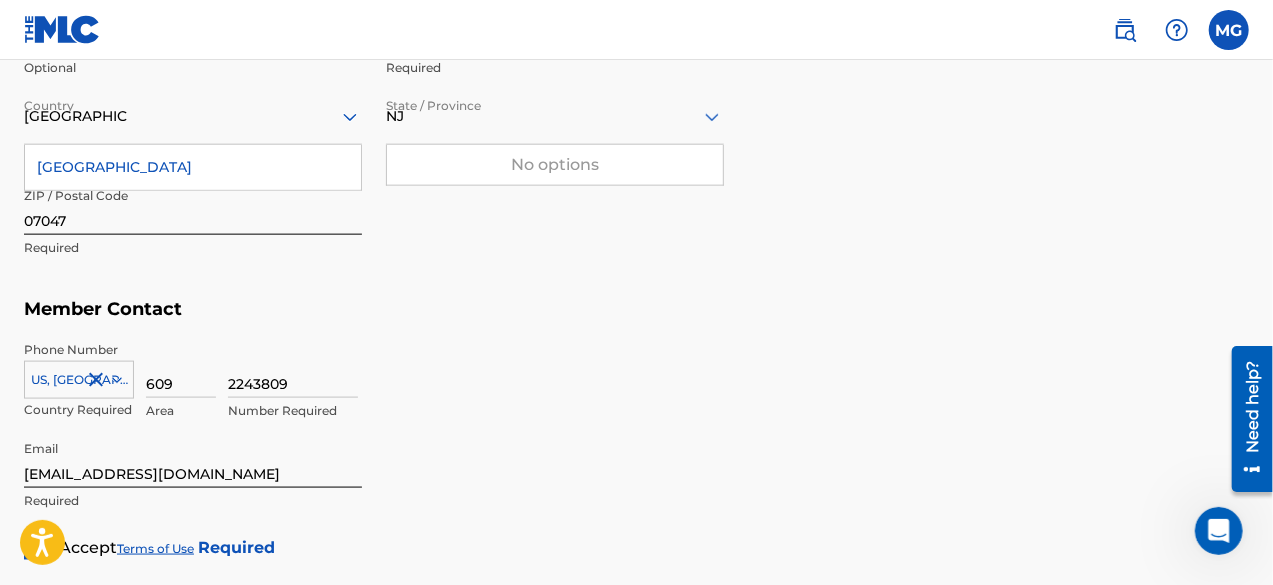 scroll, scrollTop: 1252, scrollLeft: 0, axis: vertical 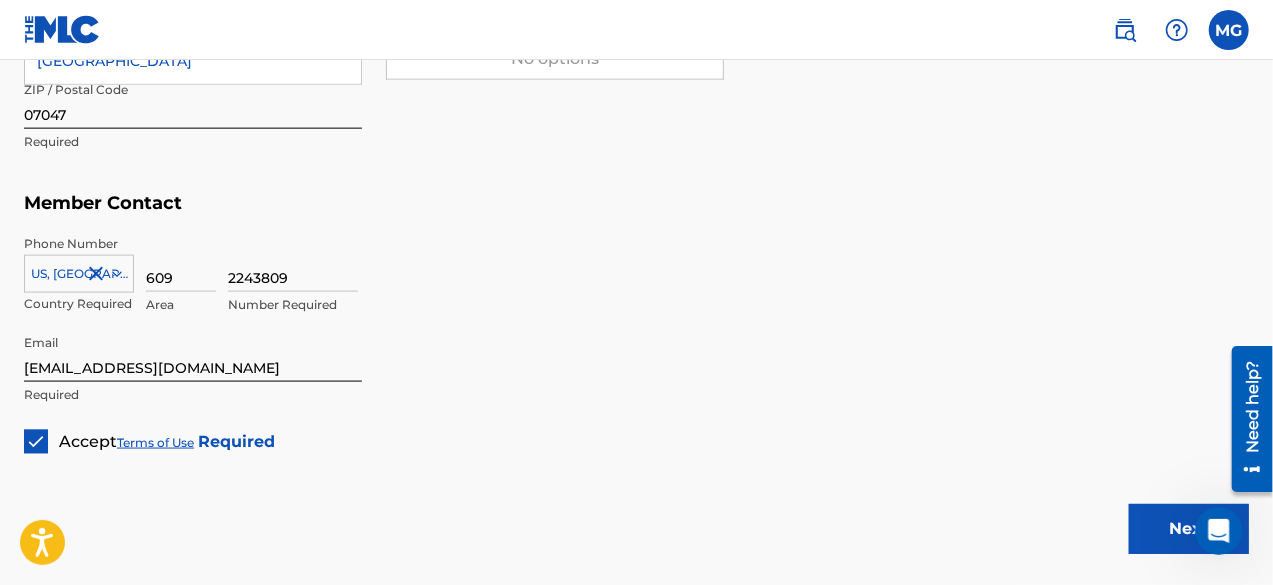 click 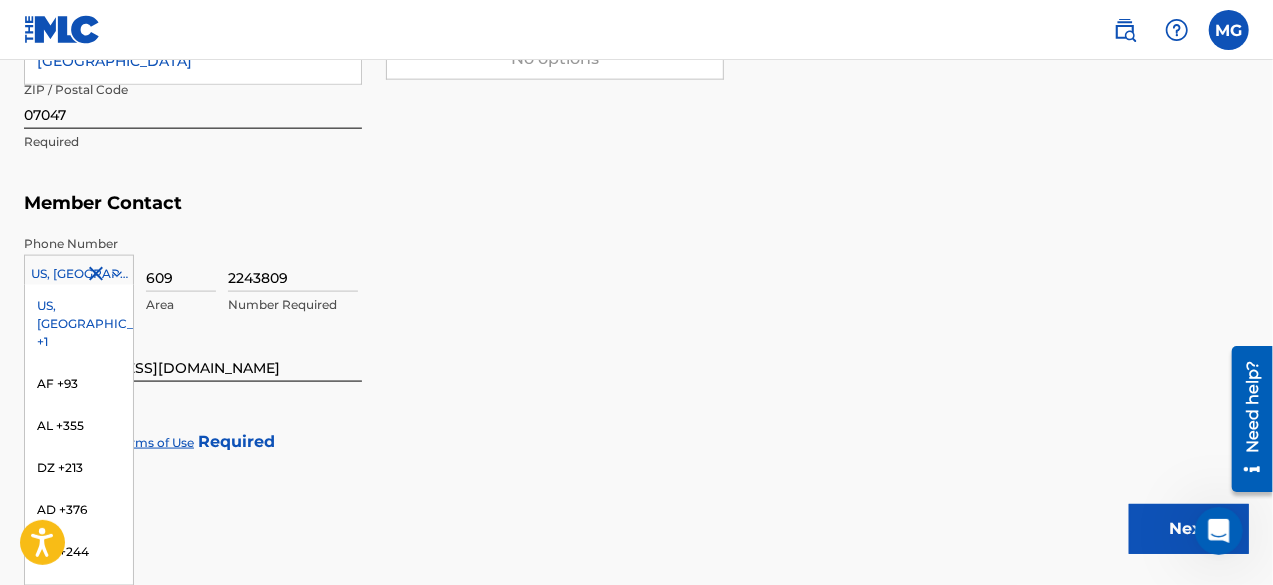 click on "US, [GEOGRAPHIC_DATA] +1" at bounding box center (79, 324) 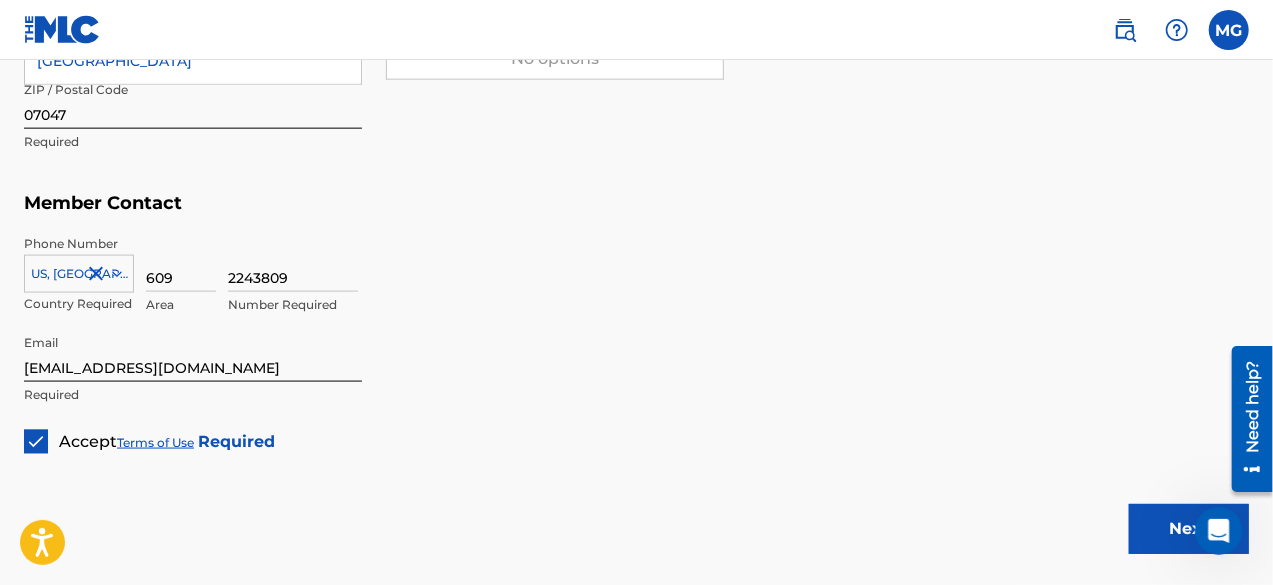 click on "2243809 Number Required" at bounding box center (738, 280) 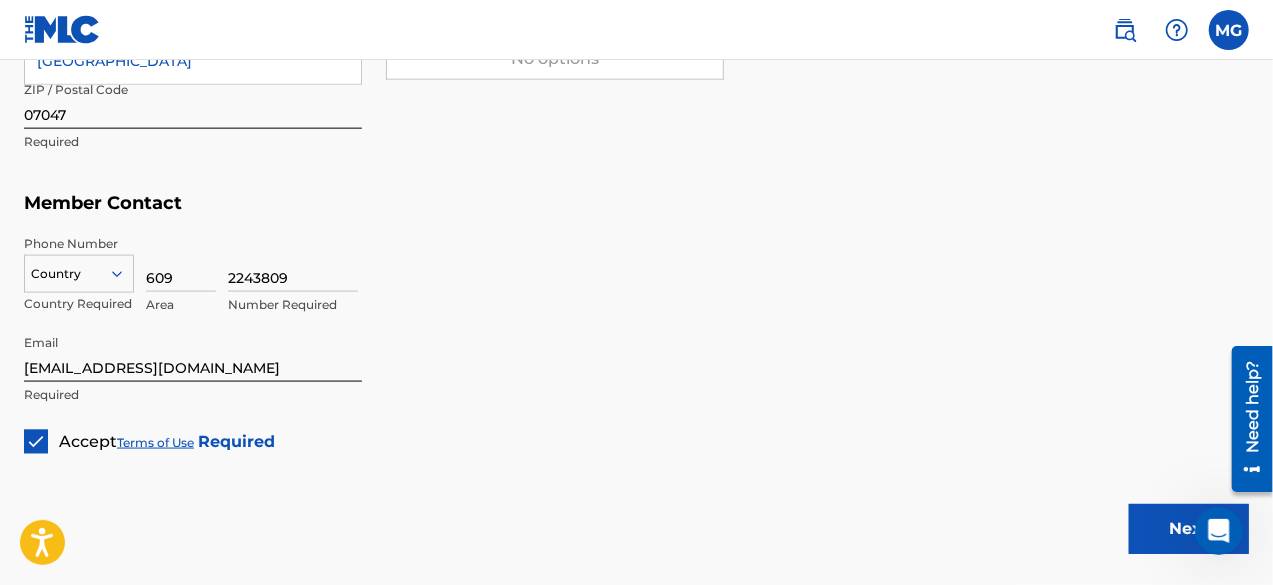 click 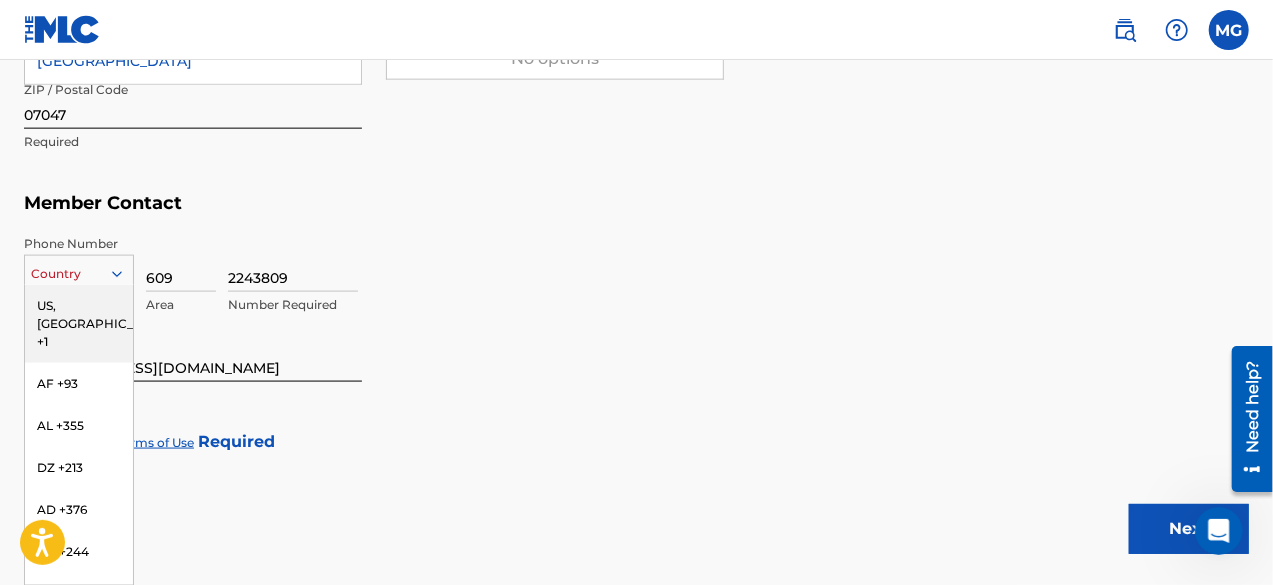 click on "US, [GEOGRAPHIC_DATA] +1" at bounding box center (79, 324) 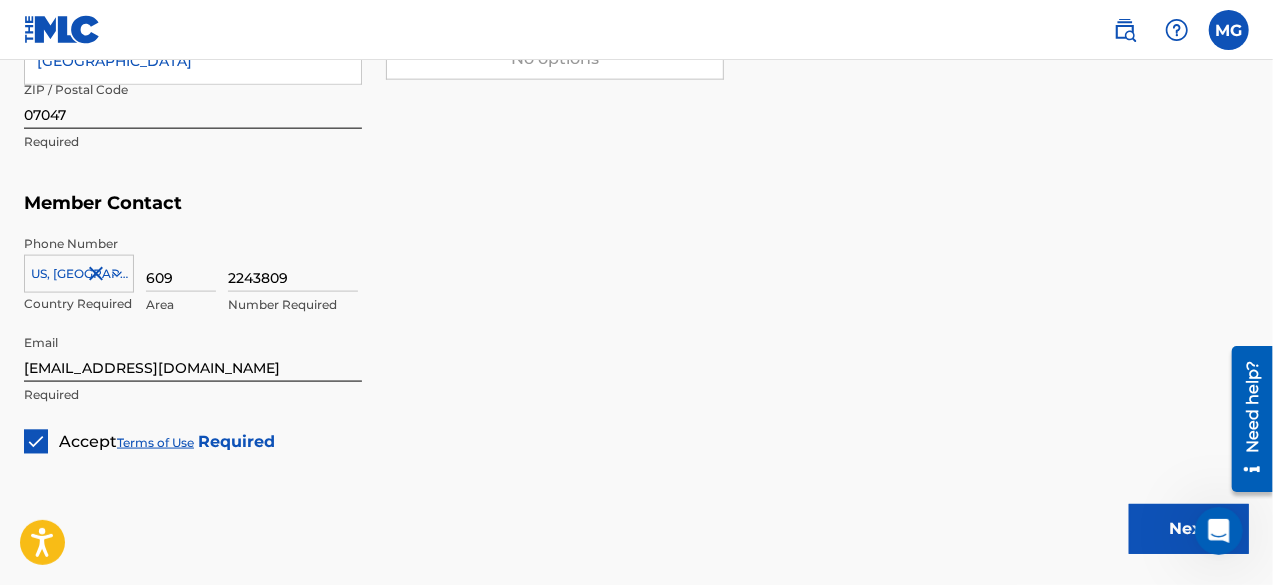 click on "2243809 Number Required" at bounding box center (738, 280) 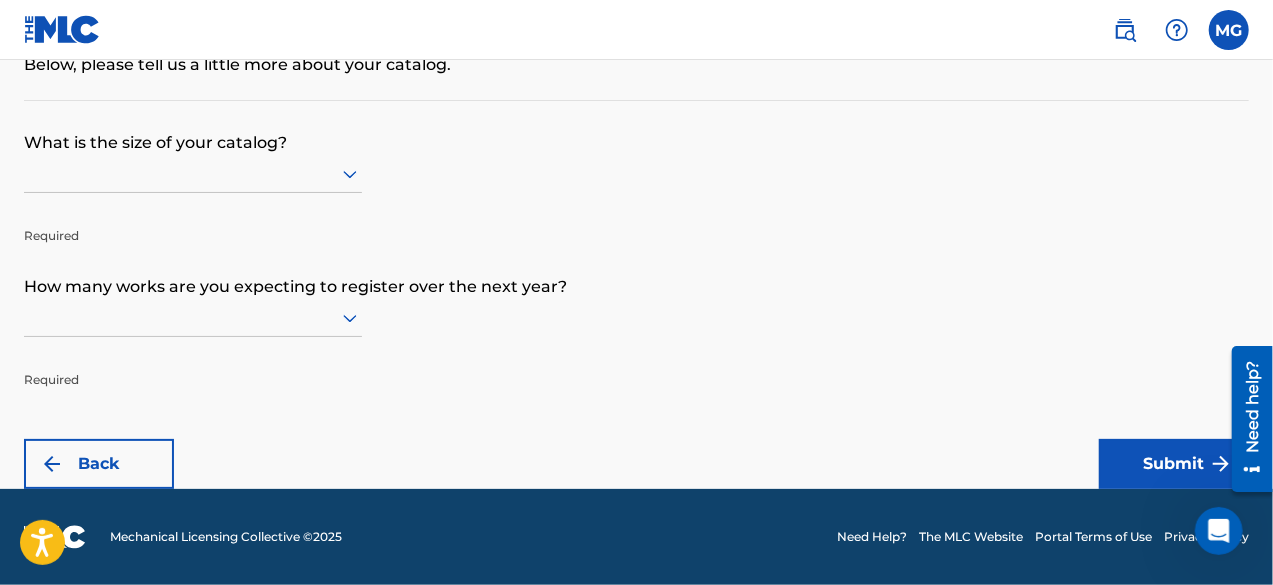 scroll, scrollTop: 0, scrollLeft: 0, axis: both 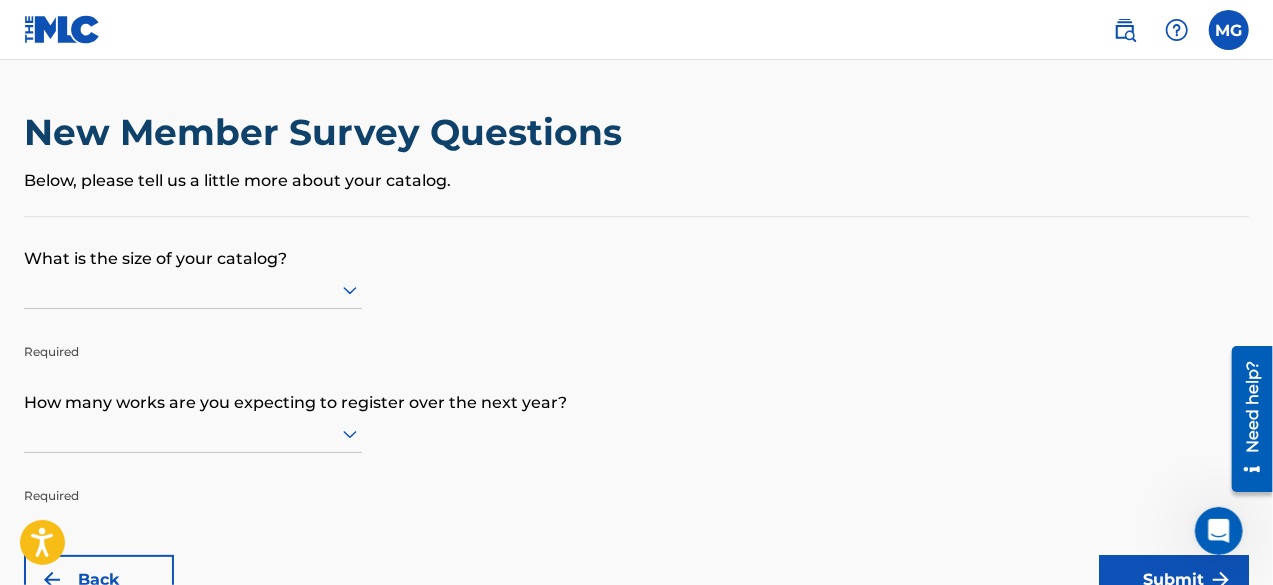 click on "New Member Survey Questions Below, please tell us a little more about your catalog." at bounding box center (636, 163) 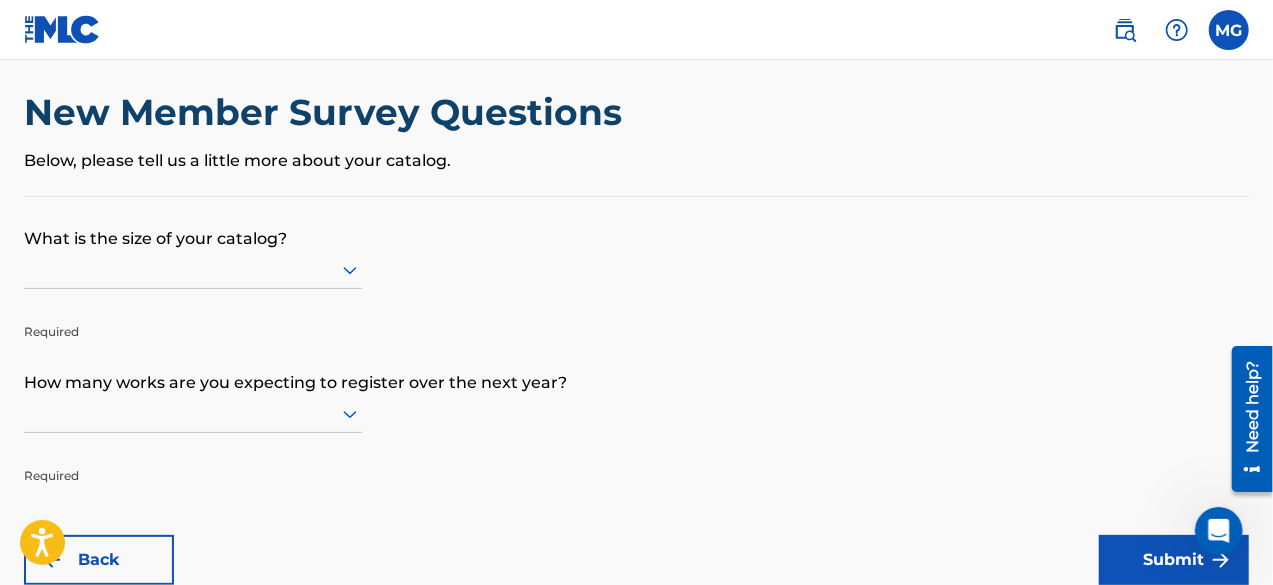click at bounding box center [193, 270] 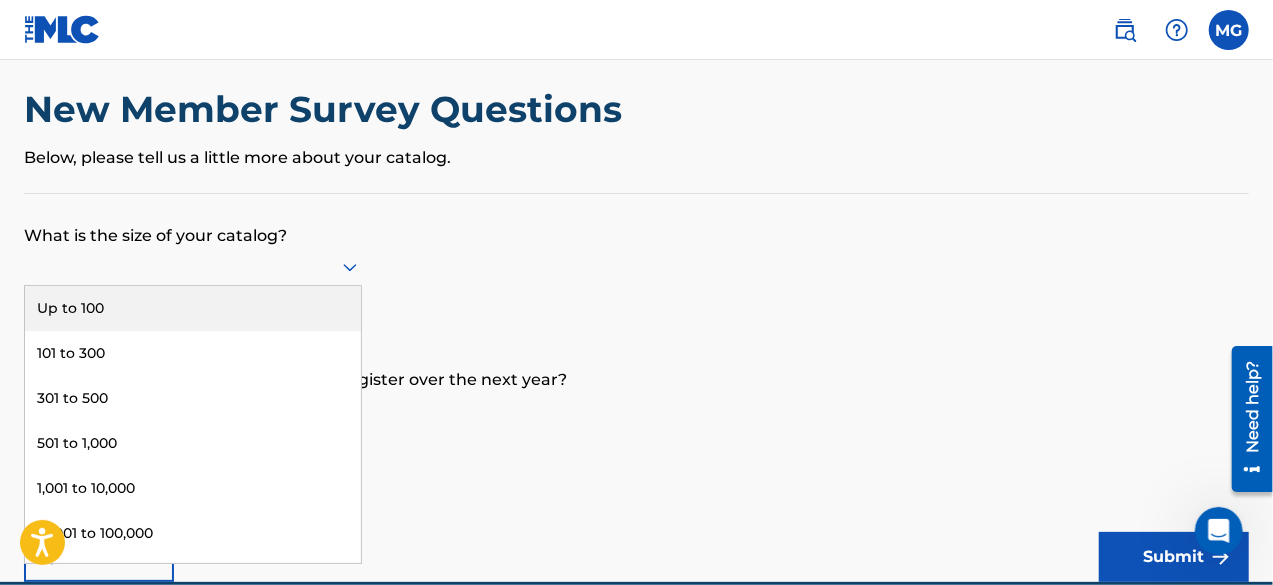 scroll, scrollTop: 24, scrollLeft: 0, axis: vertical 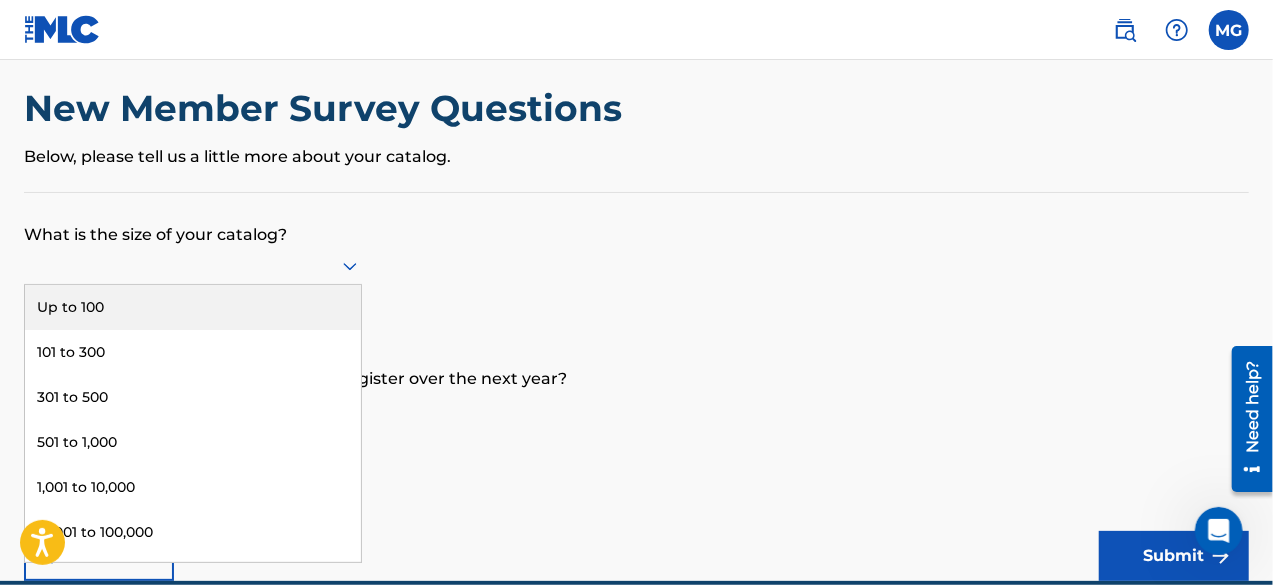 click on "Up to 100" at bounding box center (193, 307) 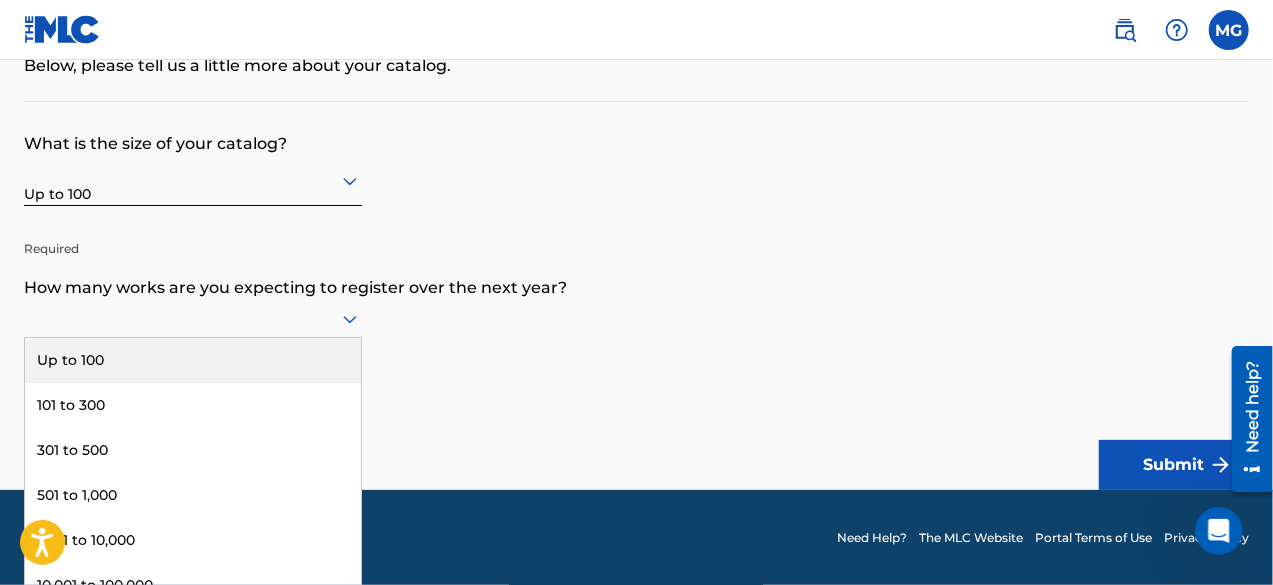 click on "9 results available. Use Up and Down to choose options, press Enter to select the currently focused option, press Escape to exit the menu, press Tab to select the option and exit the menu. Up to 100 101 to 300 301 to 500 501 to 1,000 1,001 to 10,000 10,001 to 100,000 100,001 to 300,000 301,000 to 500,000 Over 500,000" at bounding box center (193, 319) 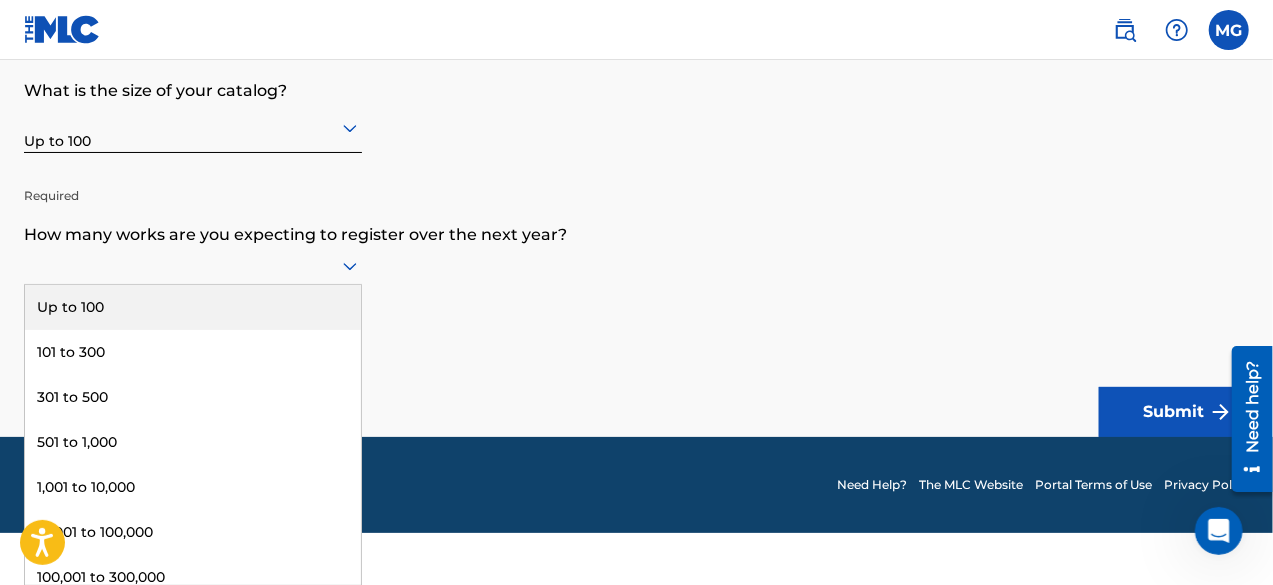 click on "Up to 100" at bounding box center (193, 307) 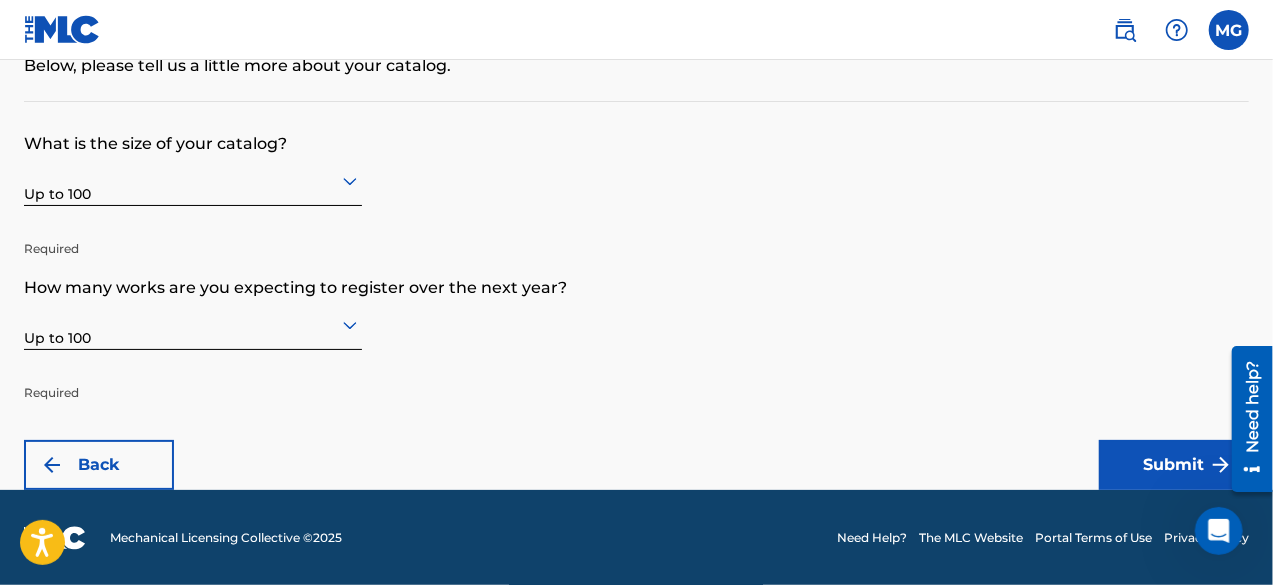 click on "Submit" at bounding box center [1174, 465] 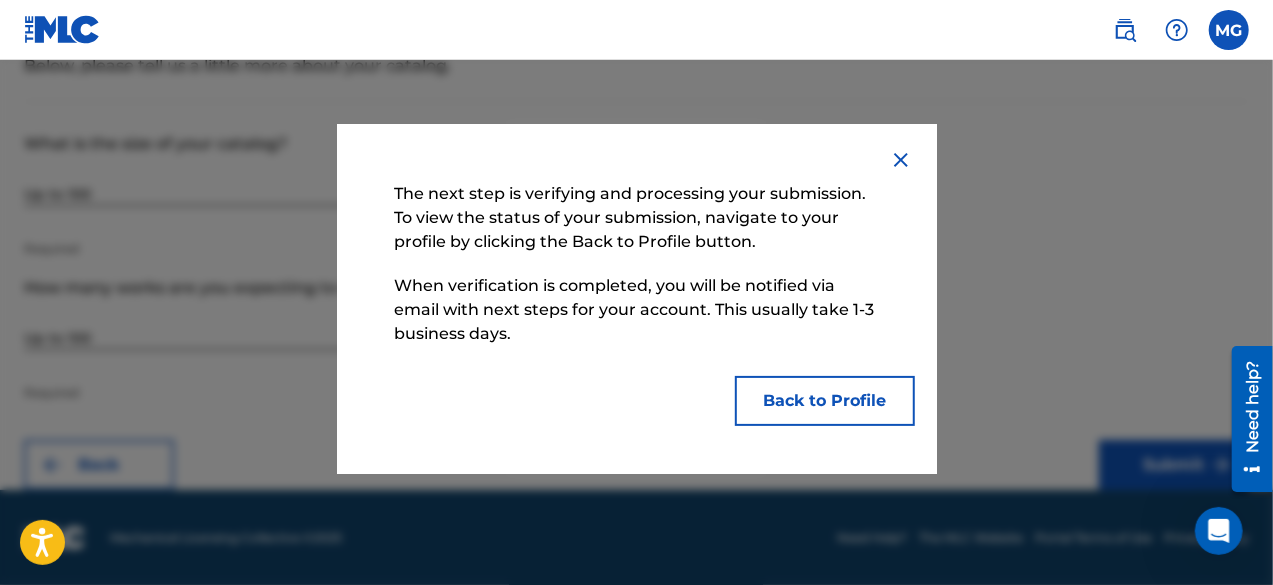 click on "Back to Profile" at bounding box center (825, 401) 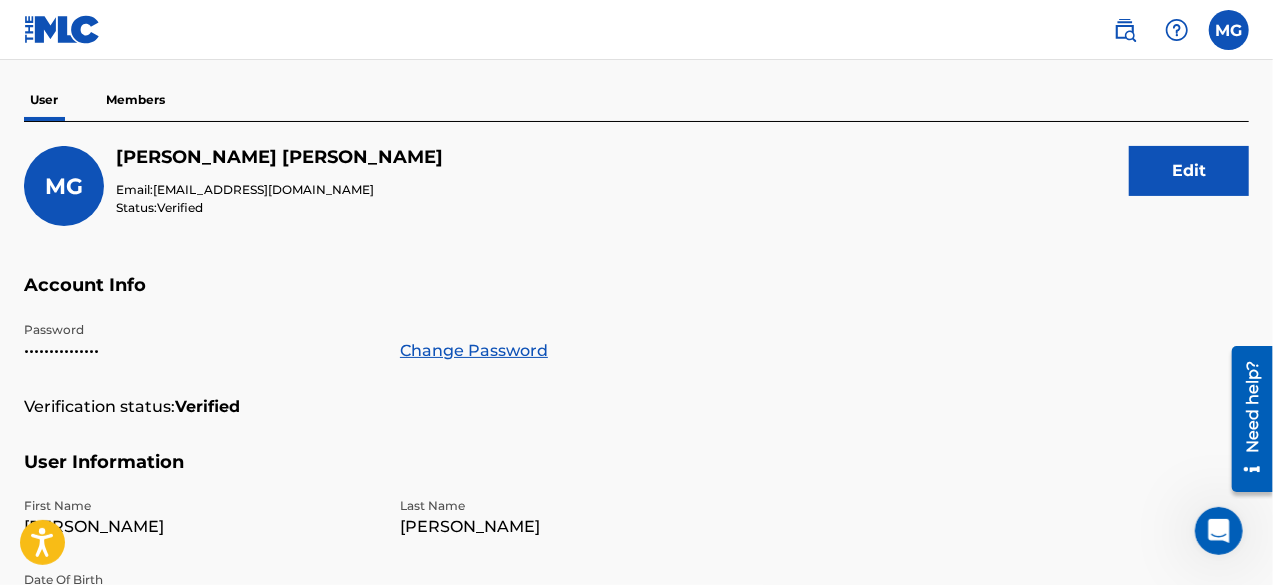 scroll, scrollTop: 160, scrollLeft: 0, axis: vertical 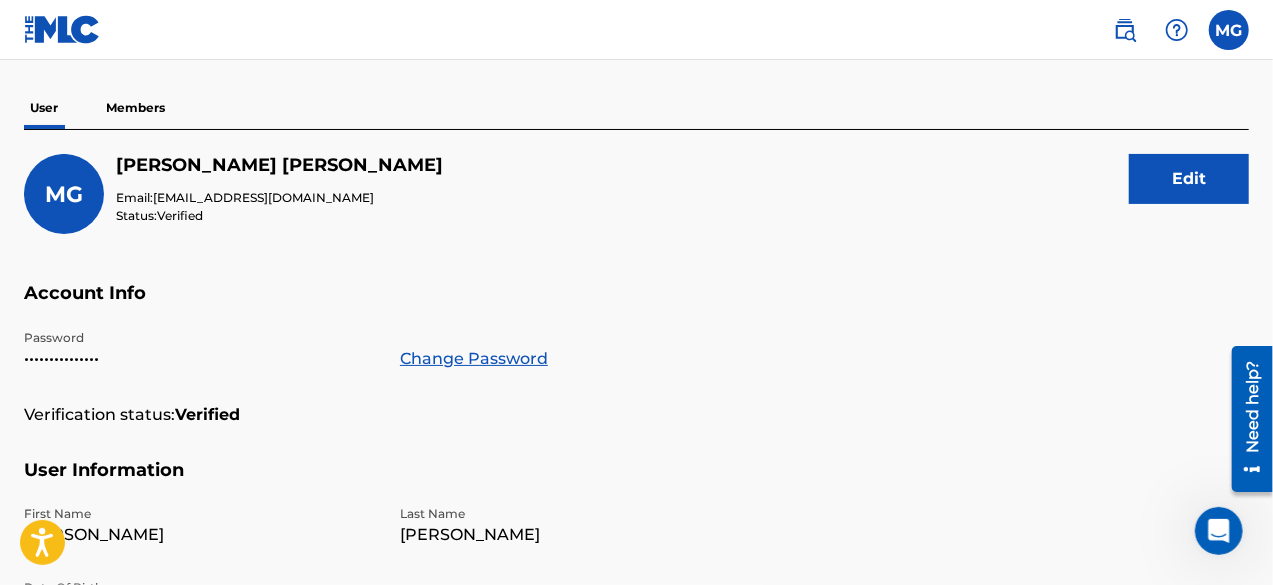 click on "Members" at bounding box center [135, 108] 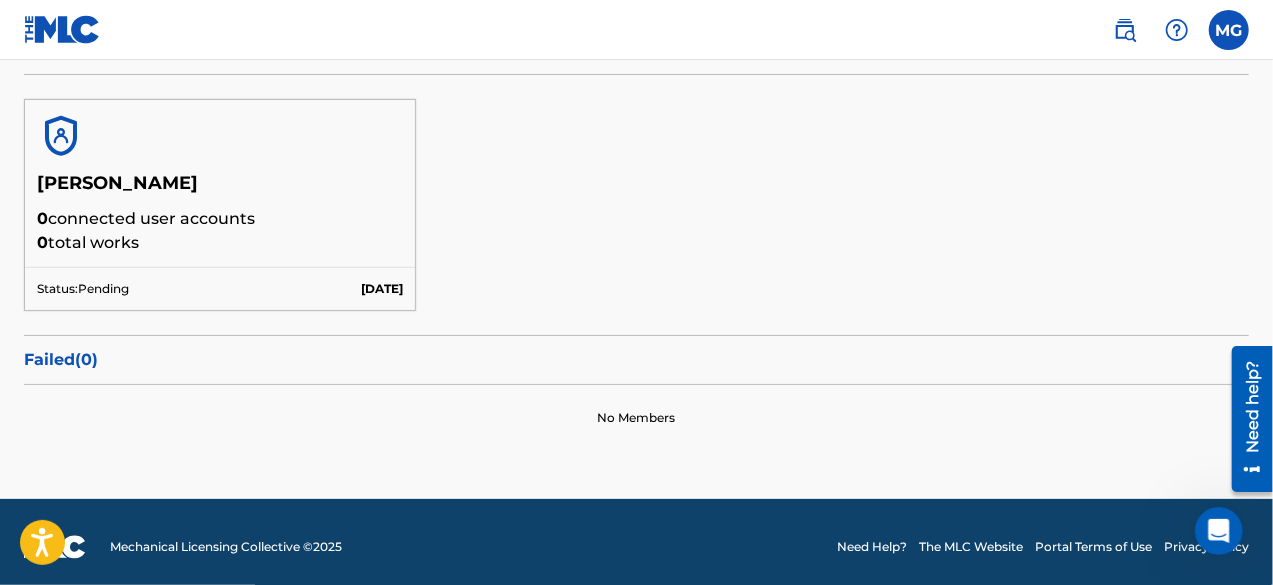 scroll, scrollTop: 369, scrollLeft: 0, axis: vertical 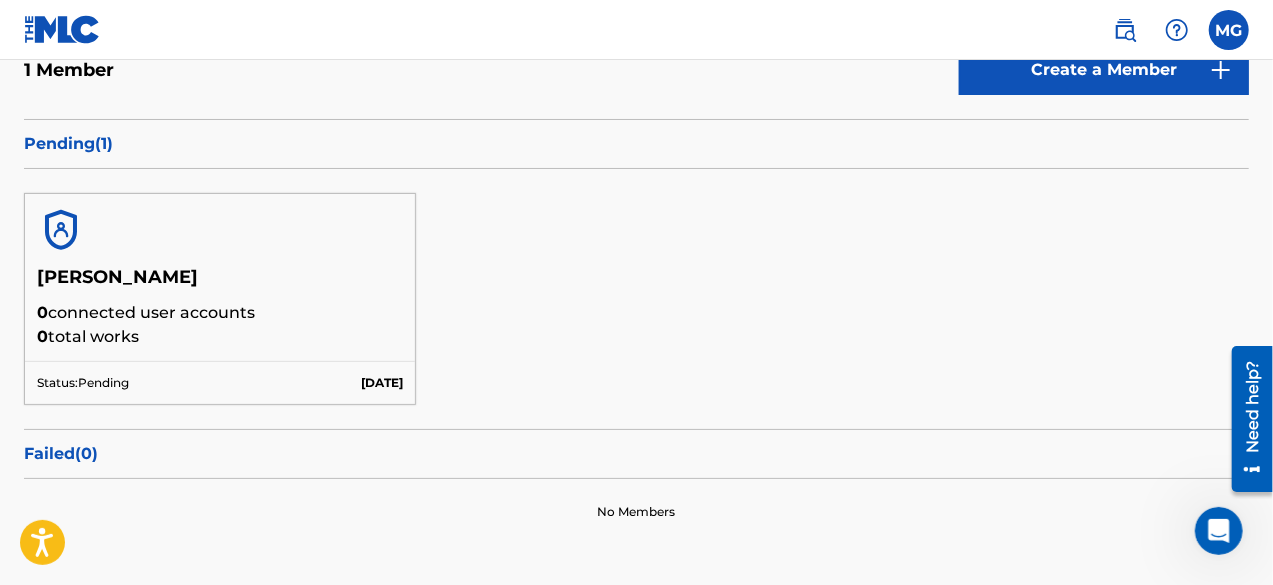 click on "[PERSON_NAME]" at bounding box center (220, 283) 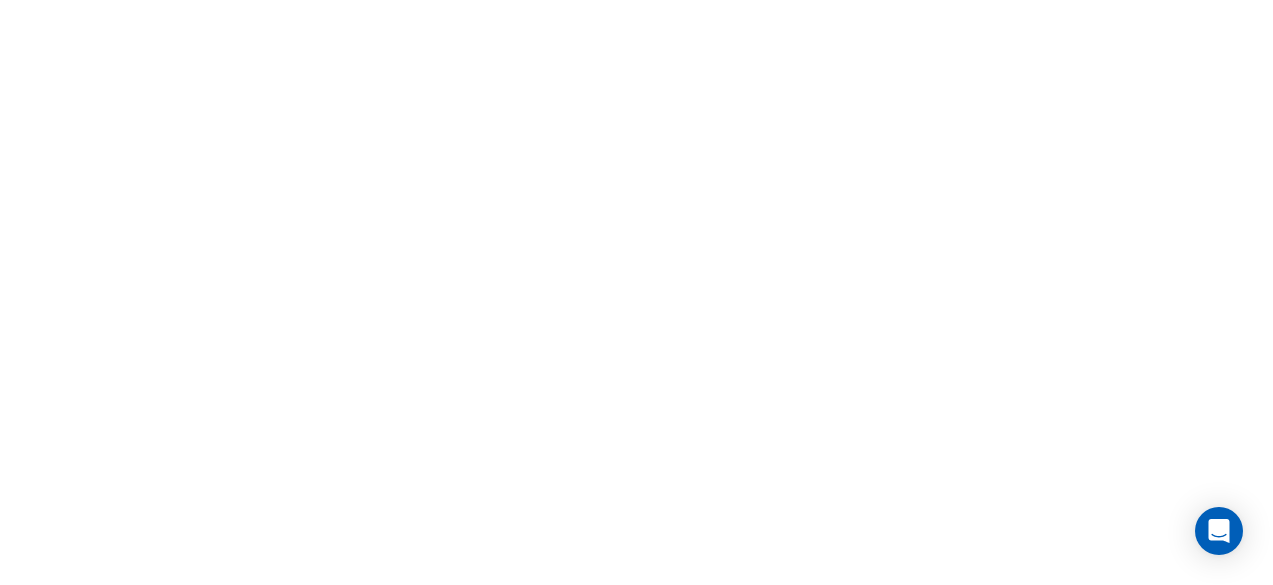 scroll, scrollTop: 0, scrollLeft: 0, axis: both 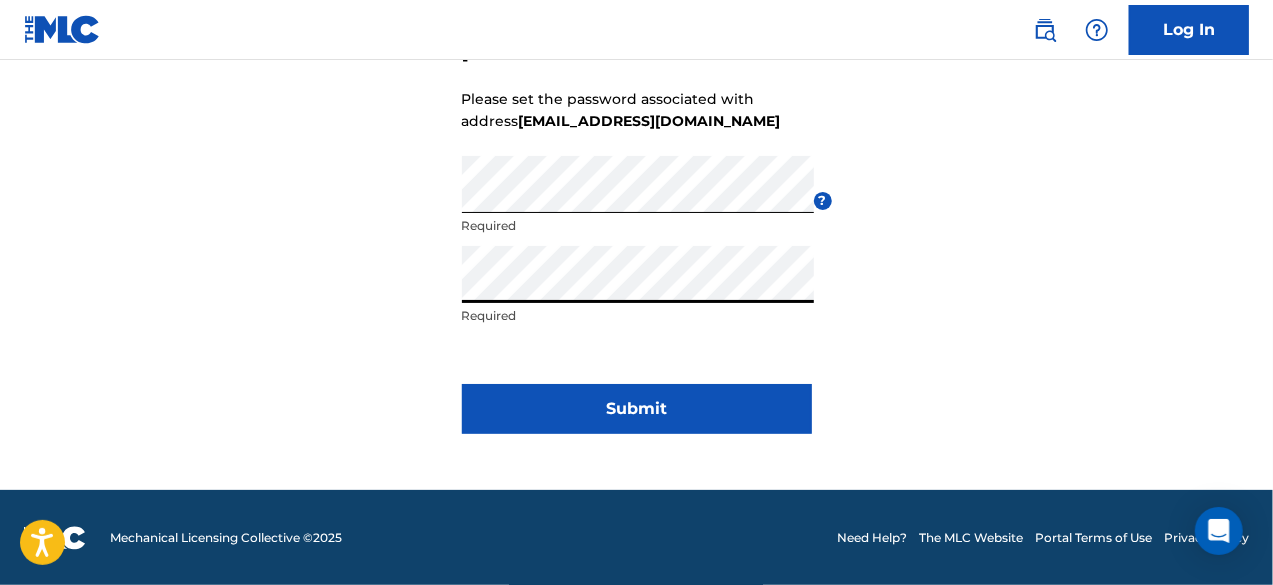 click on "Submit" at bounding box center [637, 409] 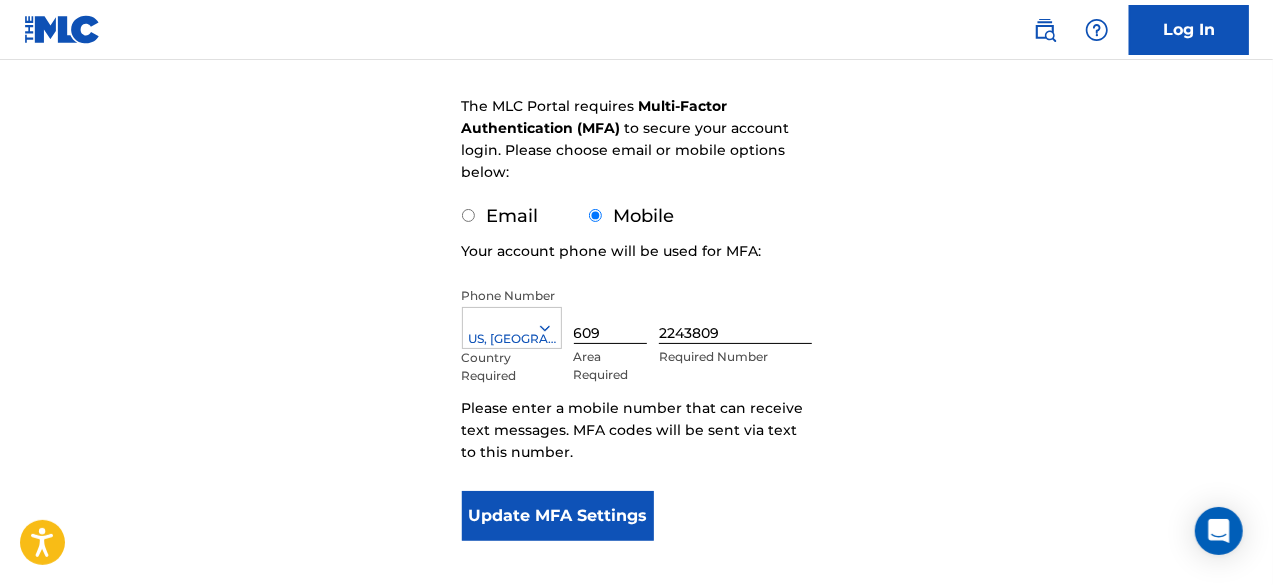 scroll, scrollTop: 300, scrollLeft: 0, axis: vertical 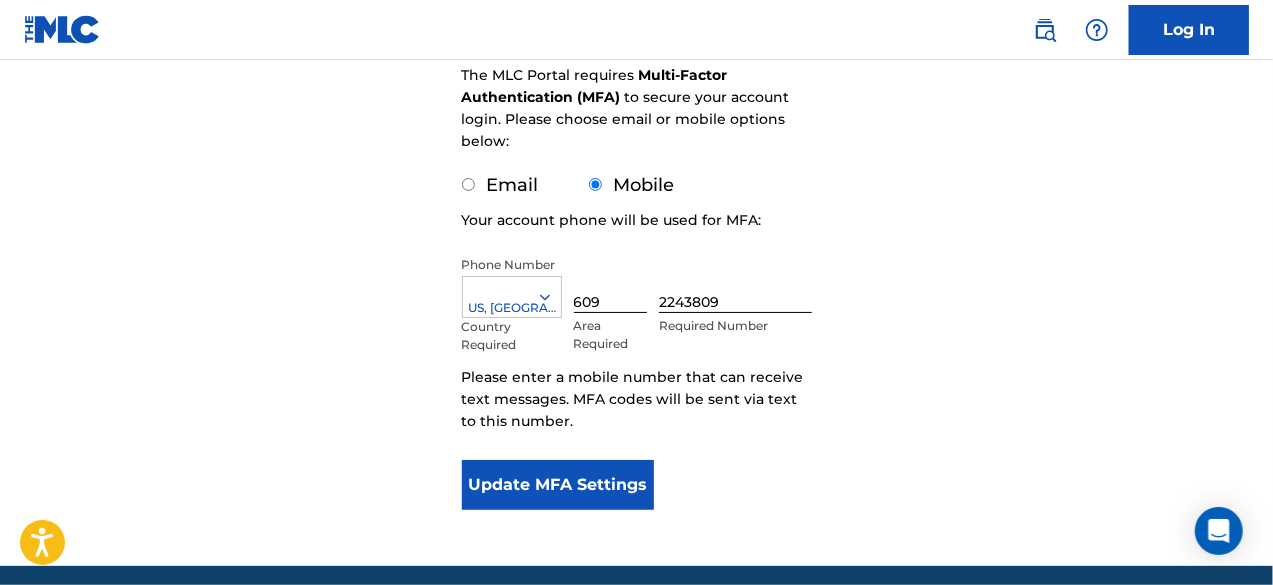 click on "Update MFA Settings" at bounding box center (558, 485) 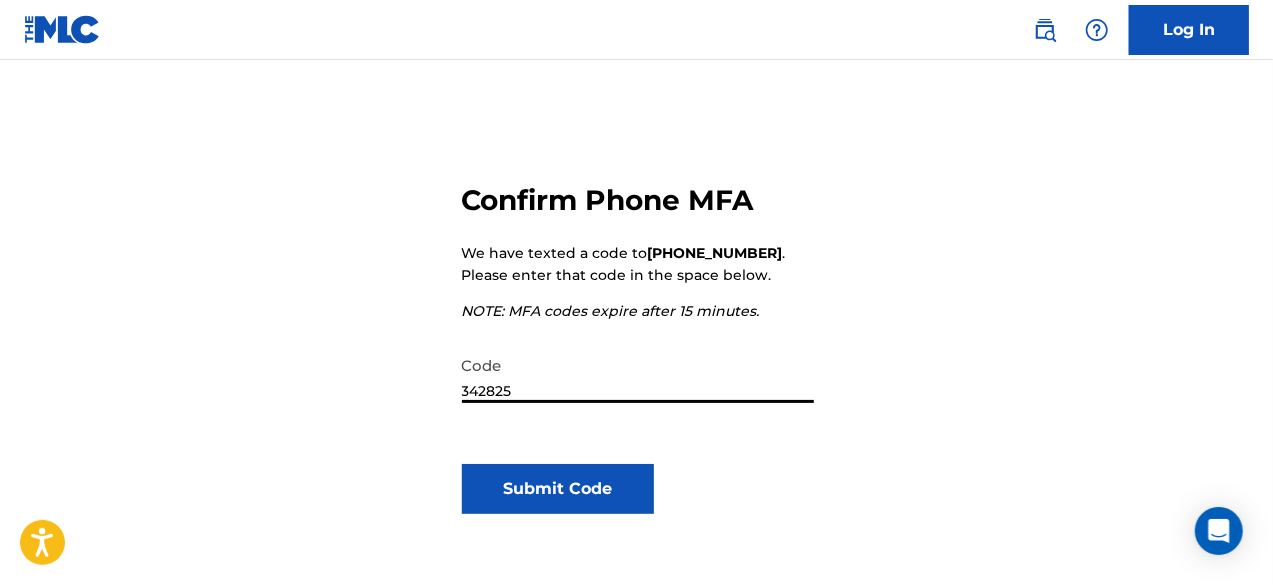 scroll, scrollTop: 200, scrollLeft: 0, axis: vertical 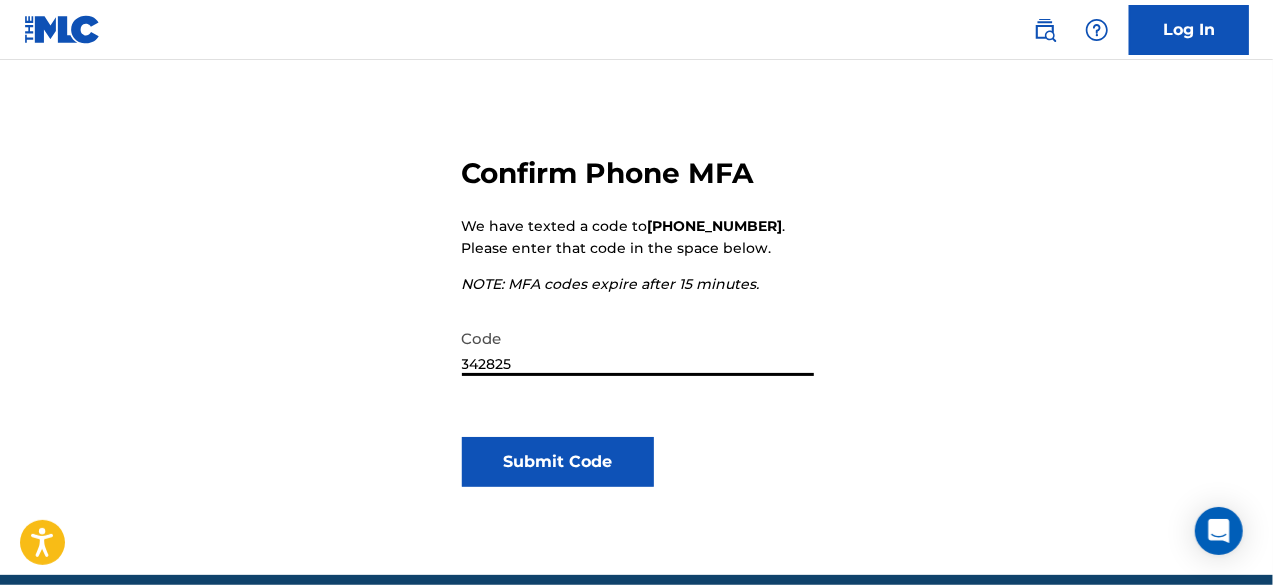 type on "342825" 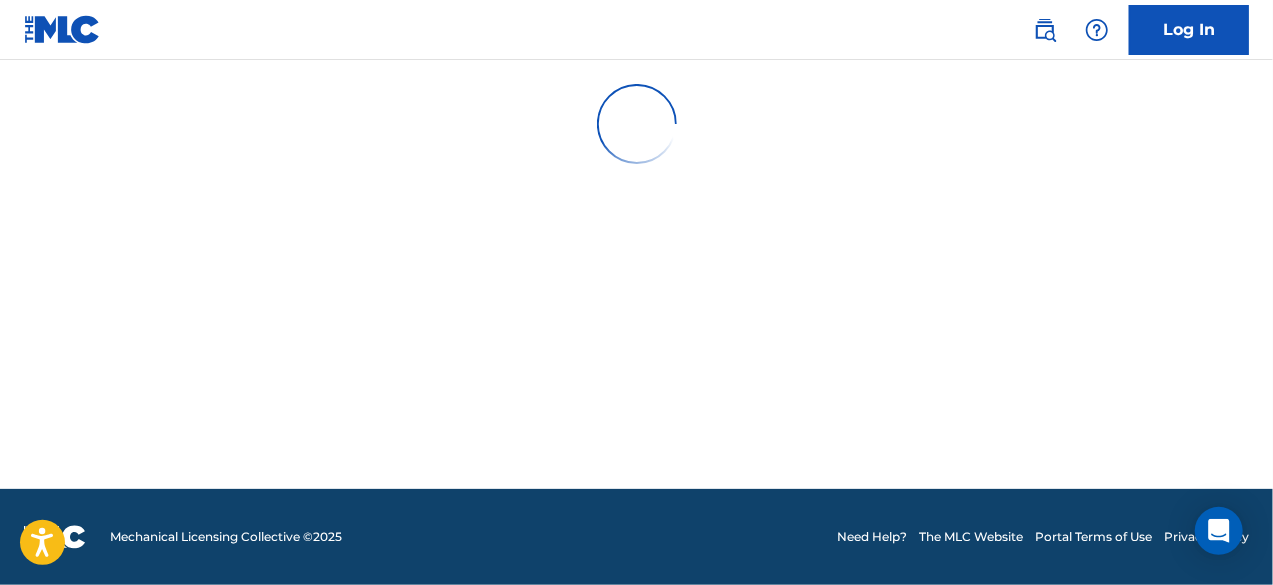 scroll, scrollTop: 0, scrollLeft: 0, axis: both 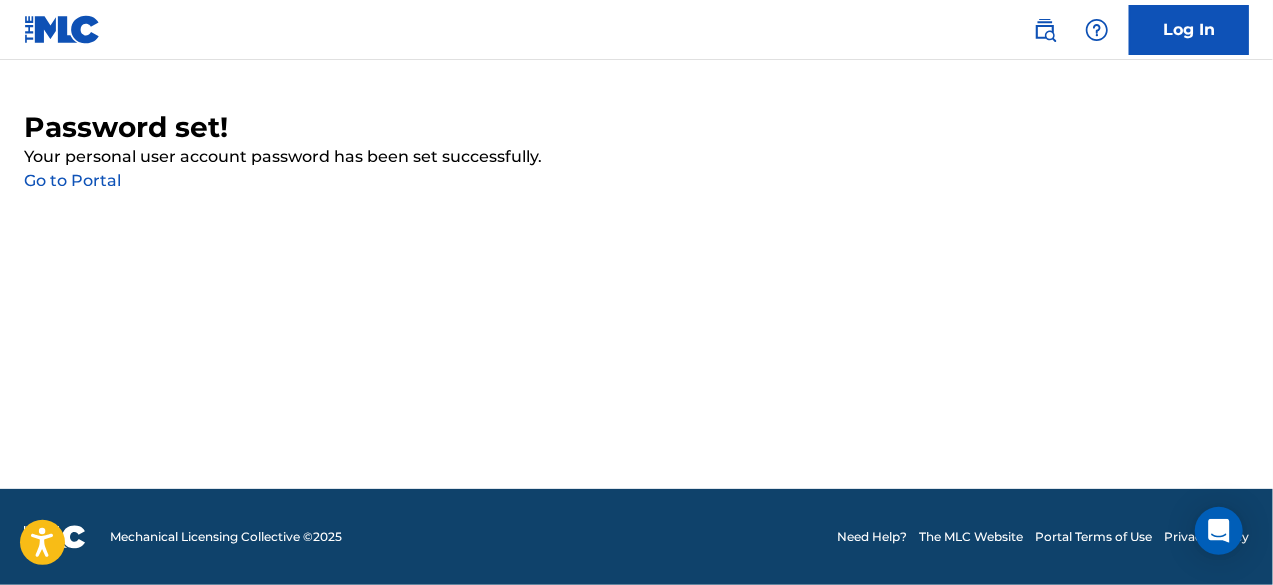 click on "Go to Portal" at bounding box center (72, 180) 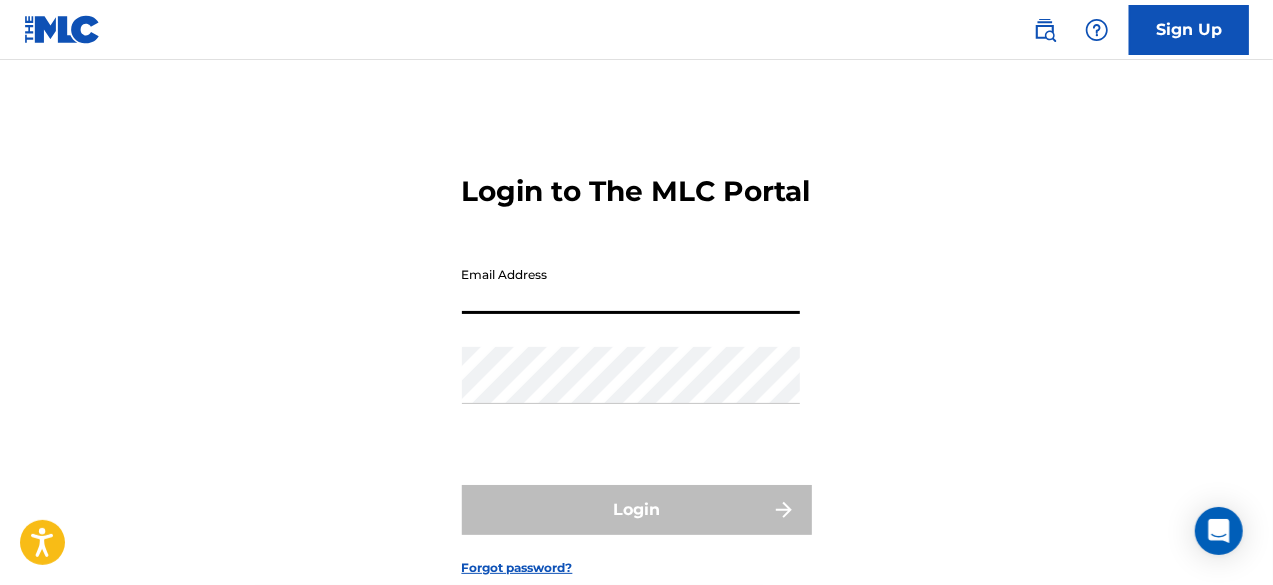 click on "Email Address" at bounding box center (631, 285) 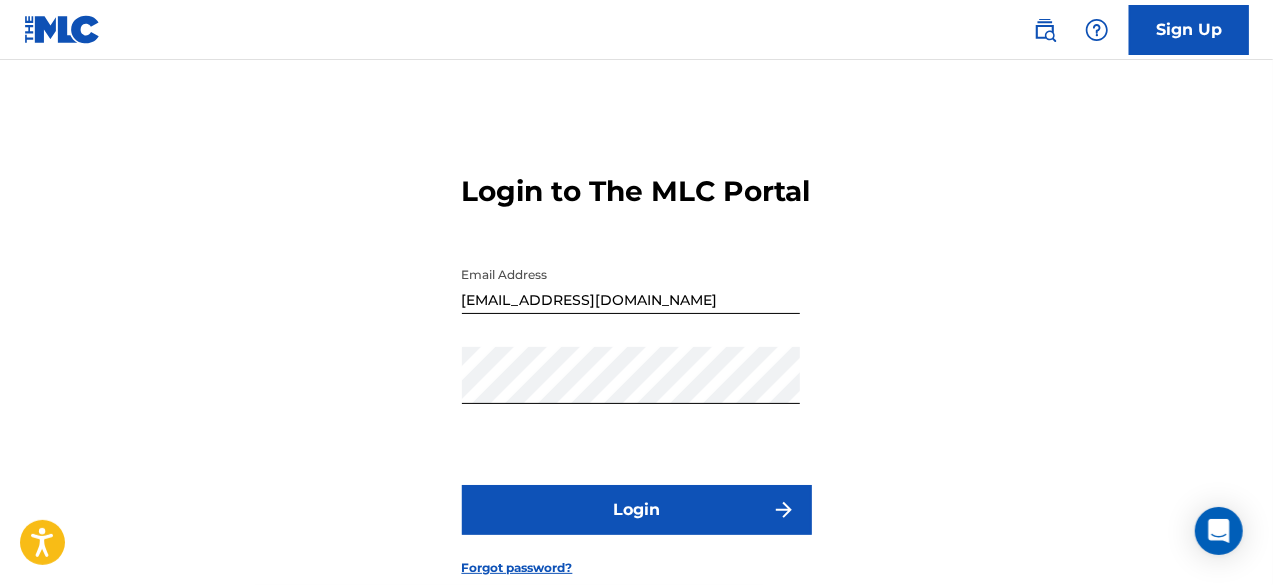 click on "Login" at bounding box center [637, 510] 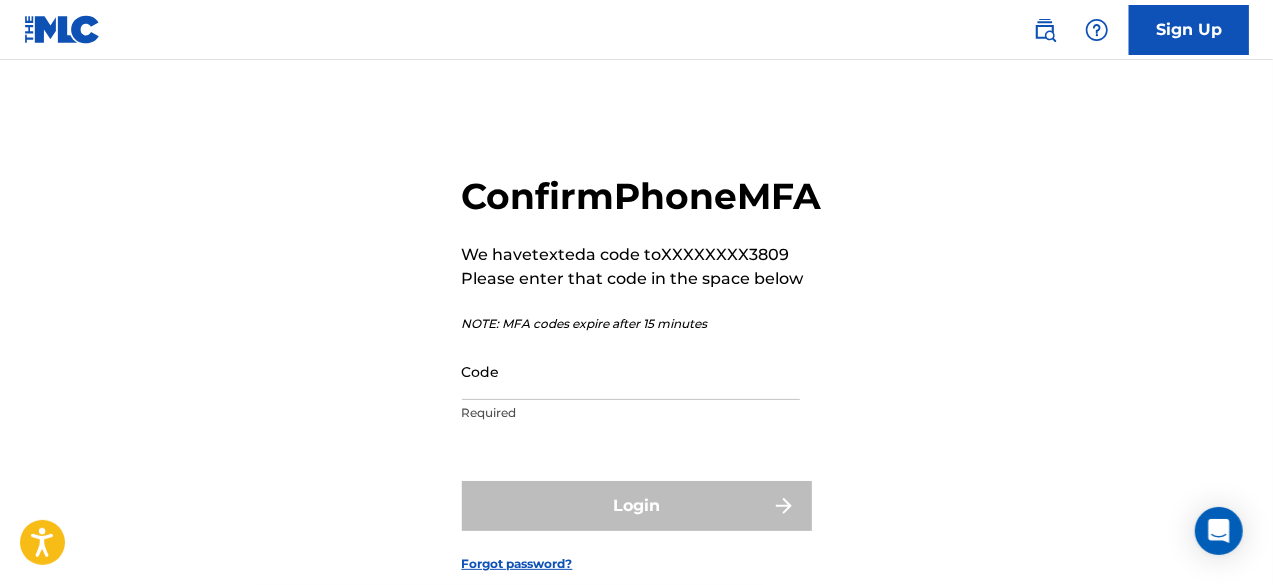 click on "Code" at bounding box center [631, 371] 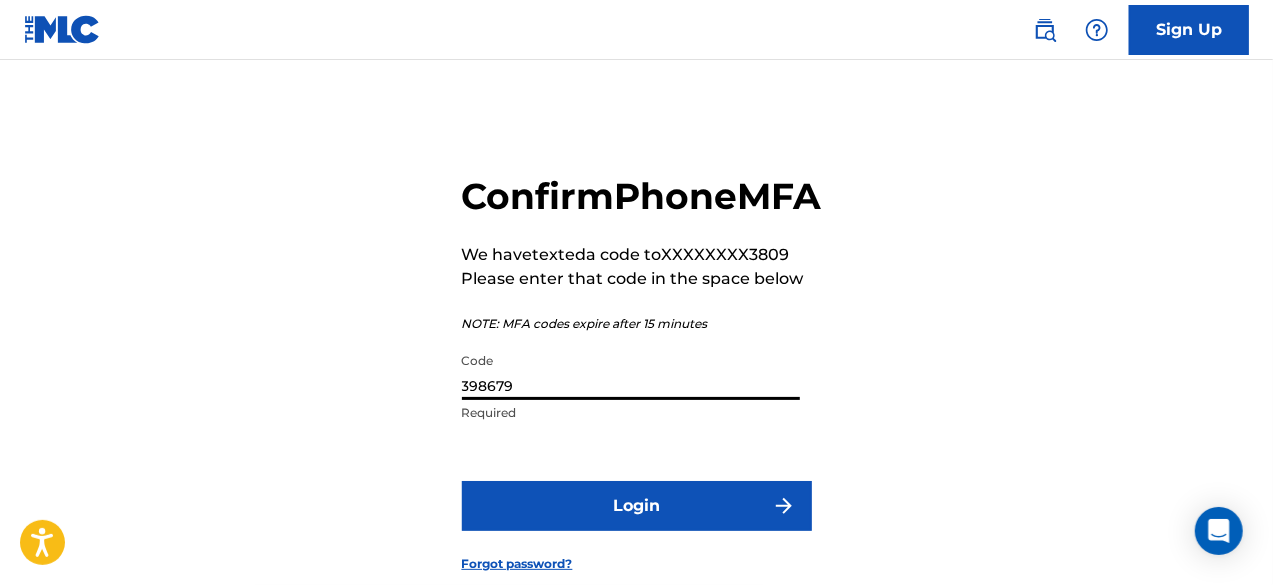 type on "398679" 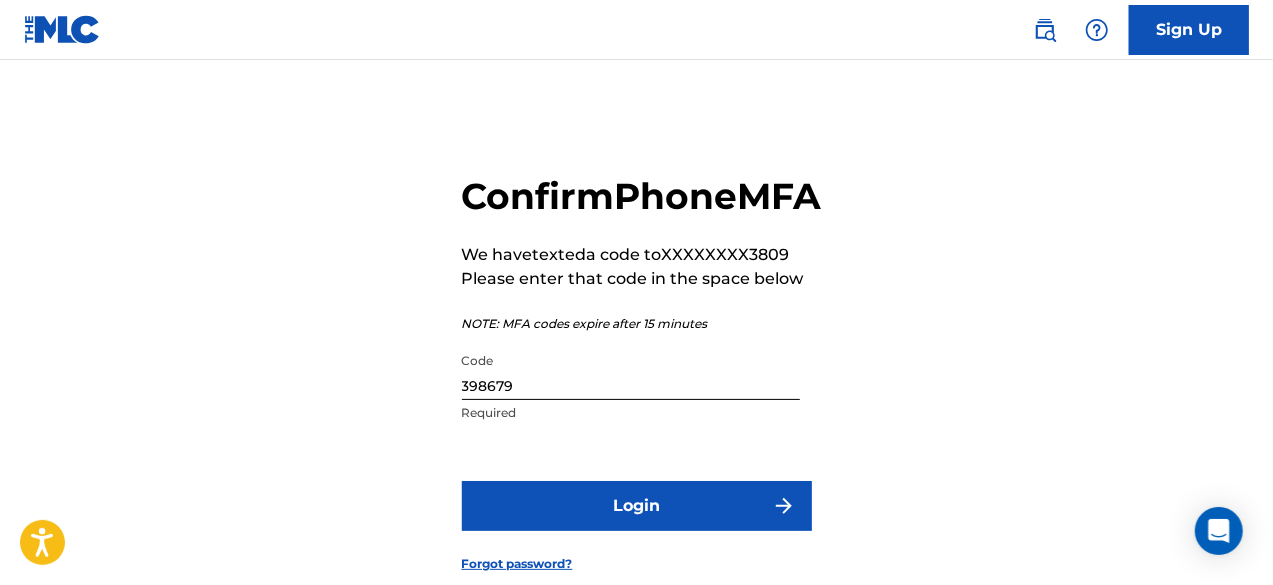 click on "Login" at bounding box center [637, 506] 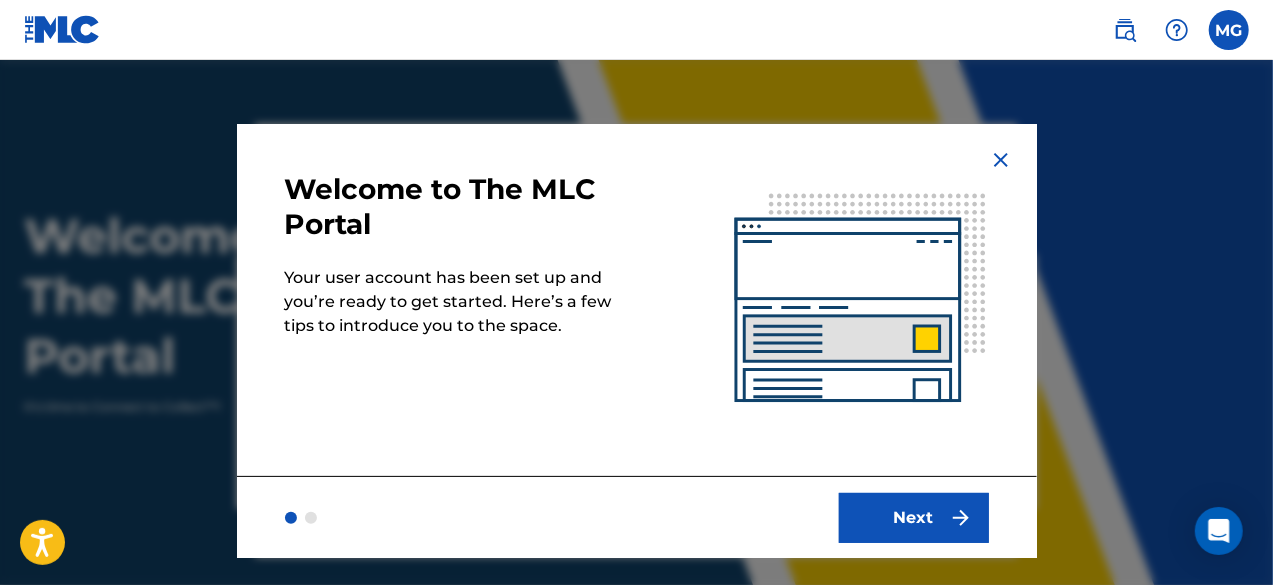 scroll, scrollTop: 0, scrollLeft: 0, axis: both 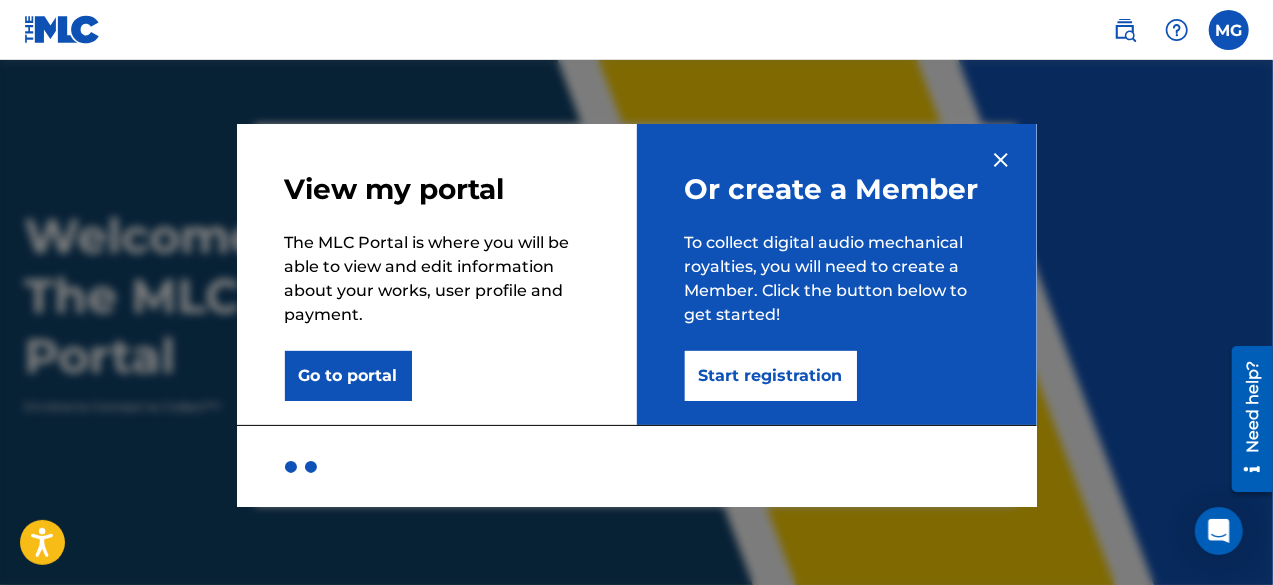 click at bounding box center [1001, 160] 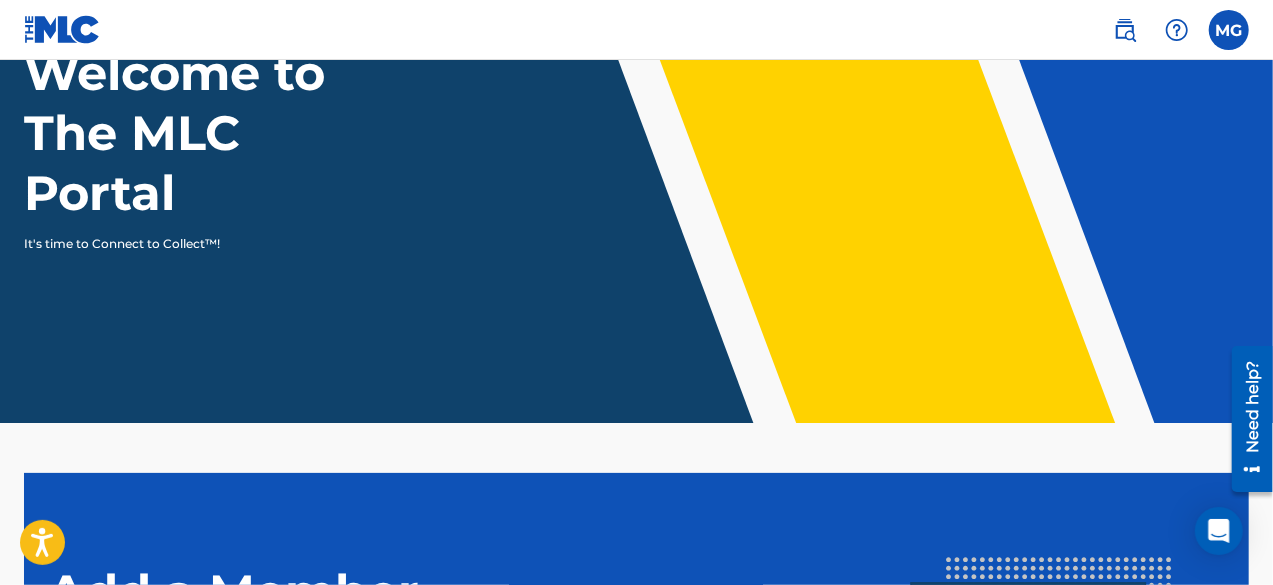 scroll, scrollTop: 0, scrollLeft: 0, axis: both 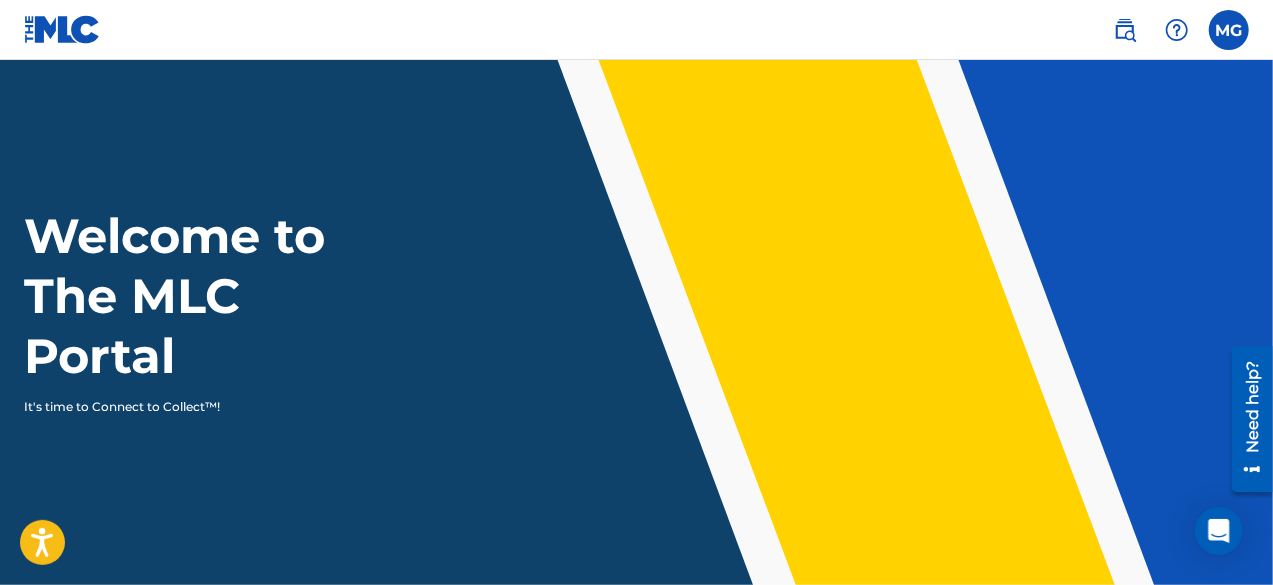 click at bounding box center [1229, 30] 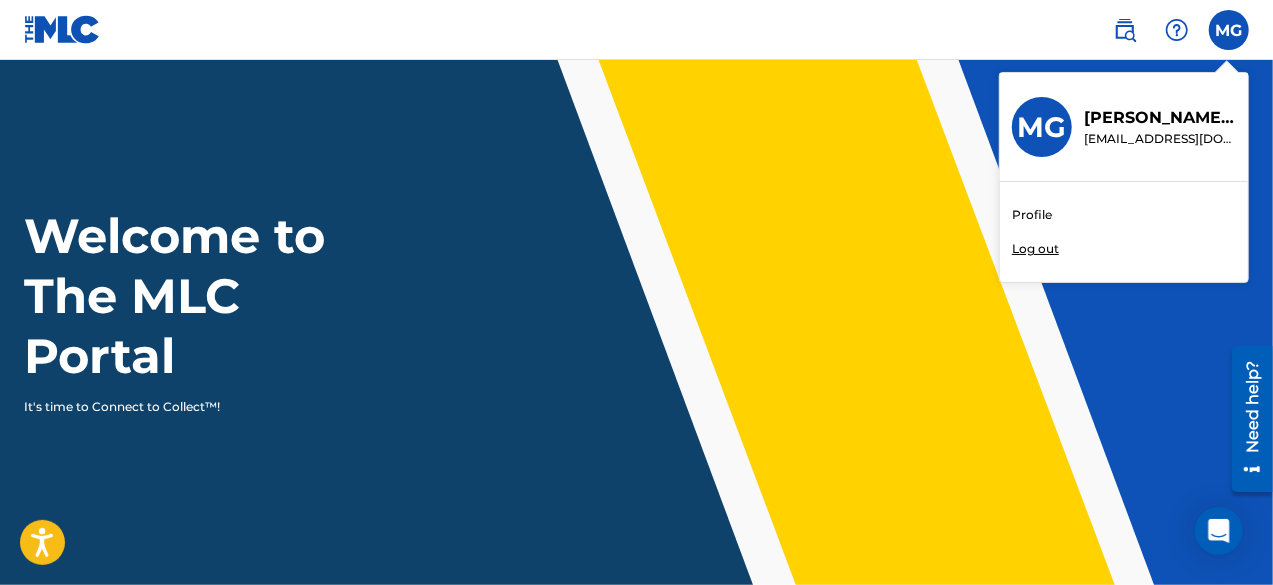 click on "Profile" at bounding box center (1032, 215) 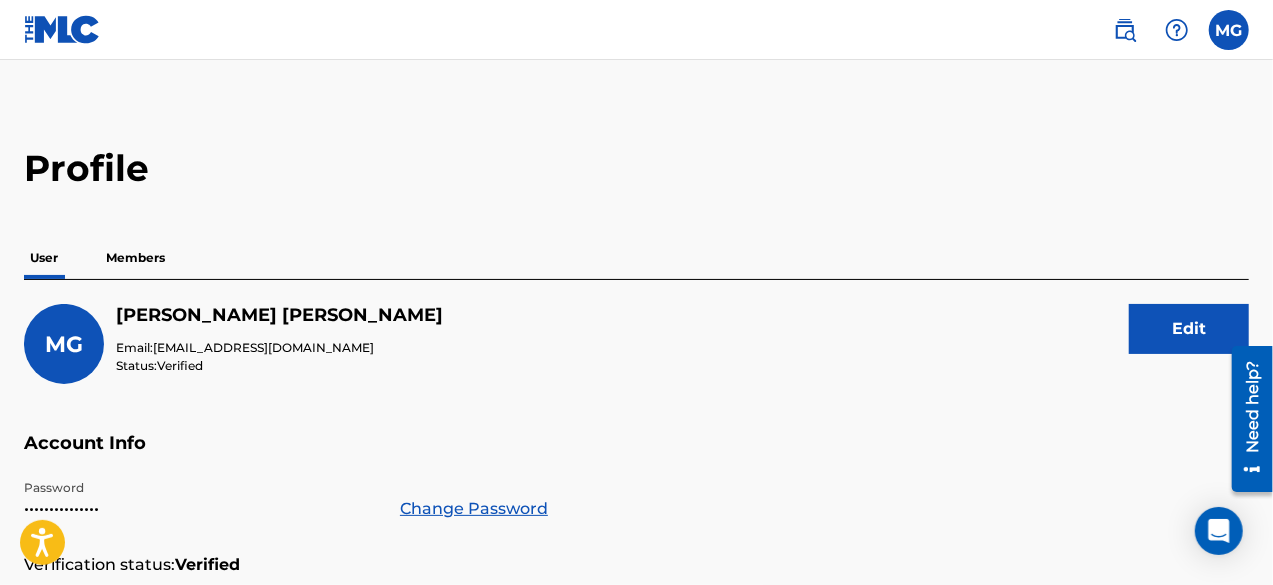 scroll, scrollTop: 0, scrollLeft: 0, axis: both 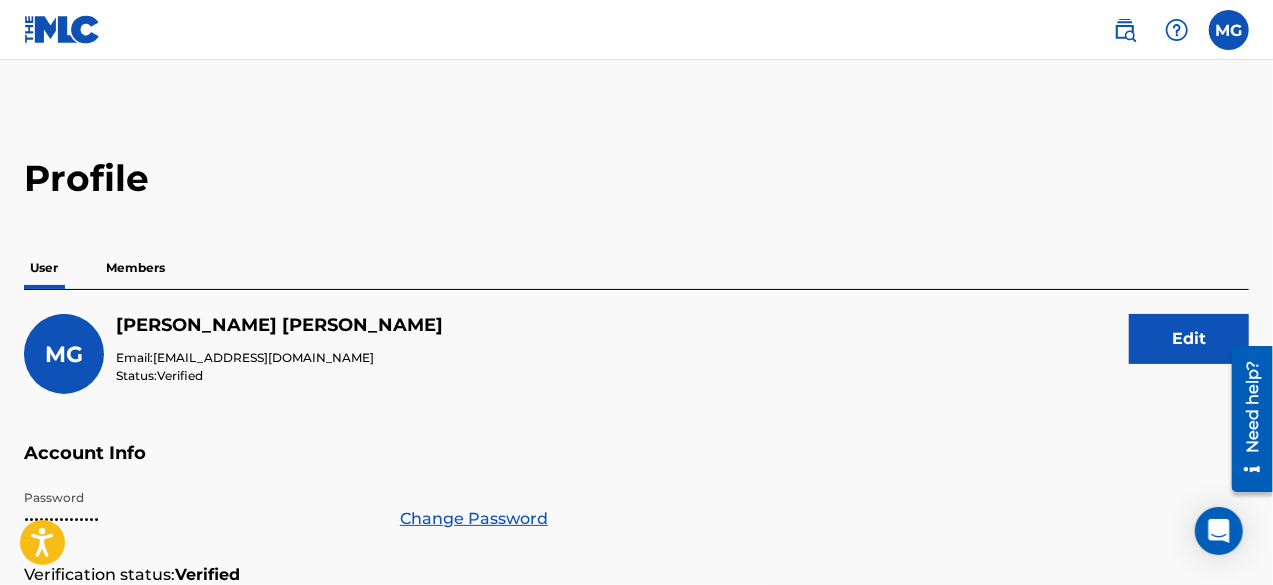 click on "Members" at bounding box center (135, 268) 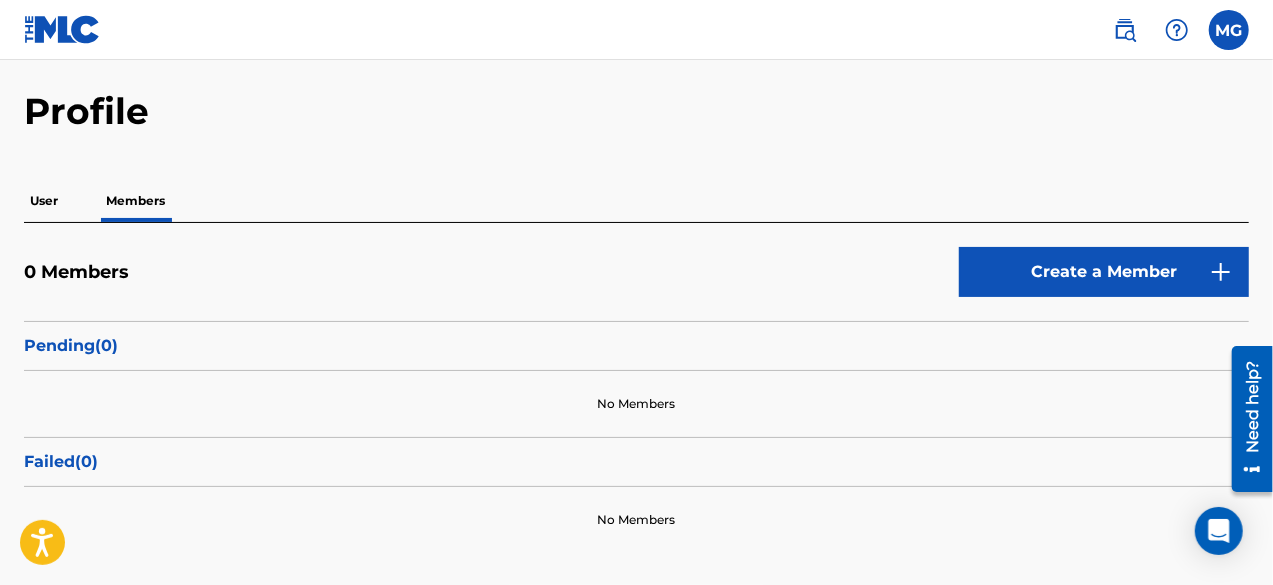 scroll, scrollTop: 177, scrollLeft: 0, axis: vertical 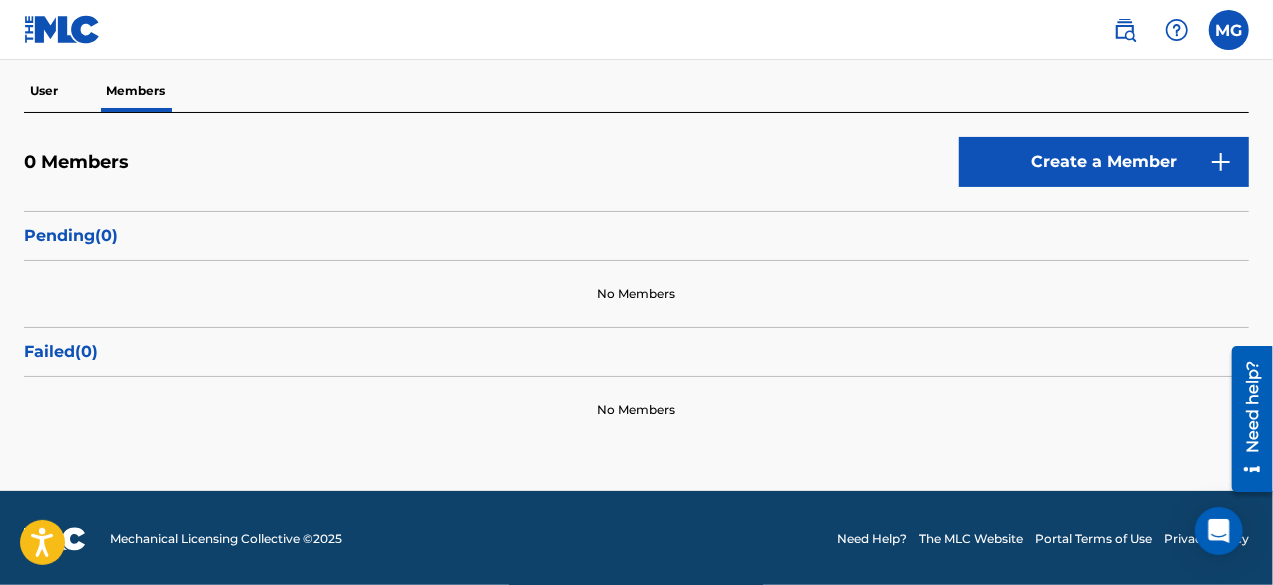 click on "Create a Member" at bounding box center [1104, 162] 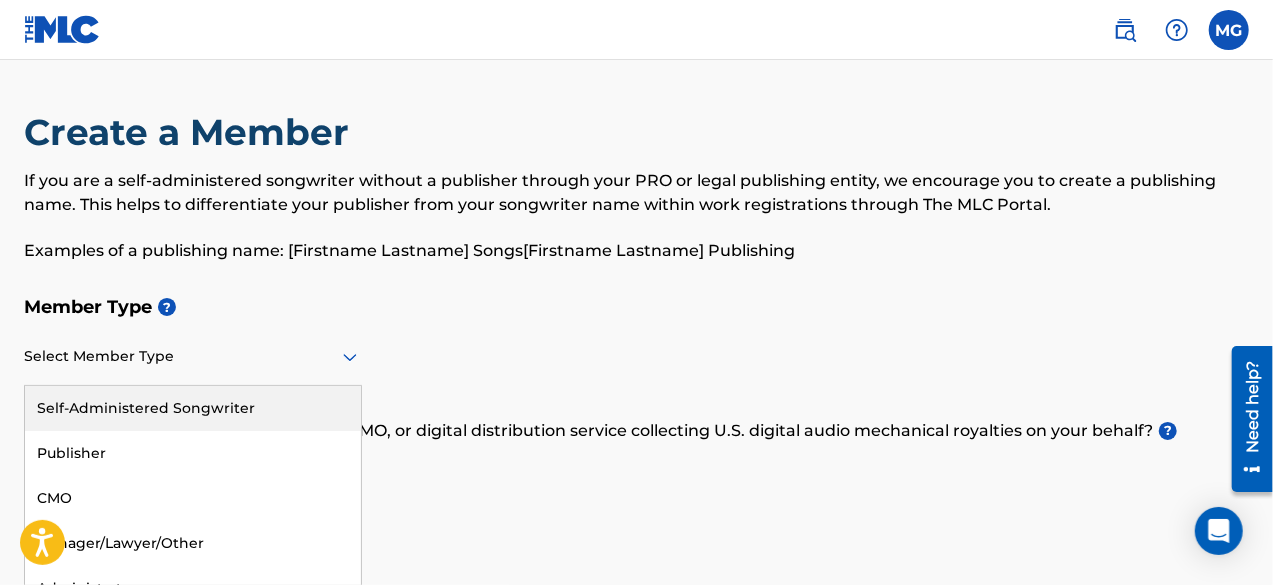 click on "5 results available. Use Up and Down to choose options, press Enter to select the currently focused option, press Escape to exit the menu, press Tab to select the option and exit the menu. Select Member Type Self-Administered Songwriter Publisher CMO Manager/Lawyer/Other Administrator" at bounding box center (193, 357) 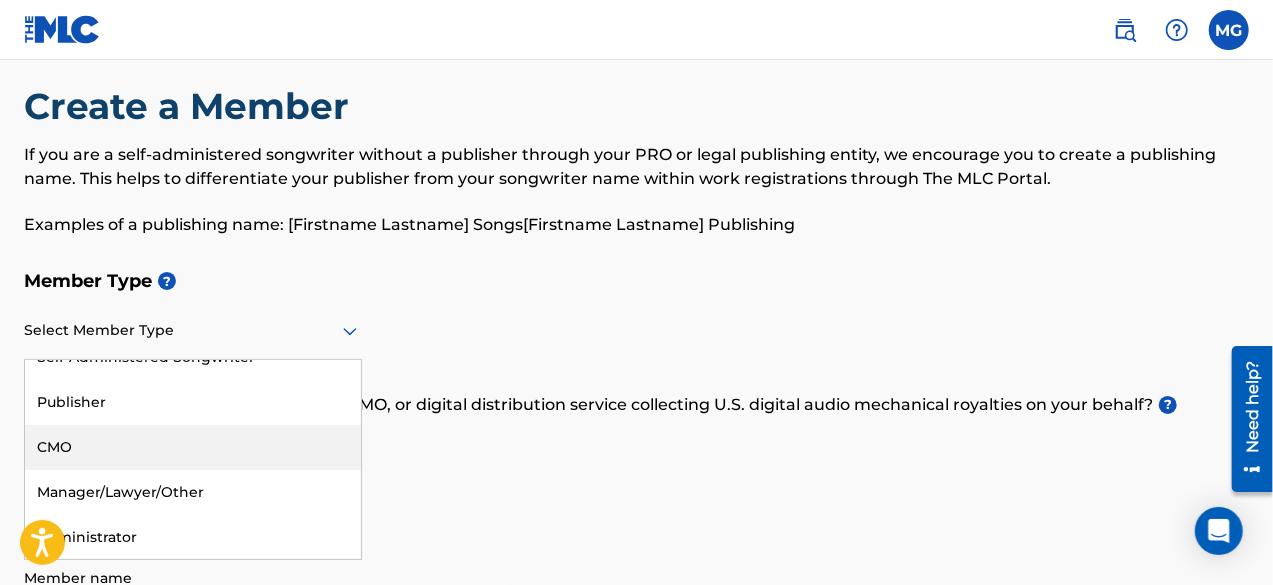 scroll, scrollTop: 0, scrollLeft: 0, axis: both 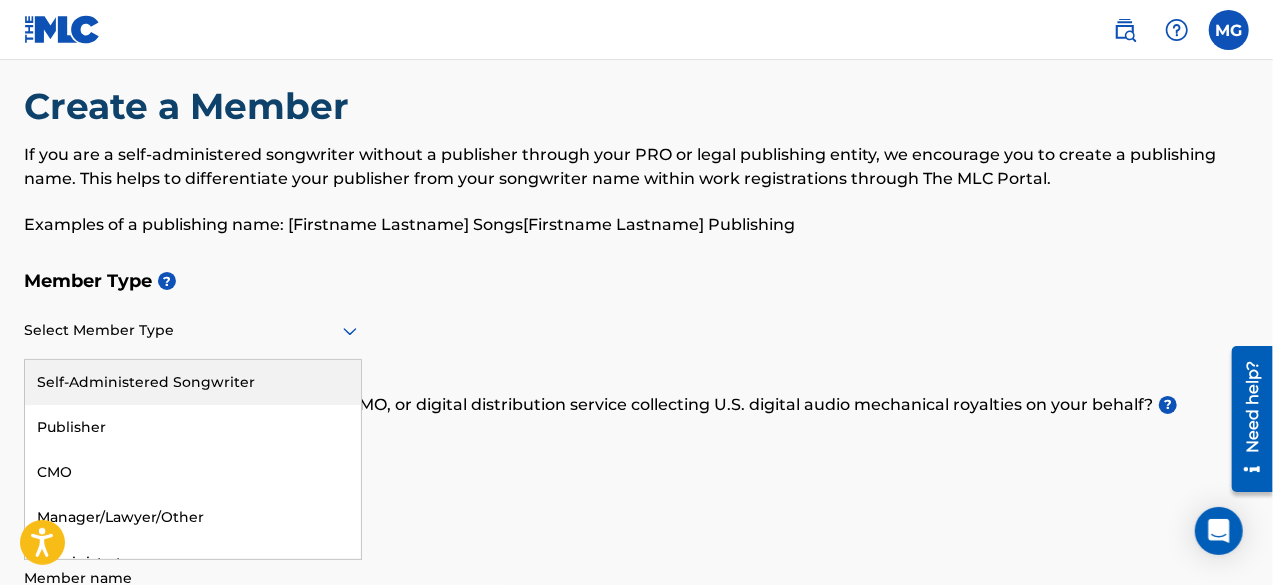 click on "Self-Administered Songwriter" at bounding box center (193, 382) 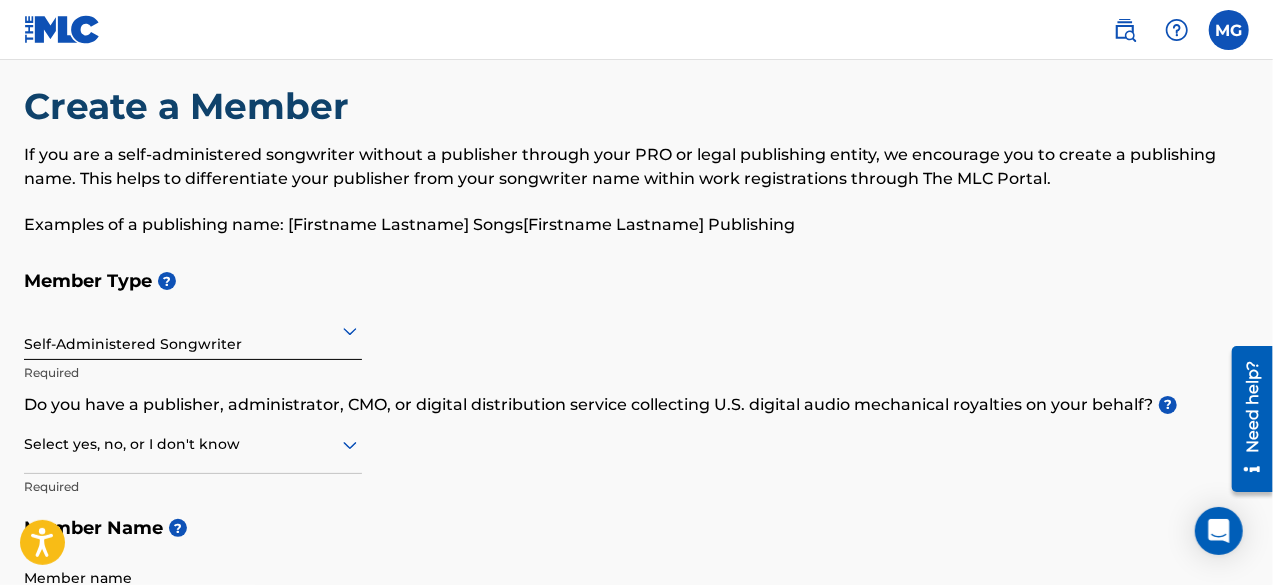 scroll, scrollTop: 126, scrollLeft: 0, axis: vertical 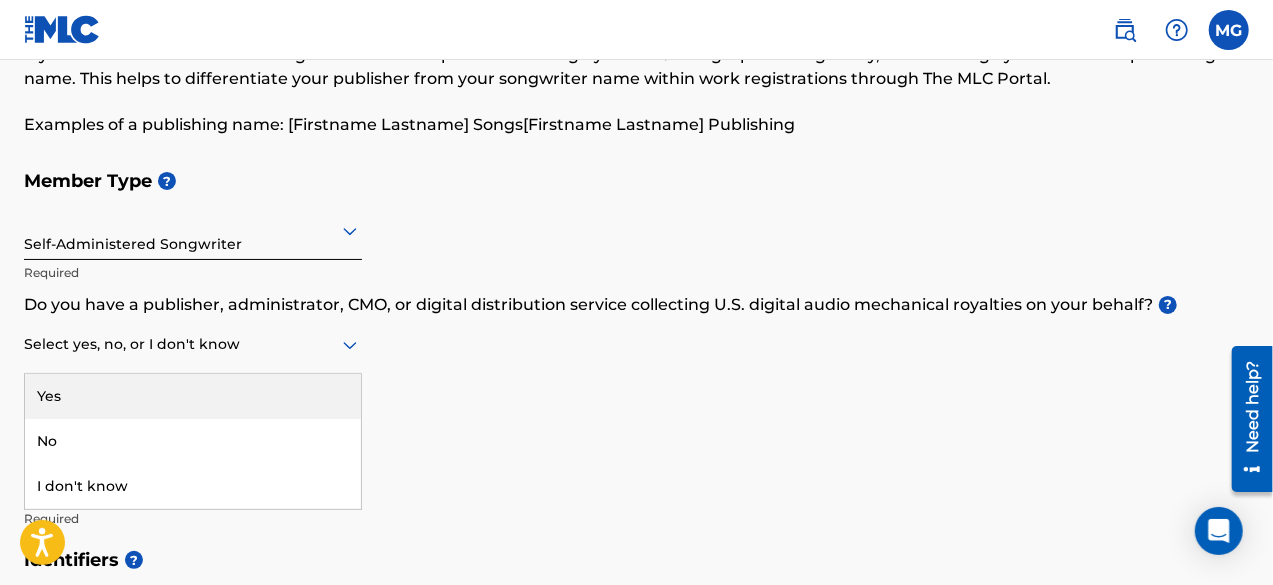 click at bounding box center [193, 344] 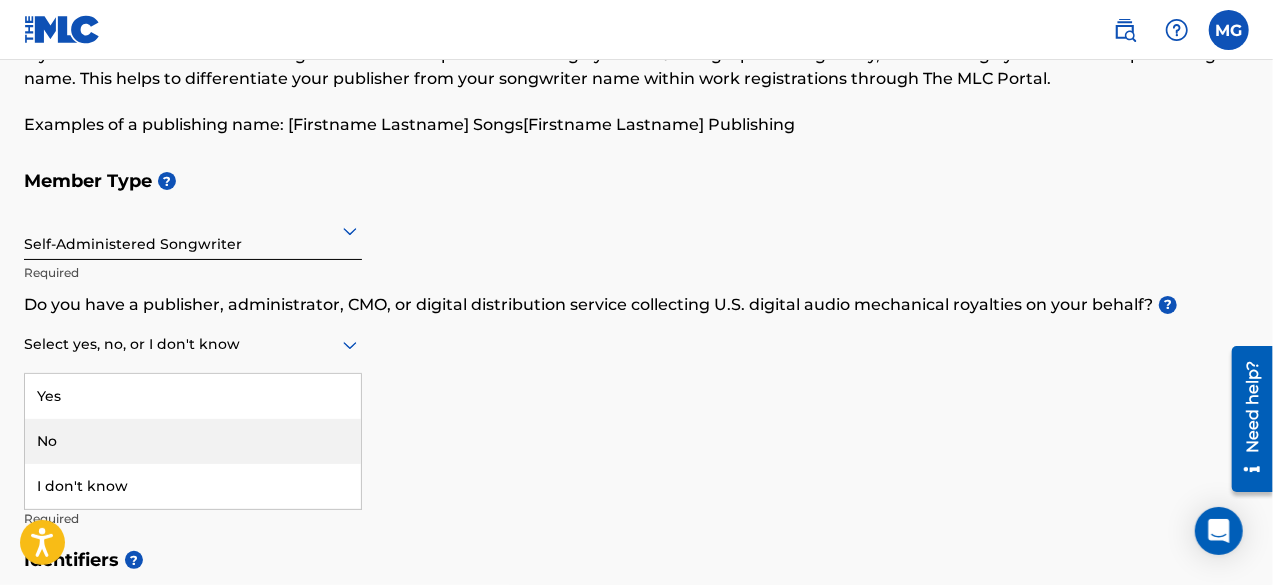 click on "No" at bounding box center (193, 441) 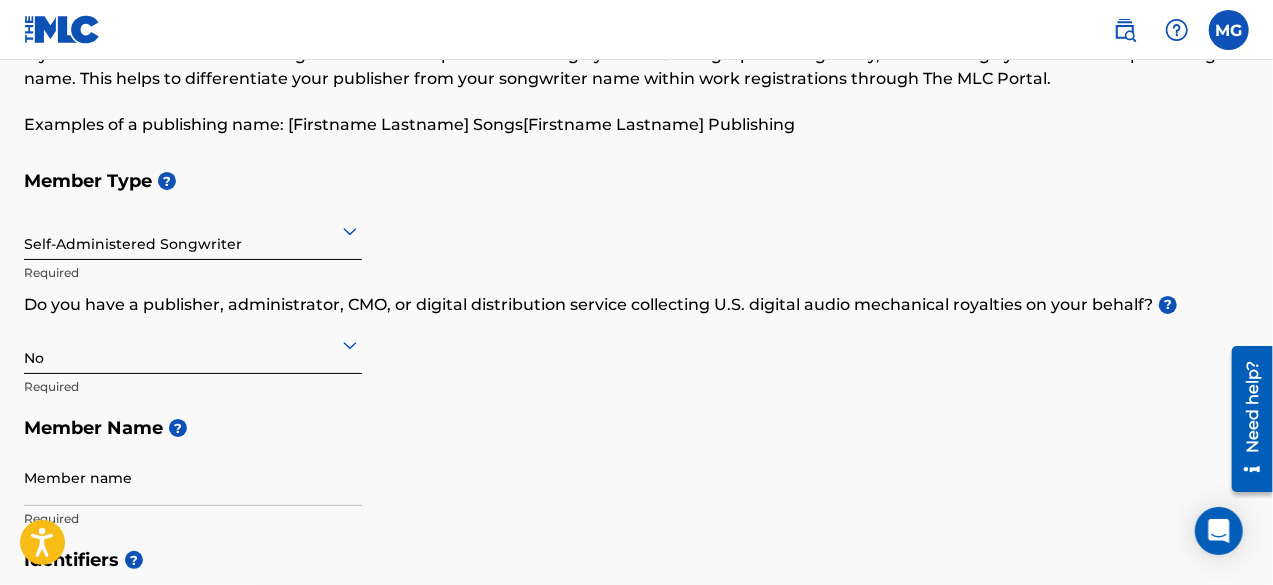 click on "Member Type ? Self-Administered Songwriter Required Do you have a publisher, administrator, CMO, or digital distribution service collecting U.S. digital audio mechanical royalties on your behalf? ? No Required Member Name ? Member name Required" at bounding box center (636, 349) 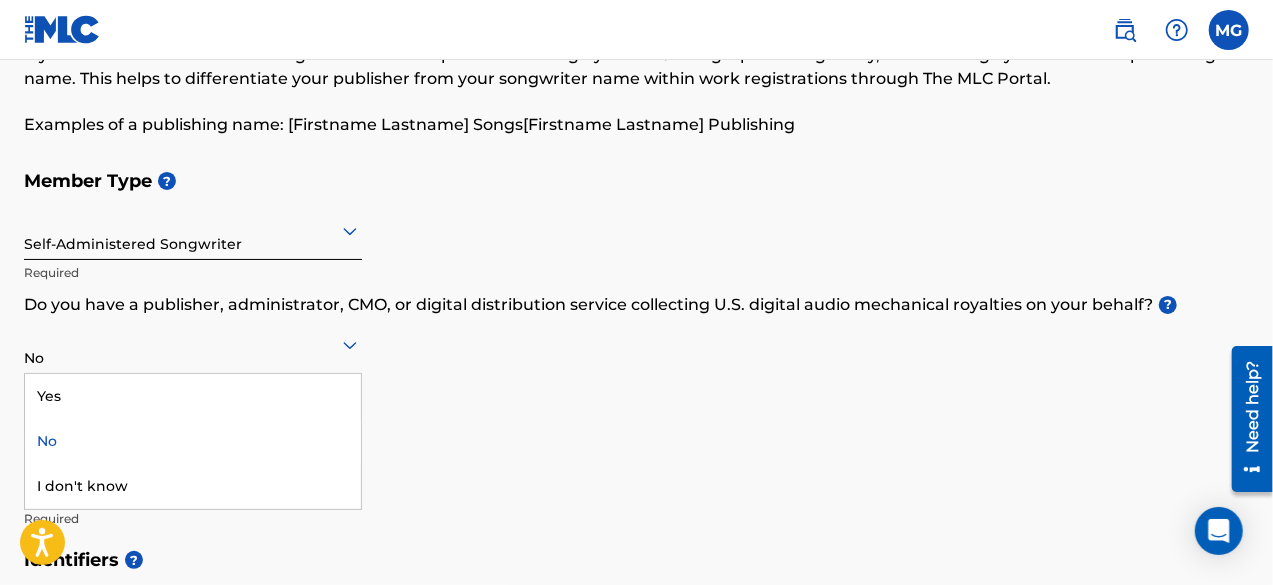 click 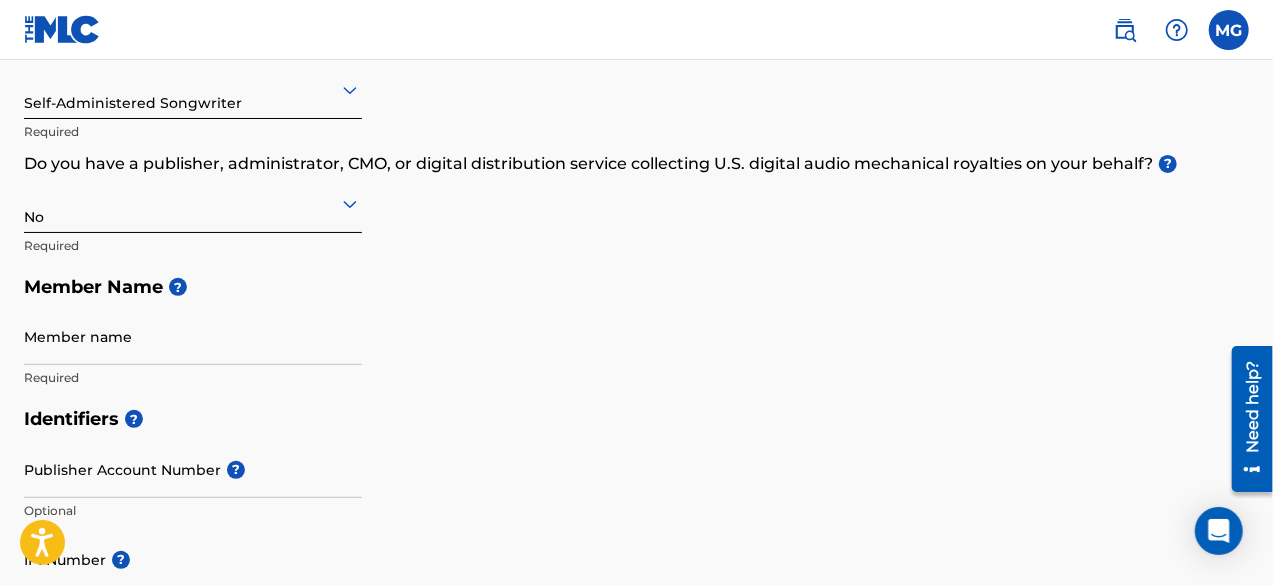 scroll, scrollTop: 300, scrollLeft: 0, axis: vertical 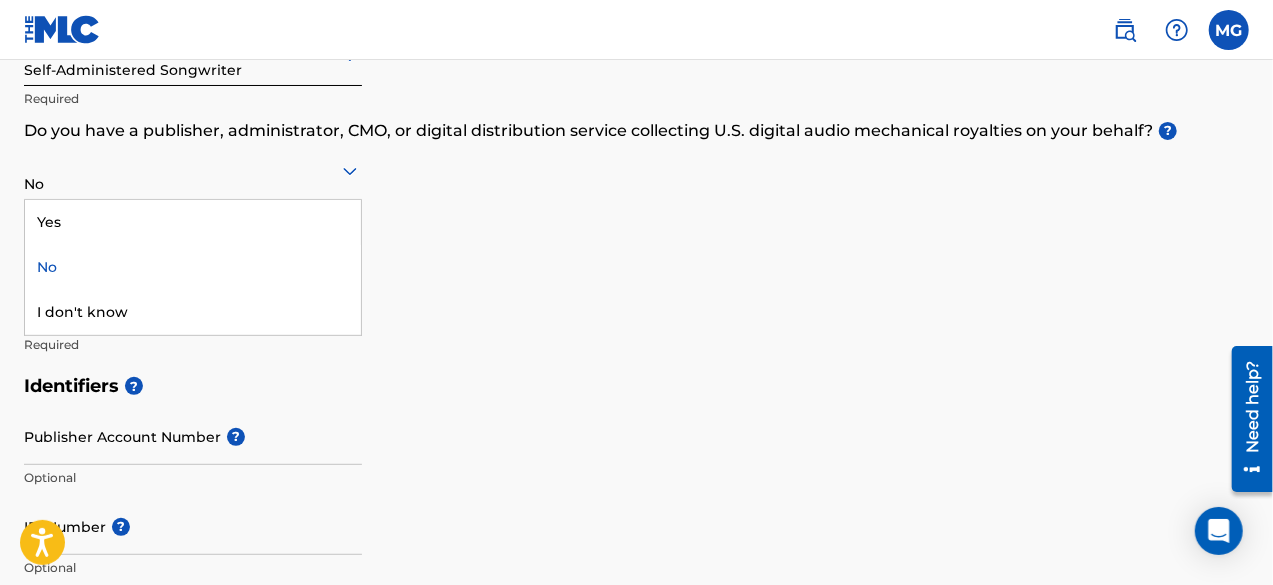 click on "No" at bounding box center [193, 170] 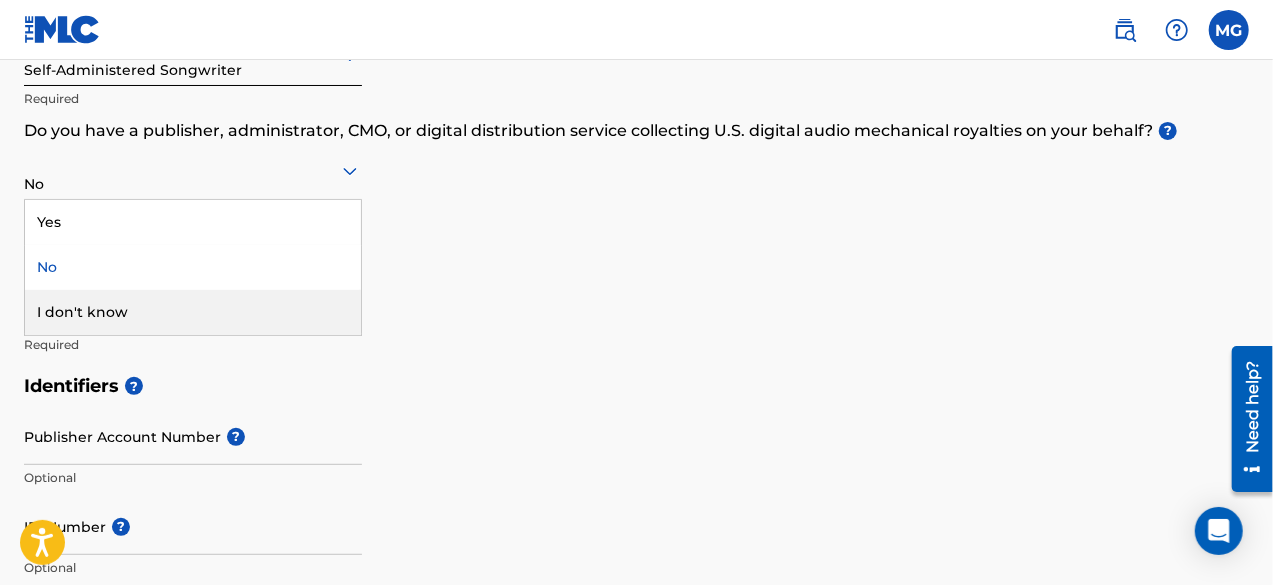 click on "I don't know" at bounding box center (193, 312) 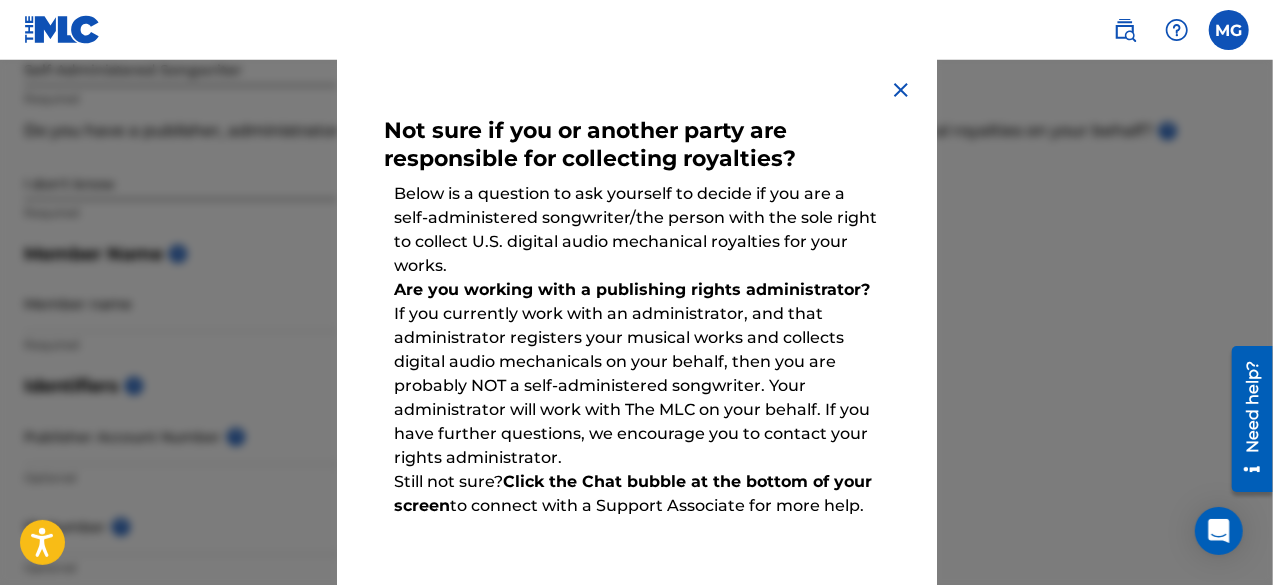 scroll, scrollTop: 100, scrollLeft: 0, axis: vertical 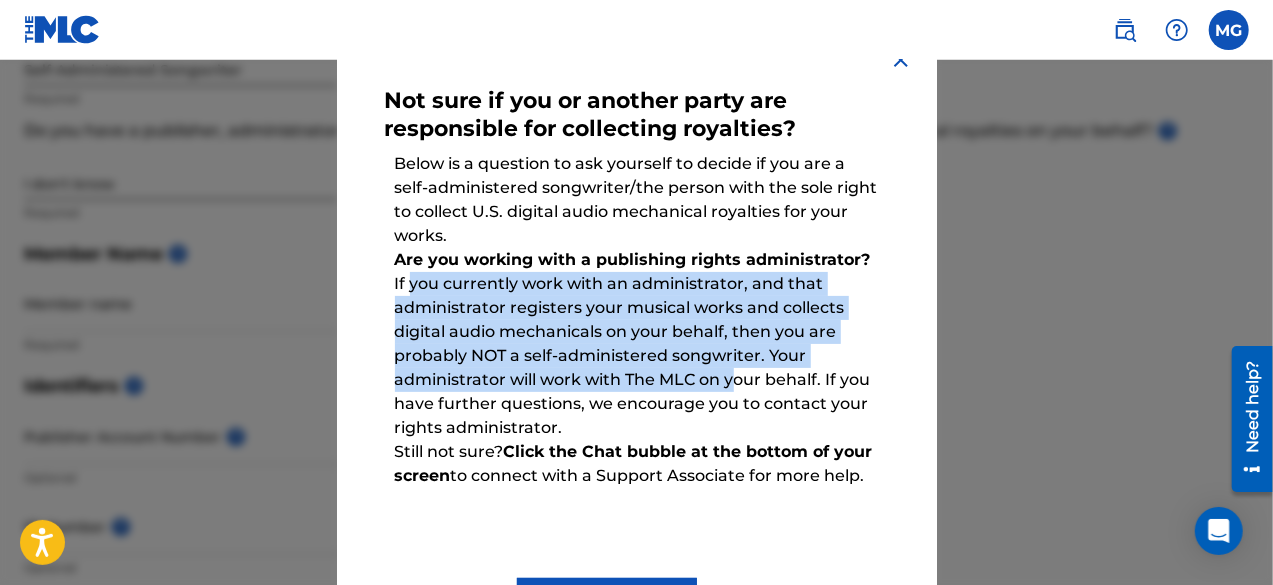 drag, startPoint x: 384, startPoint y: 281, endPoint x: 725, endPoint y: 379, distance: 354.80276 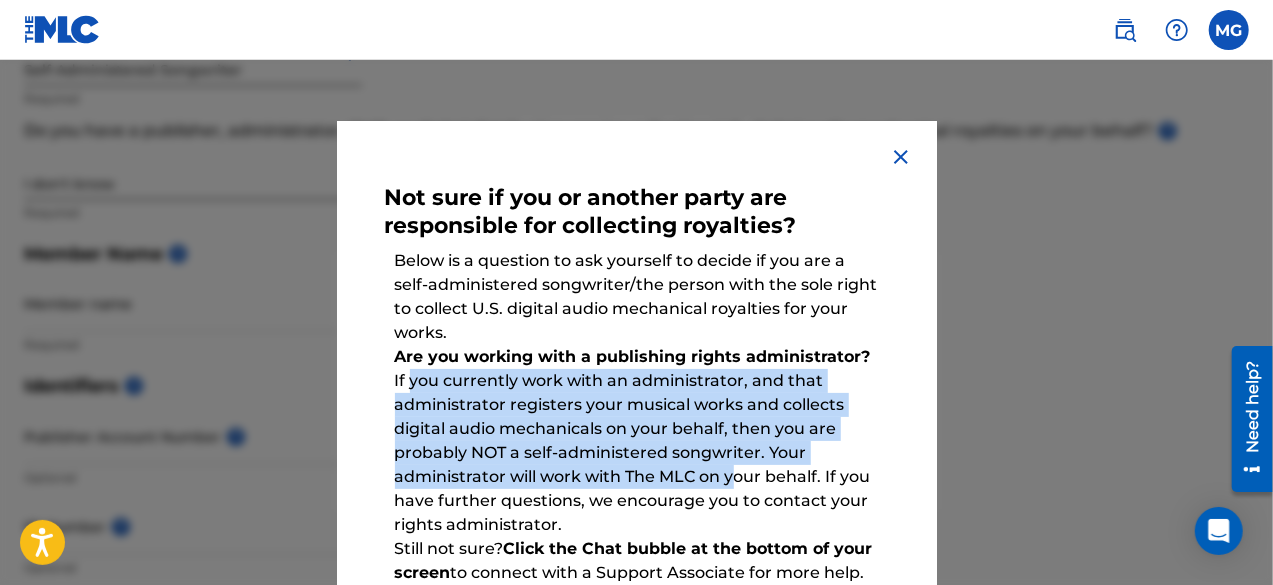 scroll, scrollTop: 0, scrollLeft: 0, axis: both 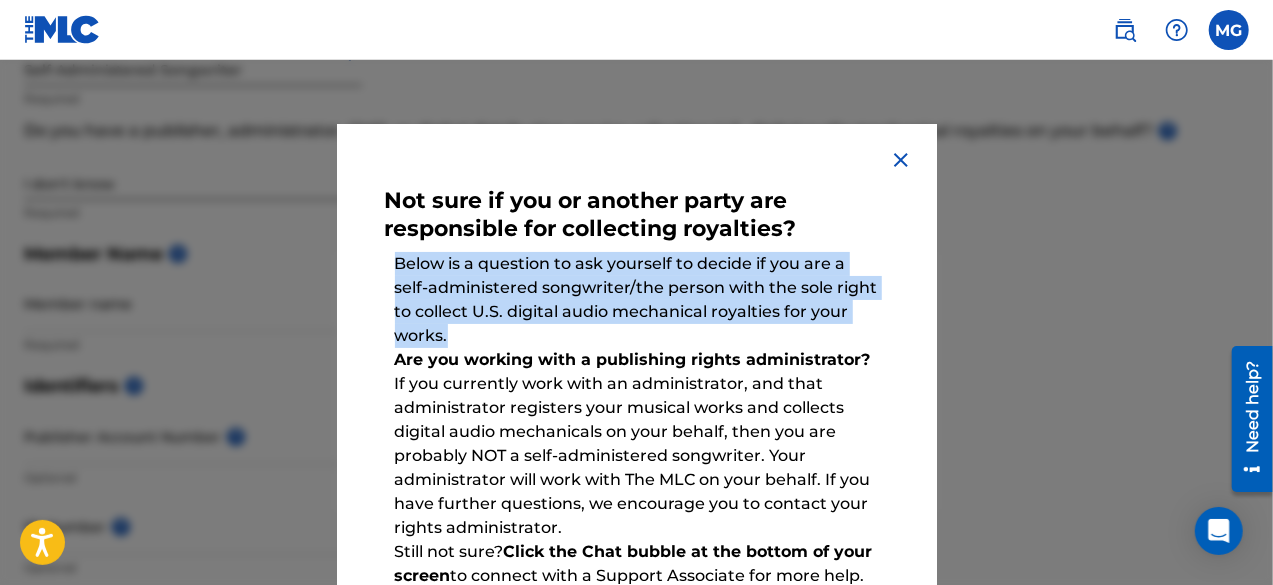 drag, startPoint x: 386, startPoint y: 260, endPoint x: 562, endPoint y: 330, distance: 189.4096 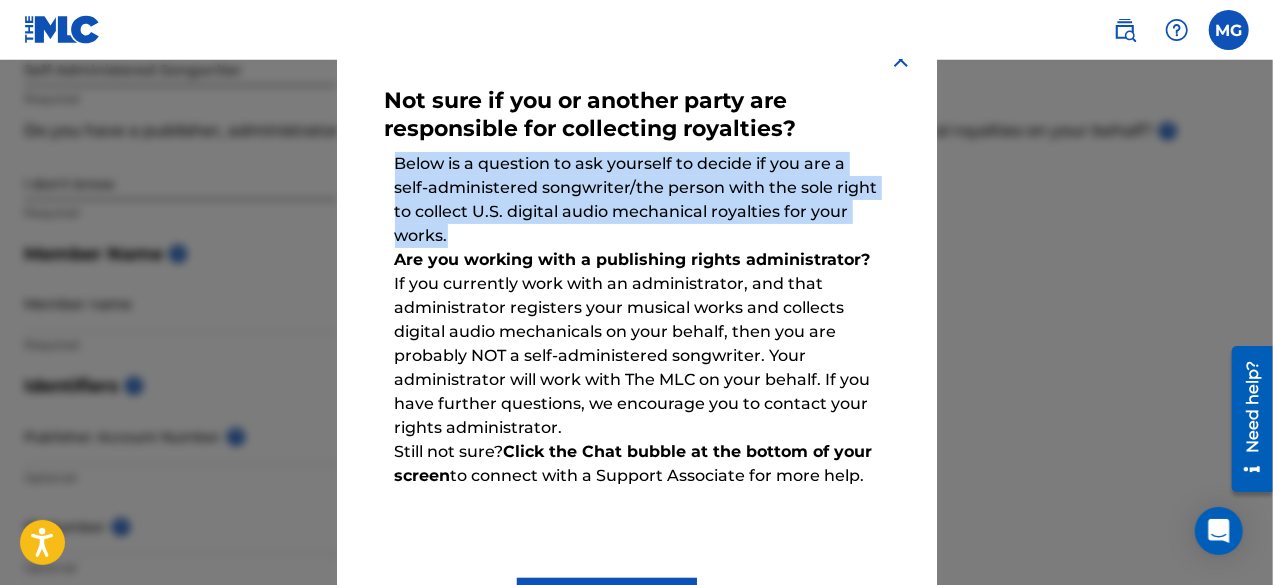 scroll, scrollTop: 190, scrollLeft: 0, axis: vertical 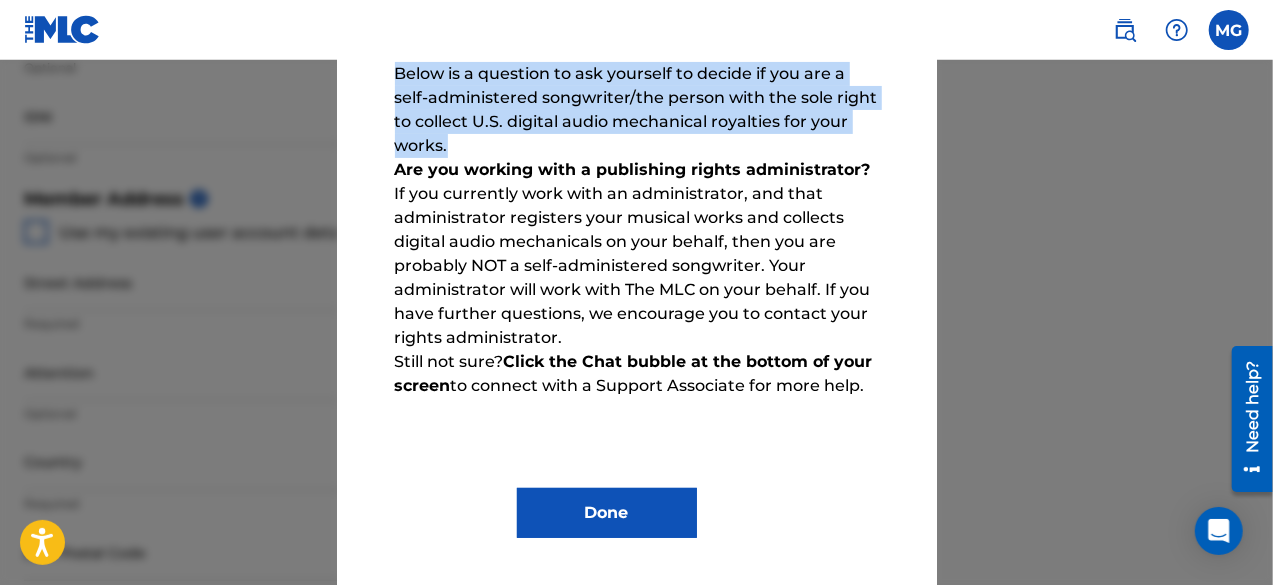 click on "Done" at bounding box center (607, 513) 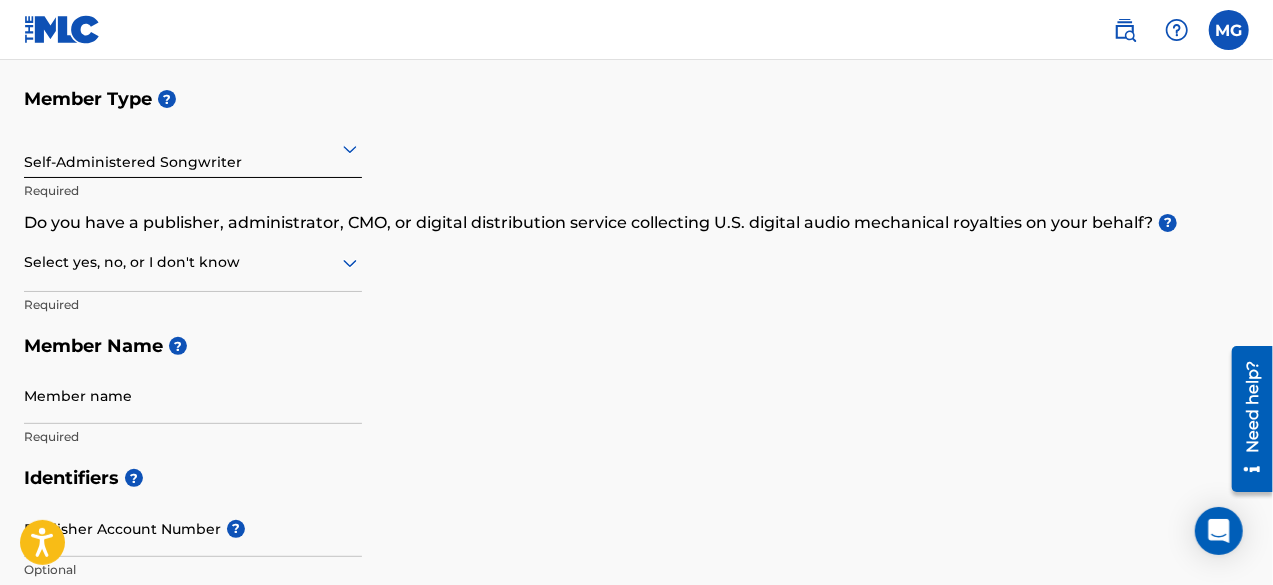 scroll, scrollTop: 100, scrollLeft: 0, axis: vertical 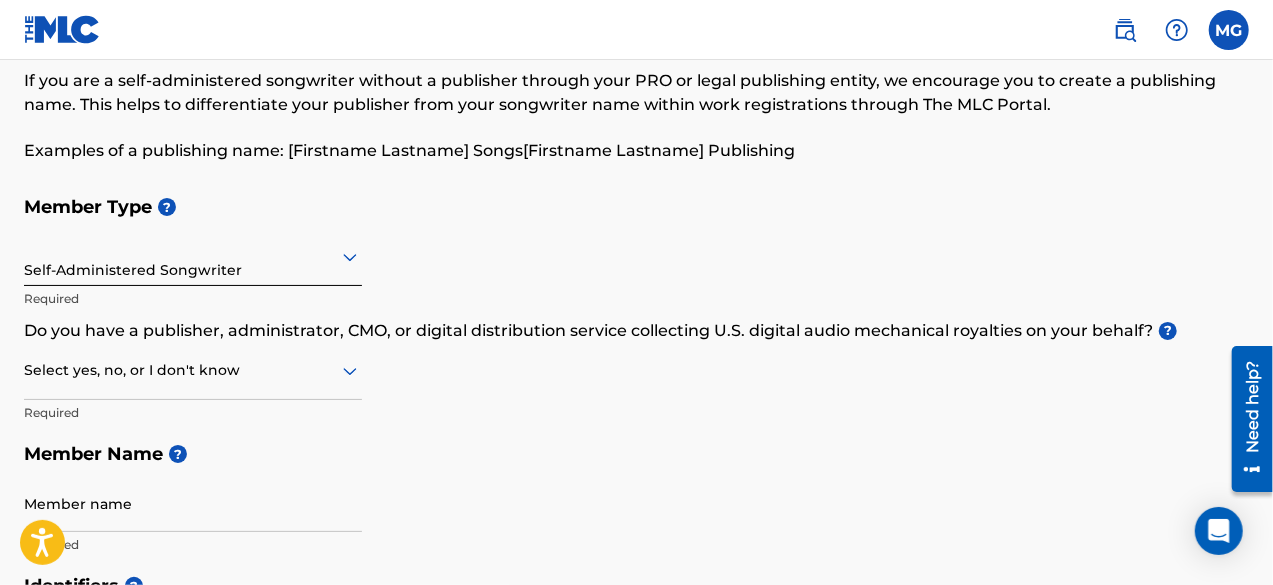 click at bounding box center [193, 370] 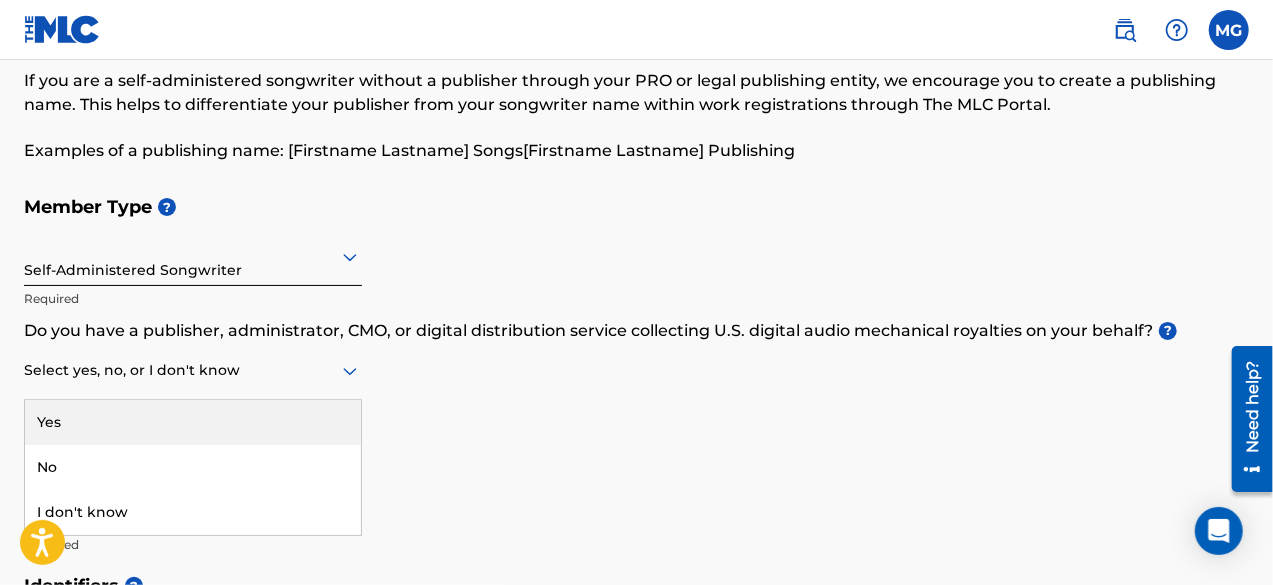 click on "Yes" at bounding box center (193, 422) 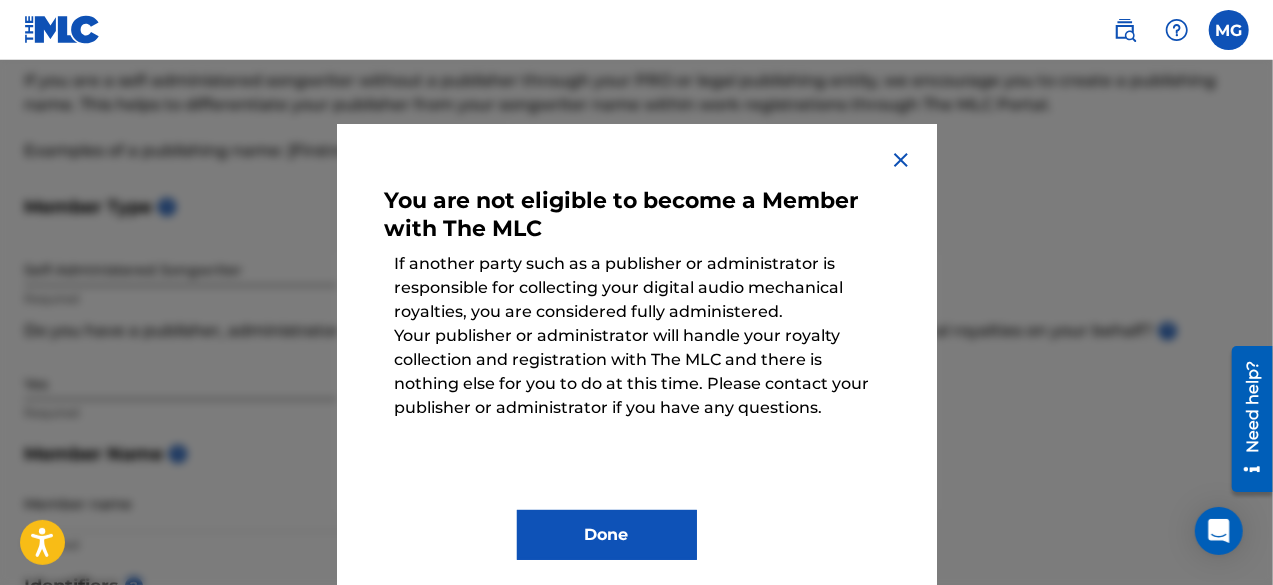 scroll, scrollTop: 22, scrollLeft: 0, axis: vertical 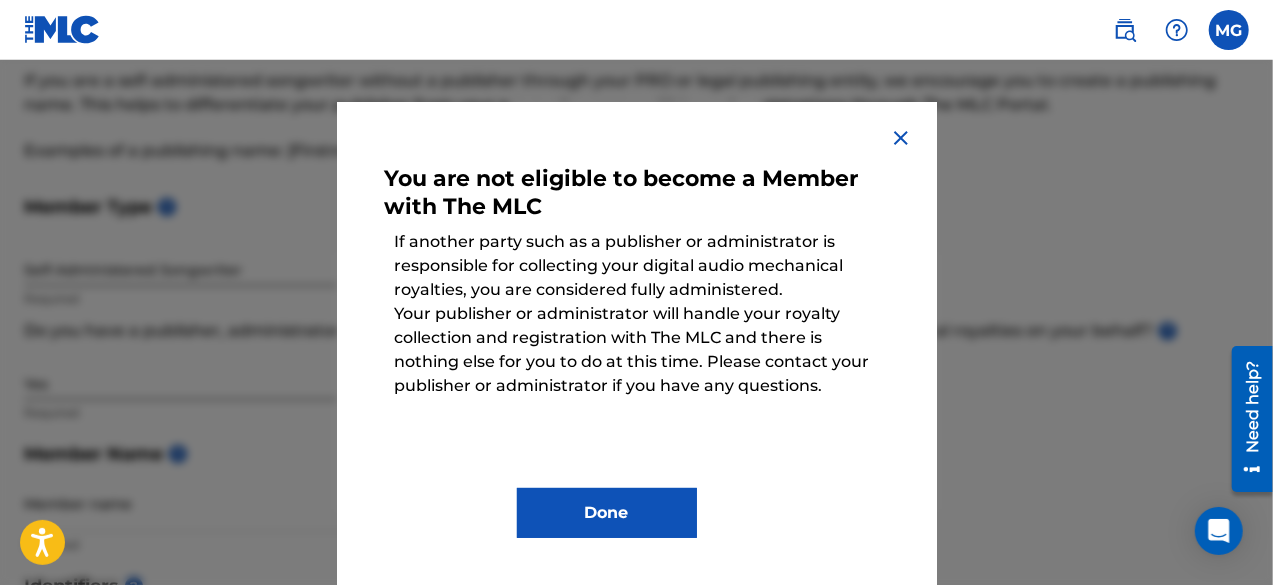click at bounding box center (901, 138) 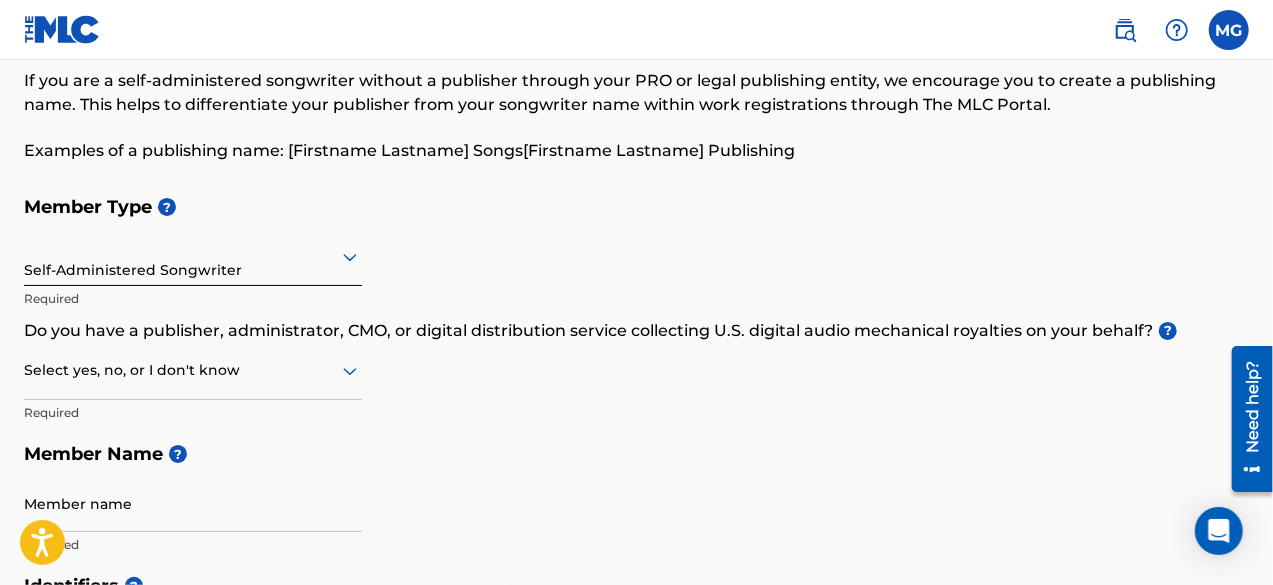 click at bounding box center (193, 370) 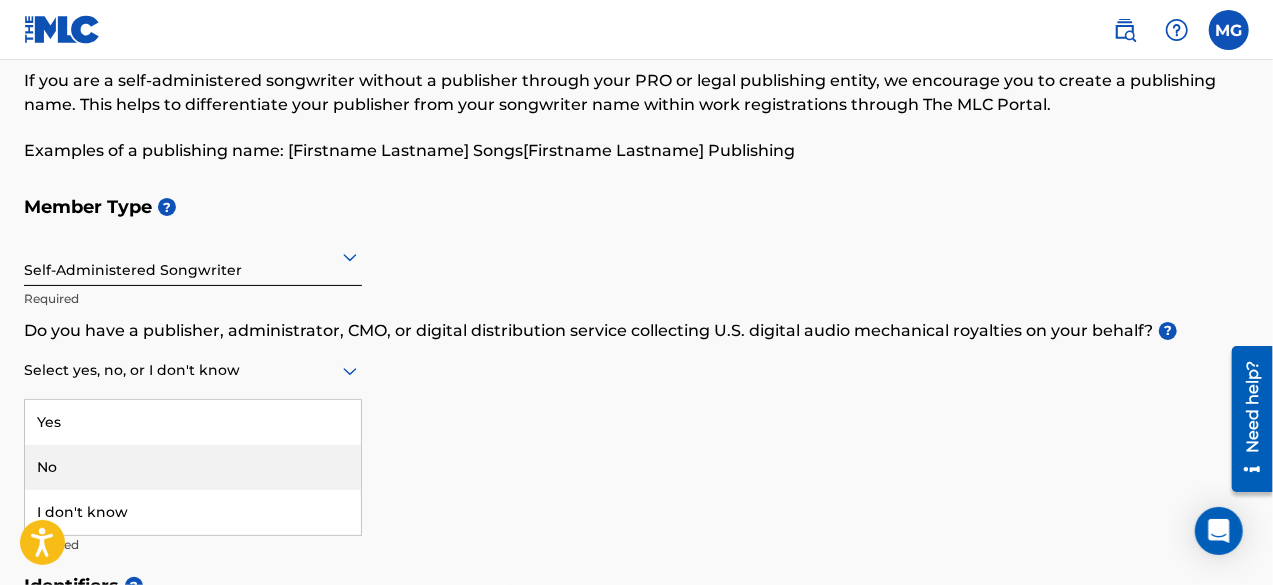 click on "No" at bounding box center [193, 467] 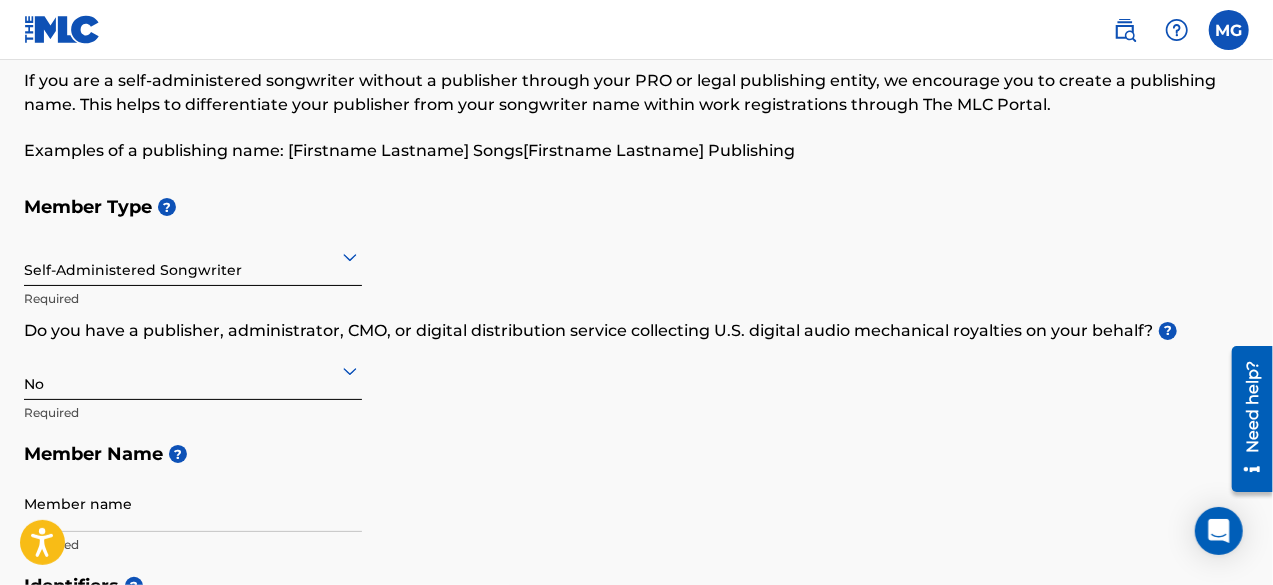 click on "Member Type ? Self-Administered Songwriter Required Do you have a publisher, administrator, CMO, or digital distribution service collecting U.S. digital audio mechanical royalties on your behalf? ? No Required Member Name ? Member name Required" at bounding box center (636, 375) 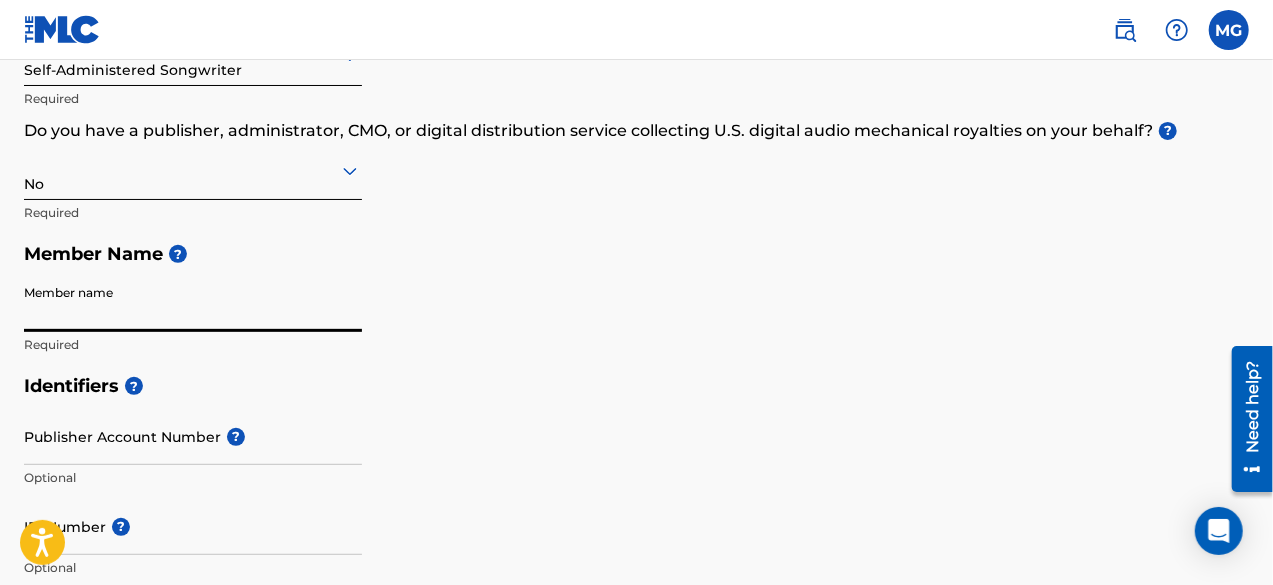 click on "Member name" at bounding box center (193, 303) 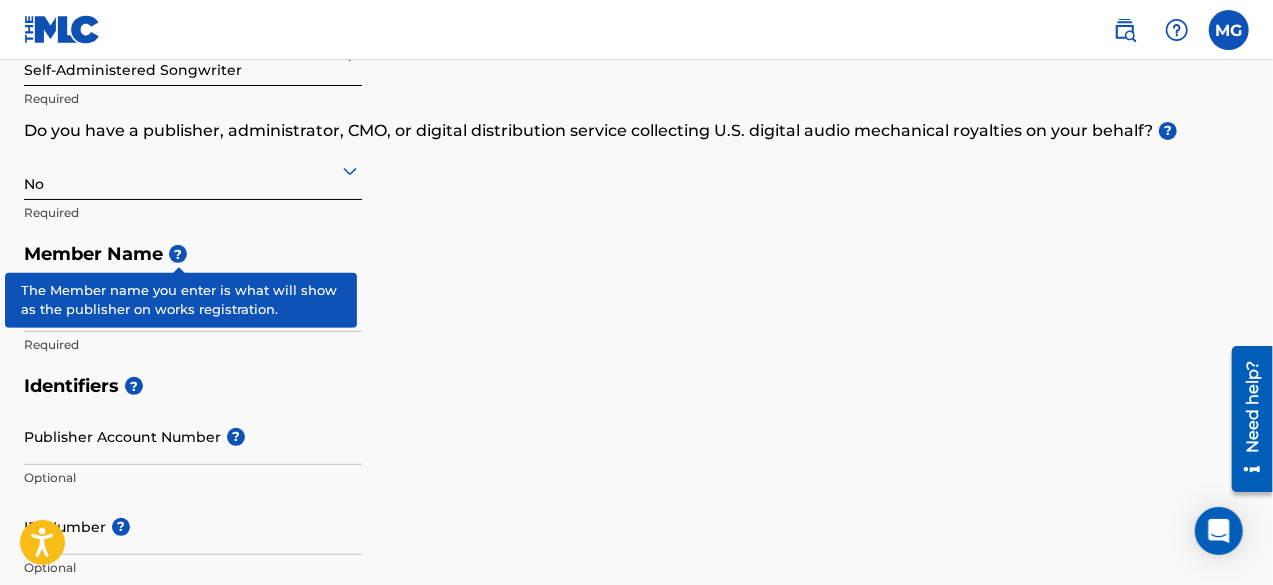 click on "?" at bounding box center (178, 254) 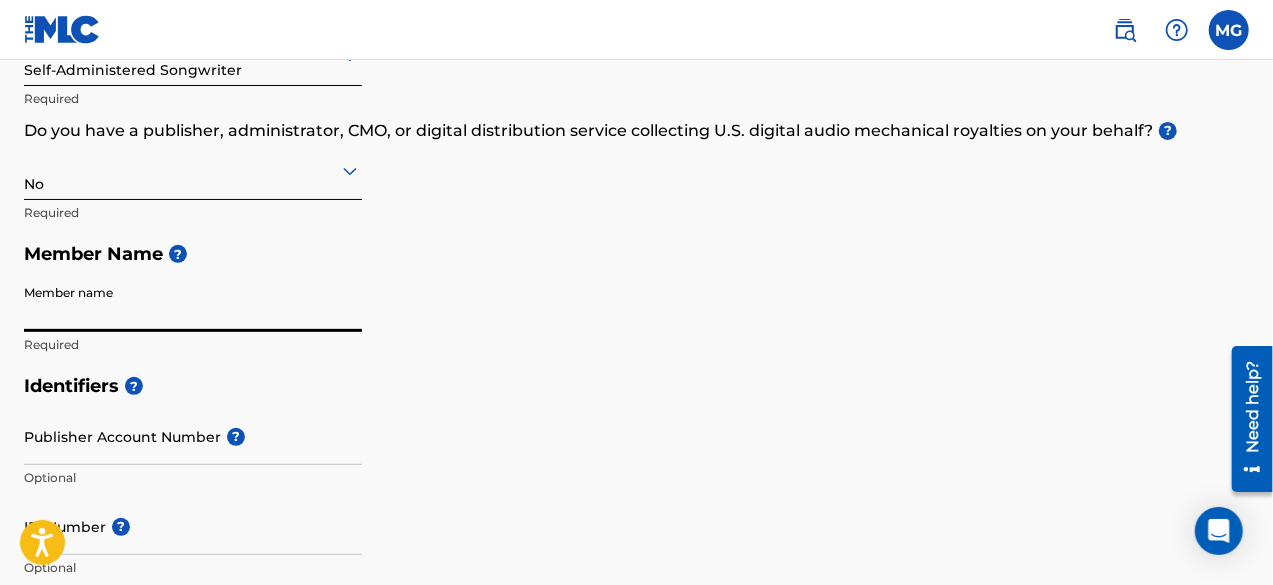 click on "Member name" at bounding box center (193, 303) 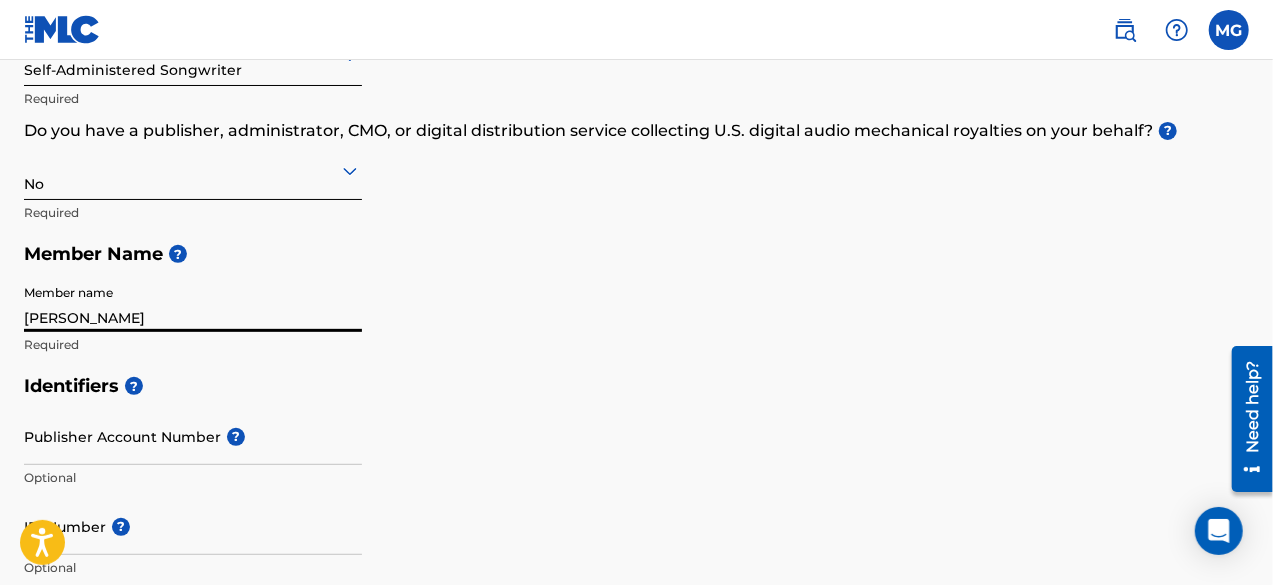 type on "[STREET_ADDRESS]" 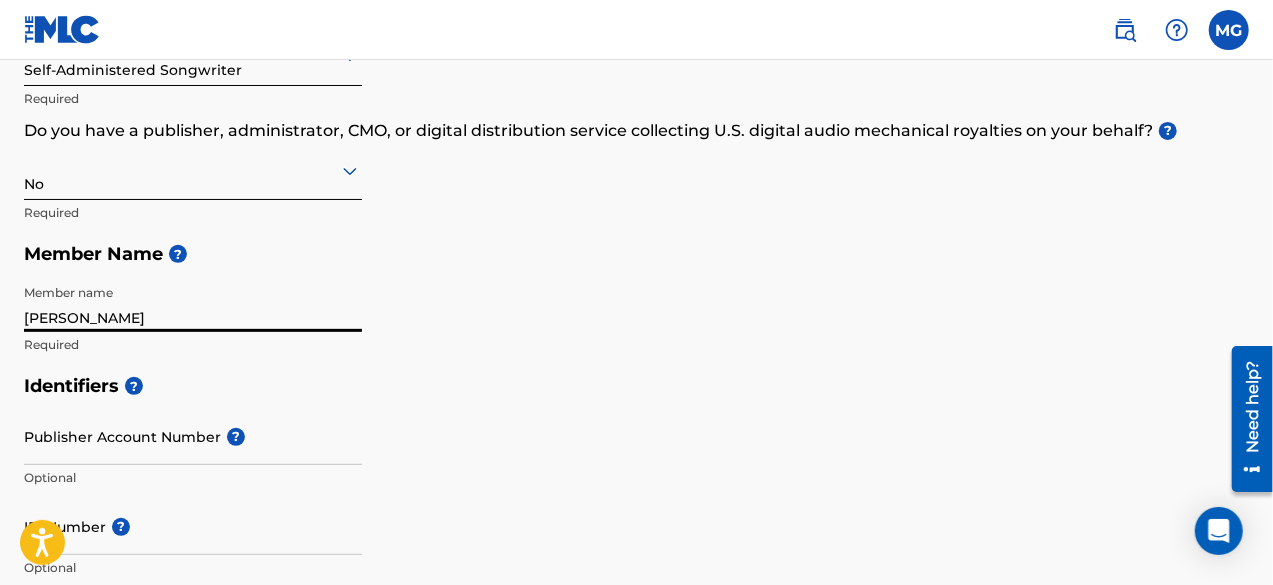 click on "Member Type ? Self-Administered Songwriter Required Do you have a publisher, administrator, CMO, or digital distribution service collecting U.S. digital audio mechanical royalties on your behalf? ? No Required Member Name ? Member name Martin Granda Required" at bounding box center [636, 175] 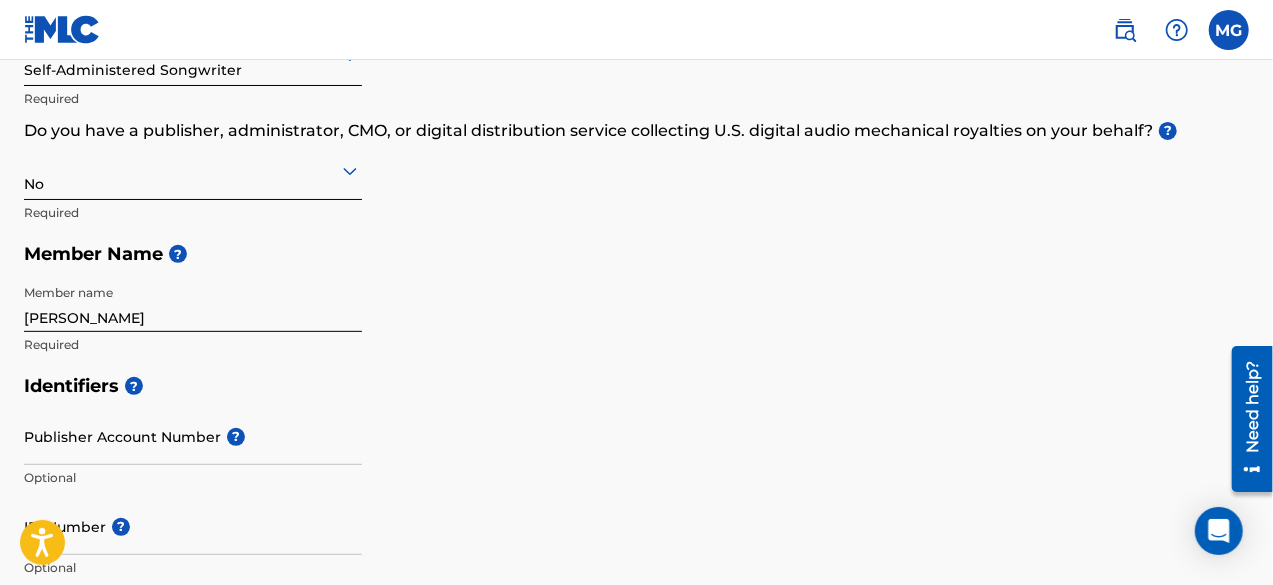click on "?" at bounding box center [175, 254] 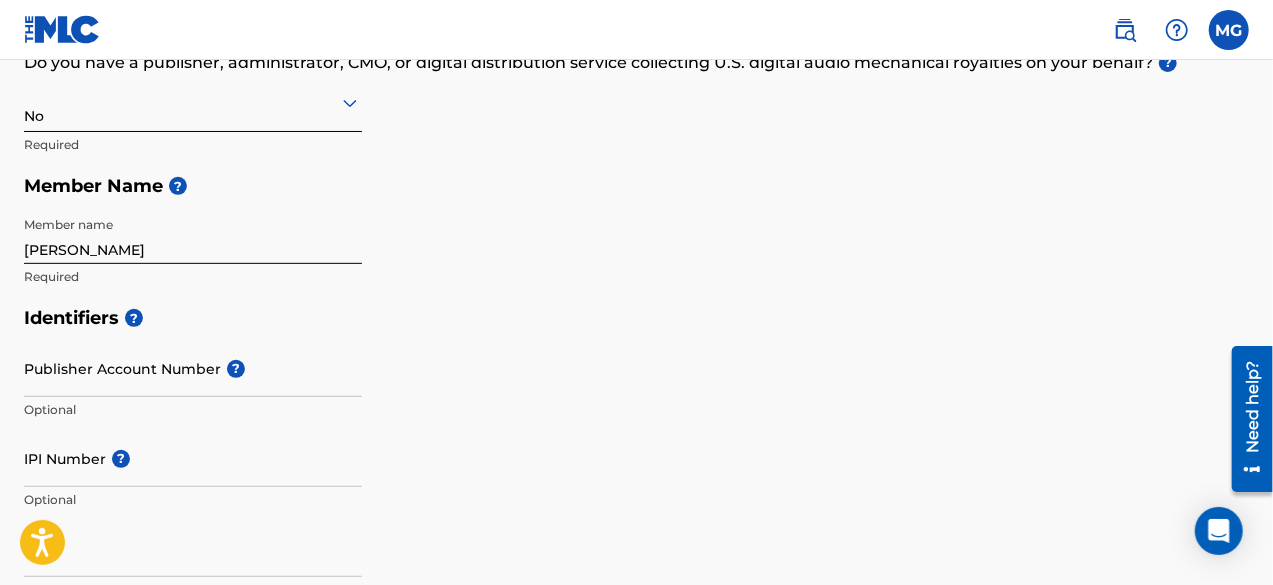 scroll, scrollTop: 400, scrollLeft: 0, axis: vertical 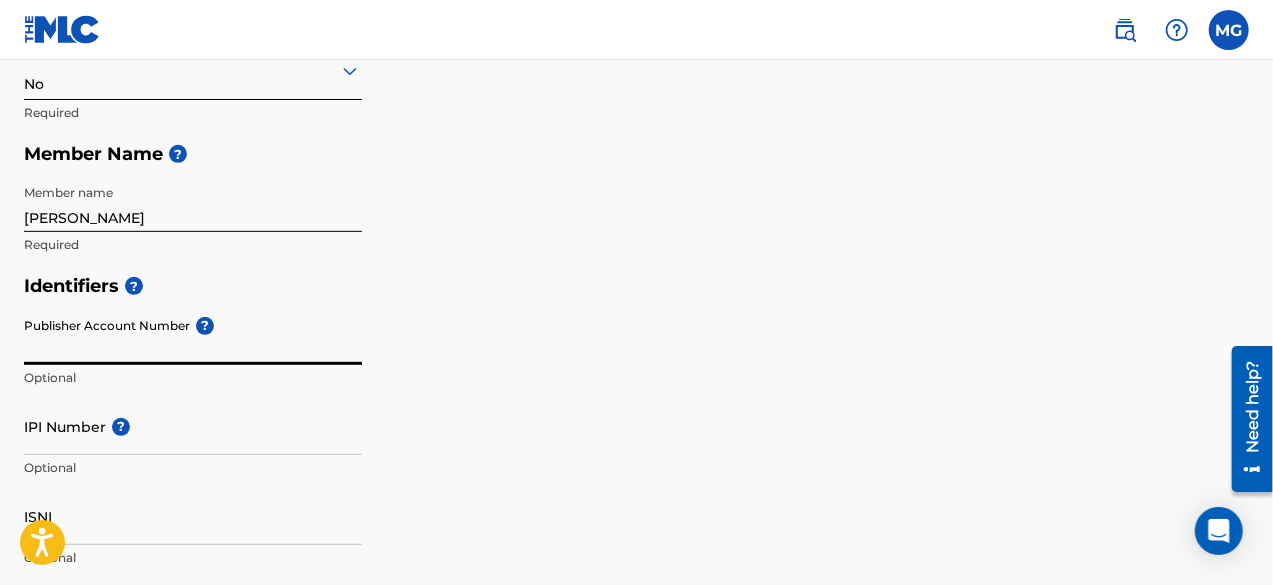 click on "Publisher Account Number ?" at bounding box center (193, 336) 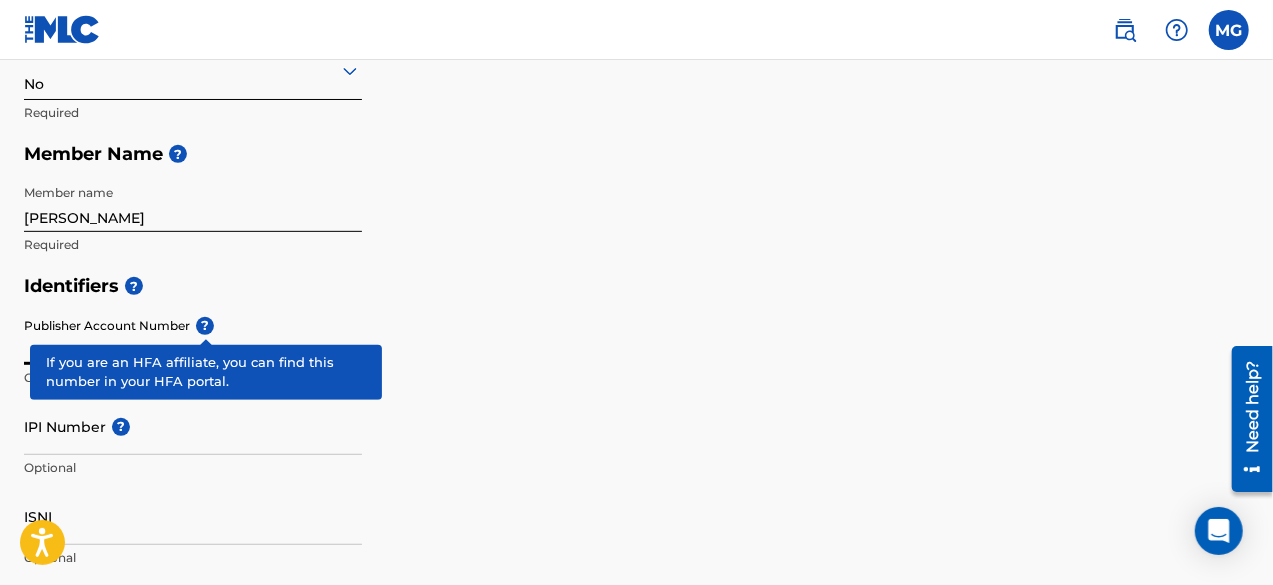 click on "Publisher Account Number ? Optional" at bounding box center [193, 353] 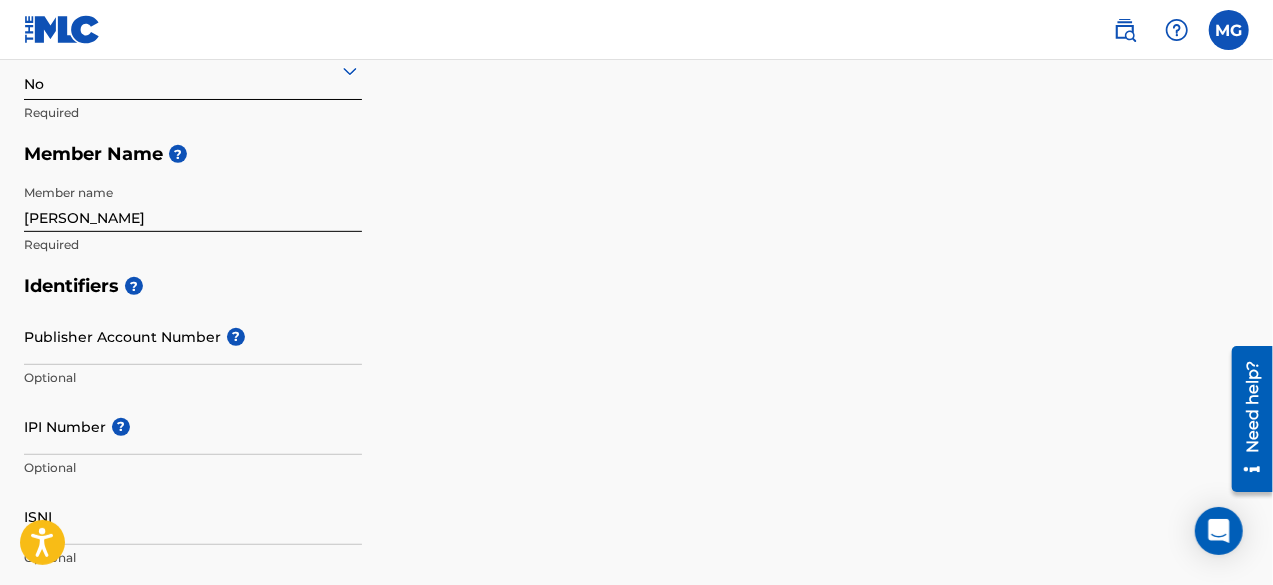 click on "Identifiers ?" at bounding box center (636, 286) 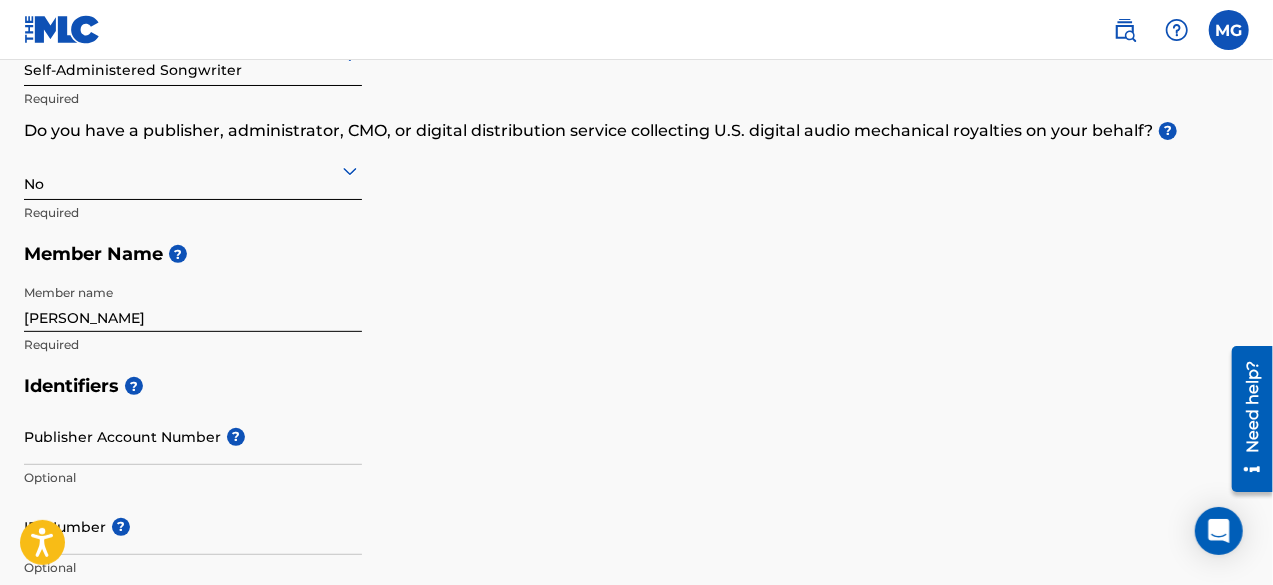 scroll, scrollTop: 0, scrollLeft: 0, axis: both 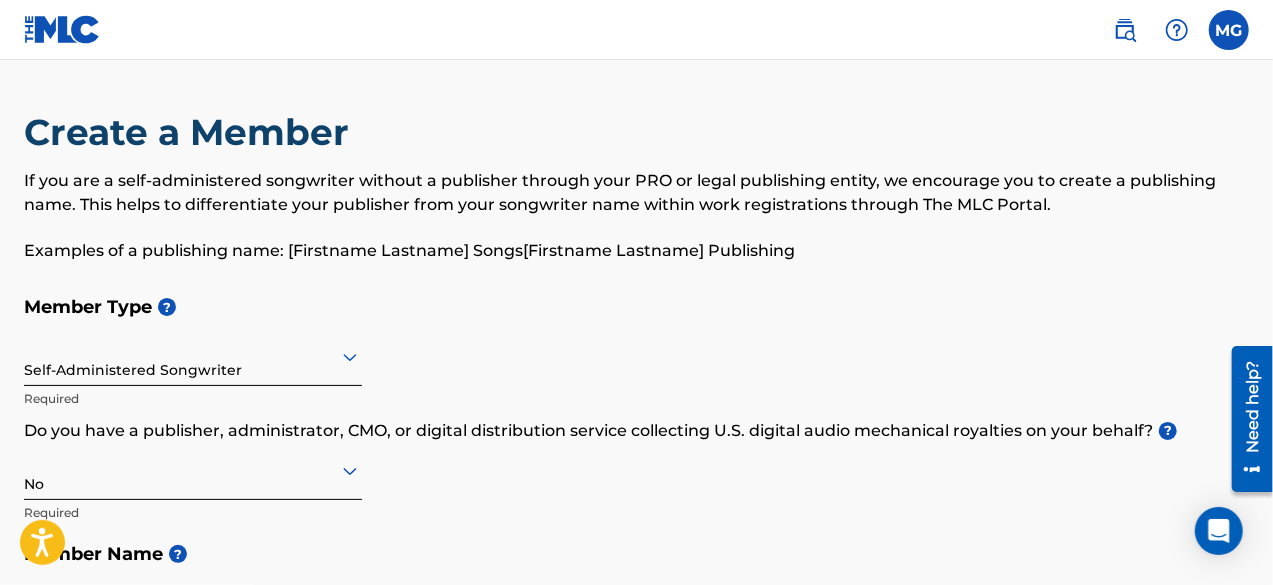 click at bounding box center (62, 29) 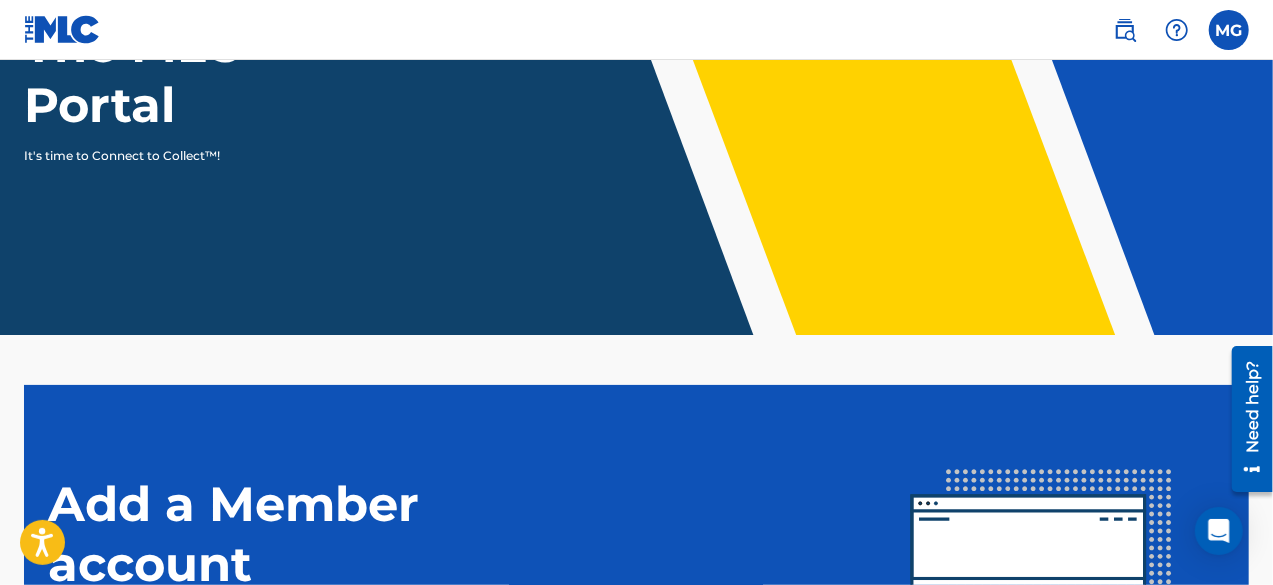 scroll, scrollTop: 0, scrollLeft: 0, axis: both 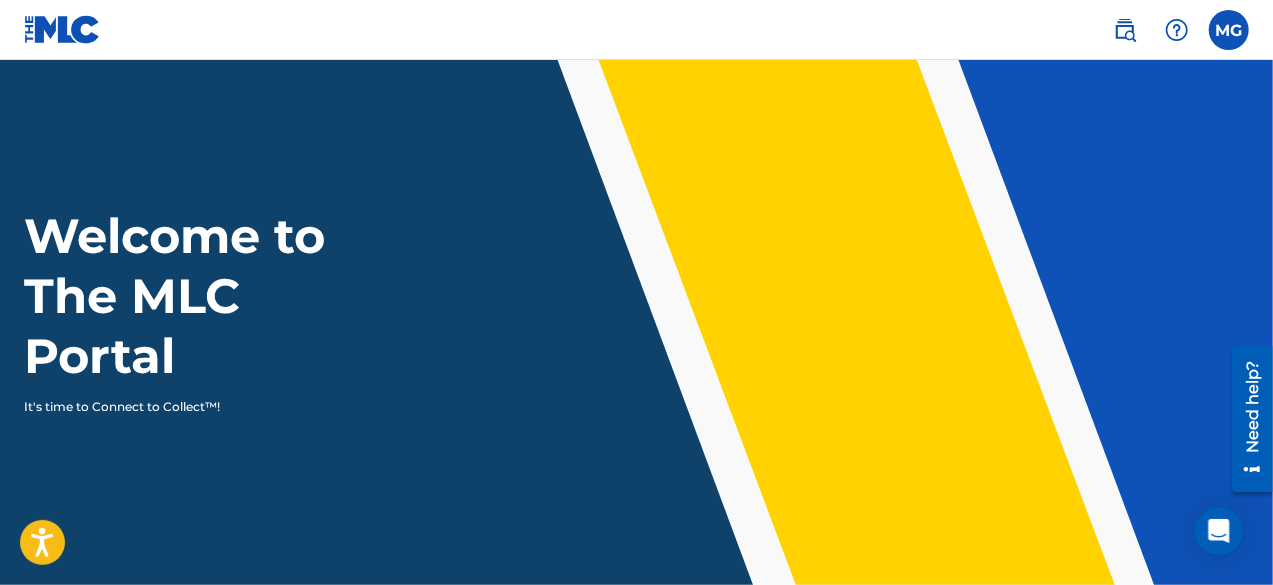 click at bounding box center [62, 29] 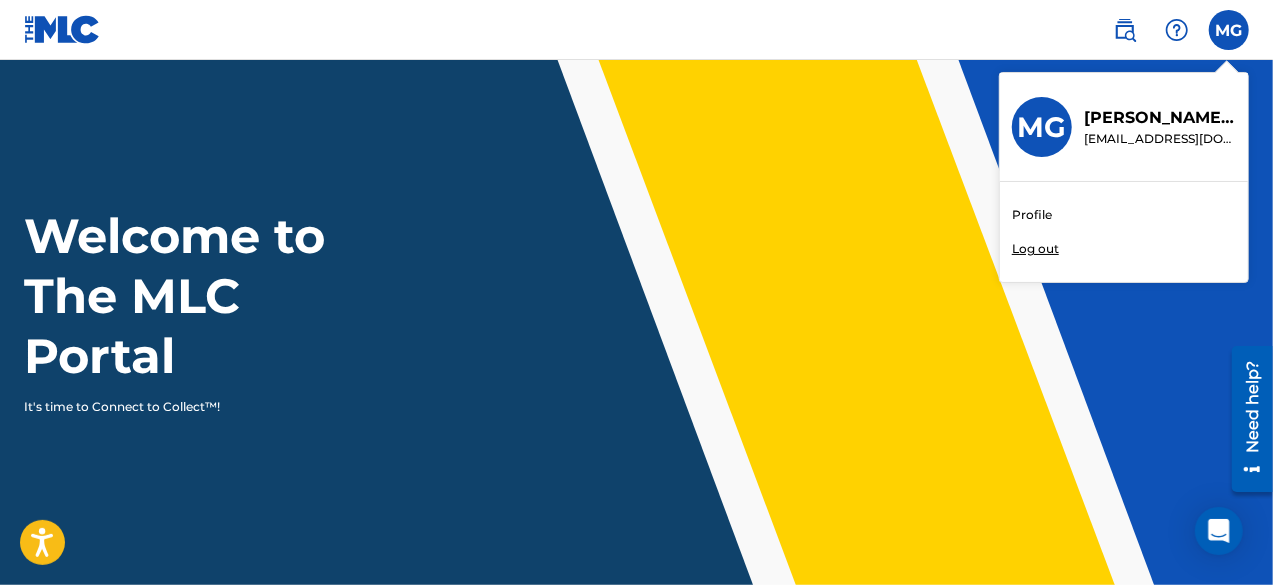 click on "Profile" at bounding box center [1032, 215] 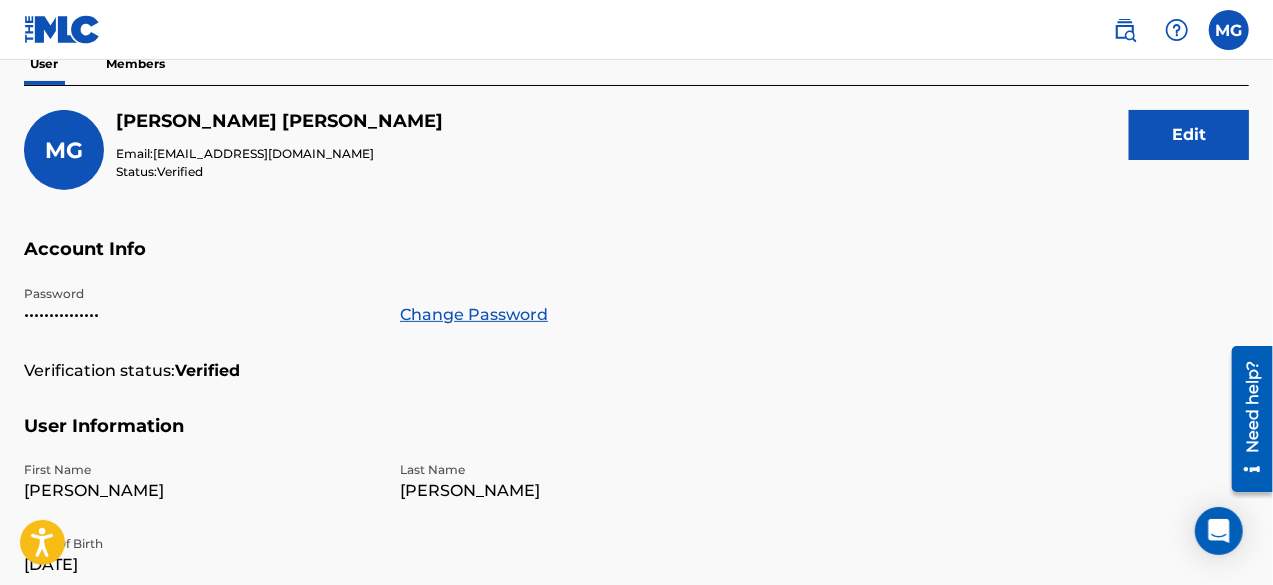 scroll, scrollTop: 0, scrollLeft: 0, axis: both 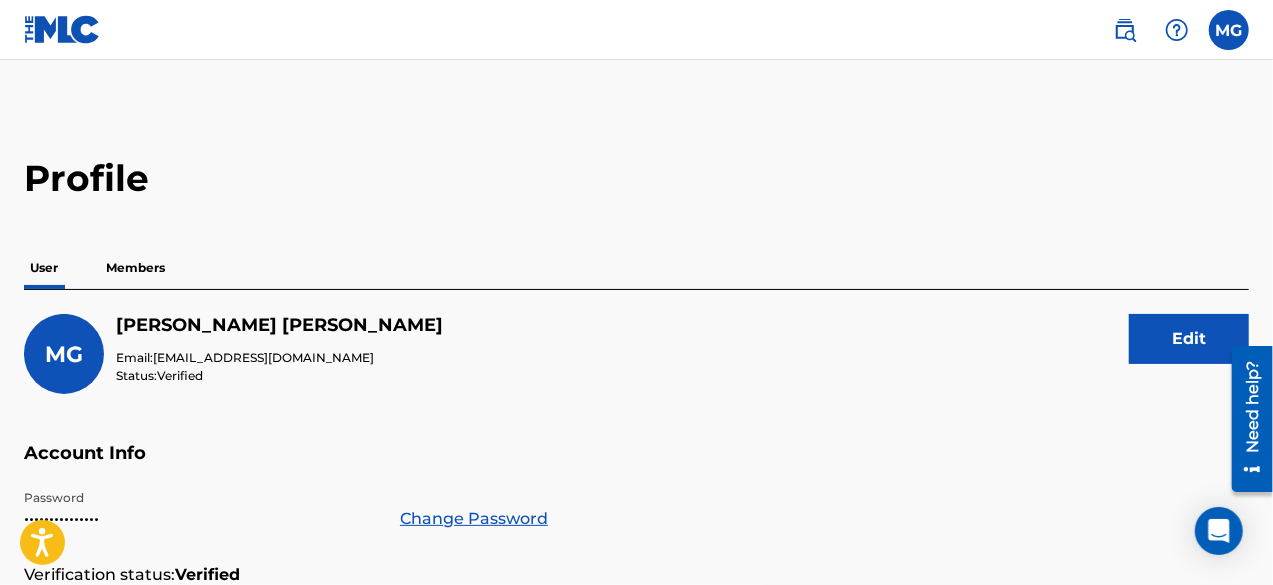 click at bounding box center [62, 29] 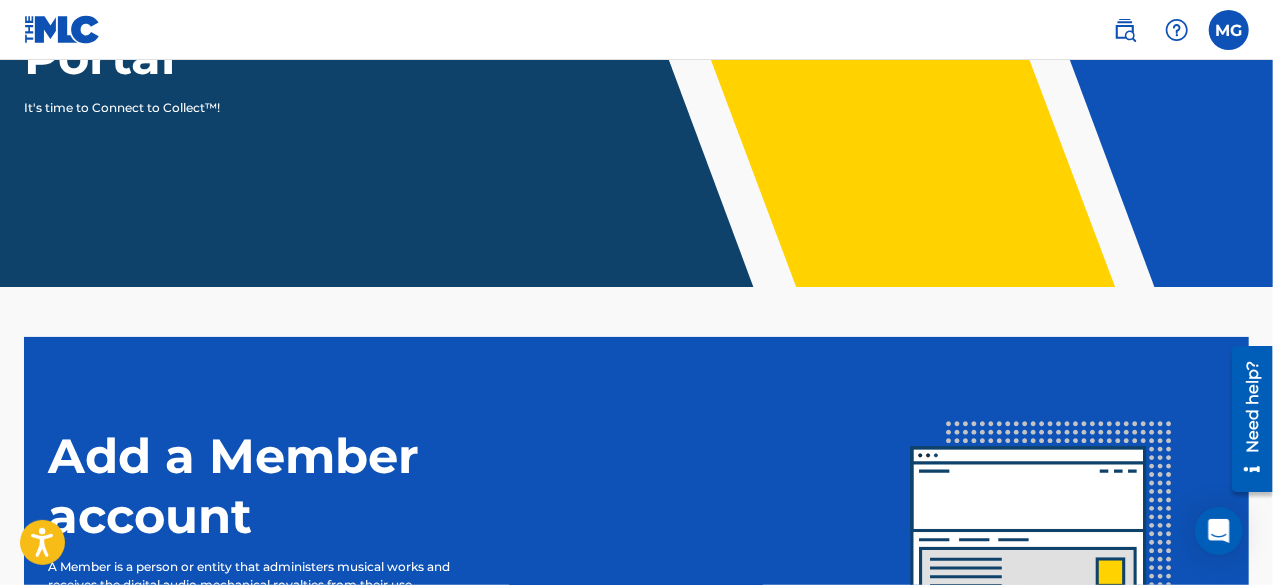 scroll, scrollTop: 560, scrollLeft: 0, axis: vertical 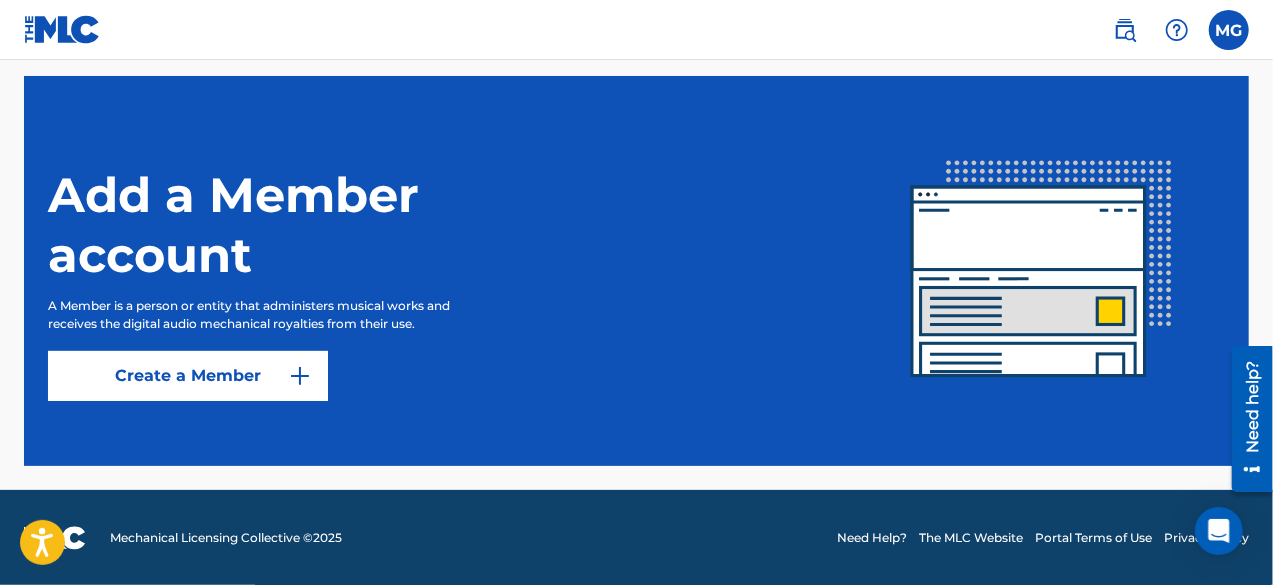 click on "The MLC Website" at bounding box center (971, 538) 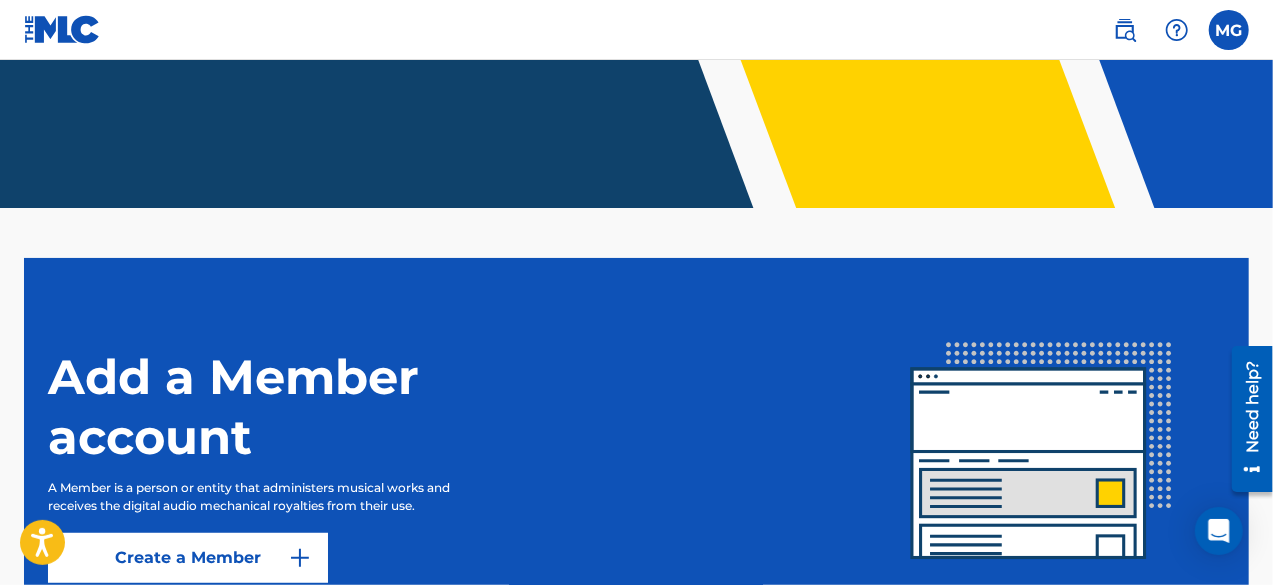 scroll, scrollTop: 0, scrollLeft: 0, axis: both 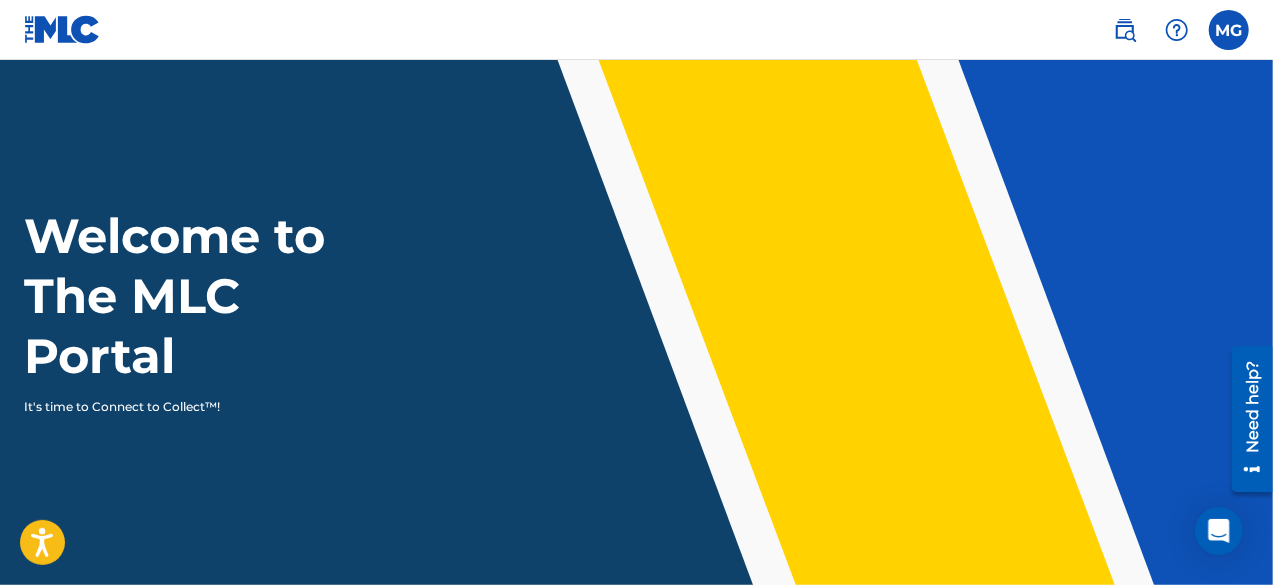 click at bounding box center [62, 29] 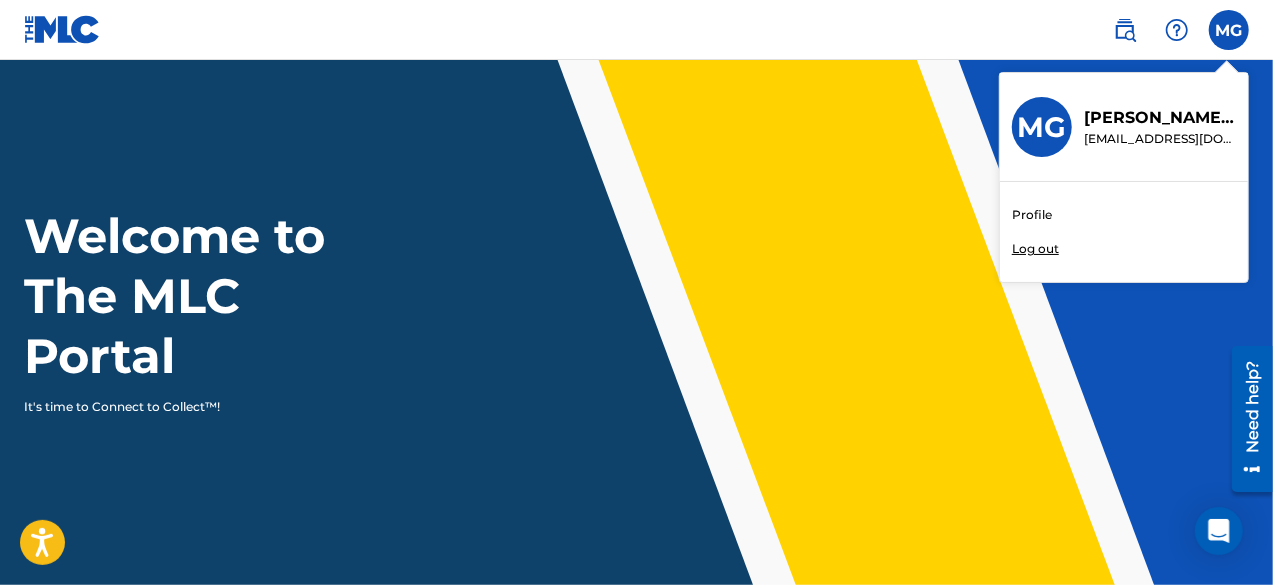 click at bounding box center (1125, 30) 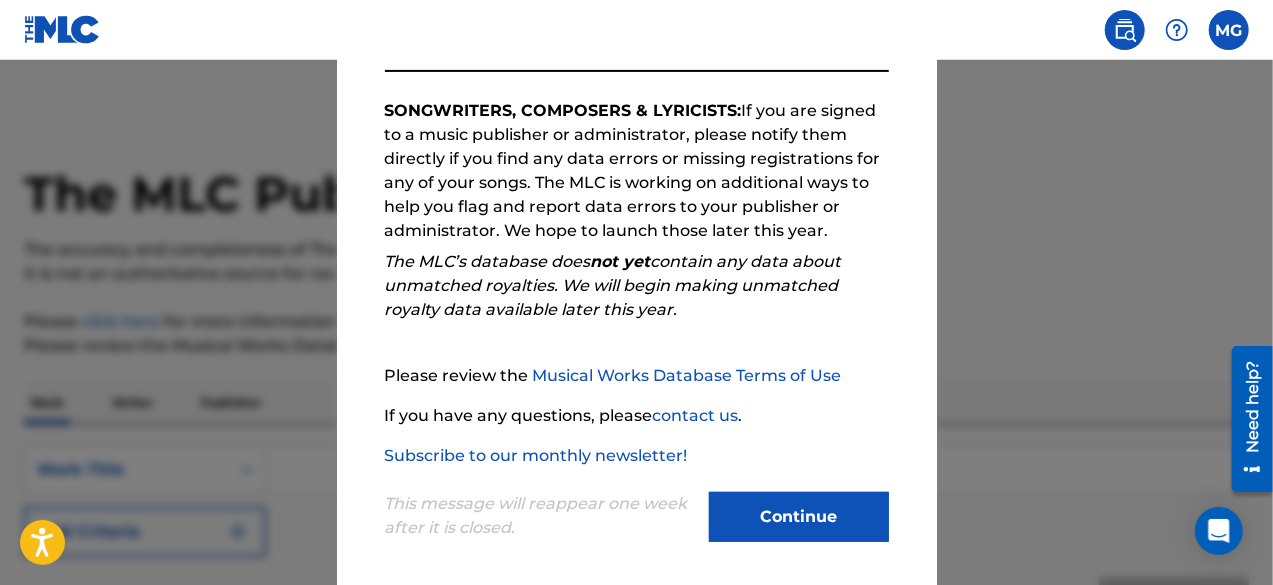 scroll, scrollTop: 329, scrollLeft: 0, axis: vertical 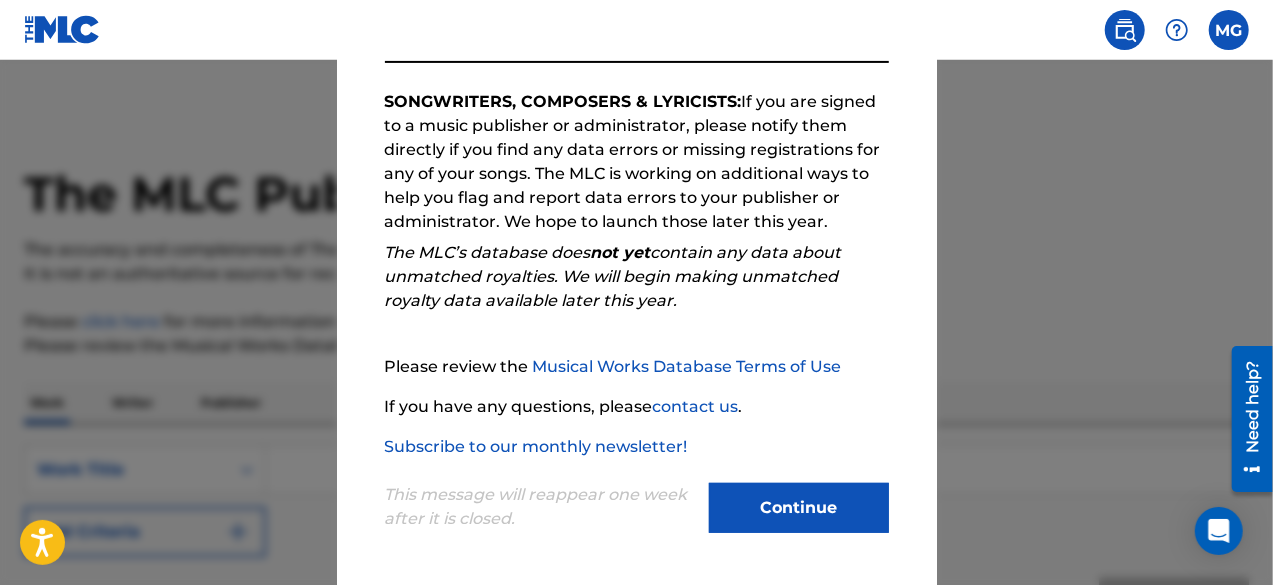 click on "Continue" at bounding box center [799, 508] 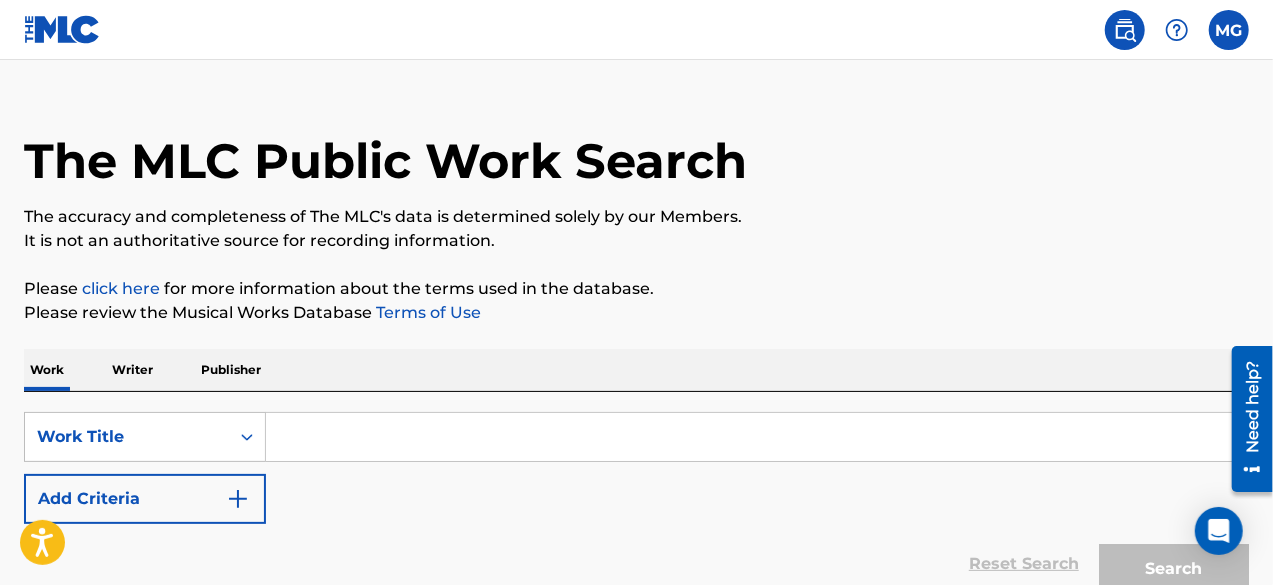 scroll, scrollTop: 0, scrollLeft: 0, axis: both 